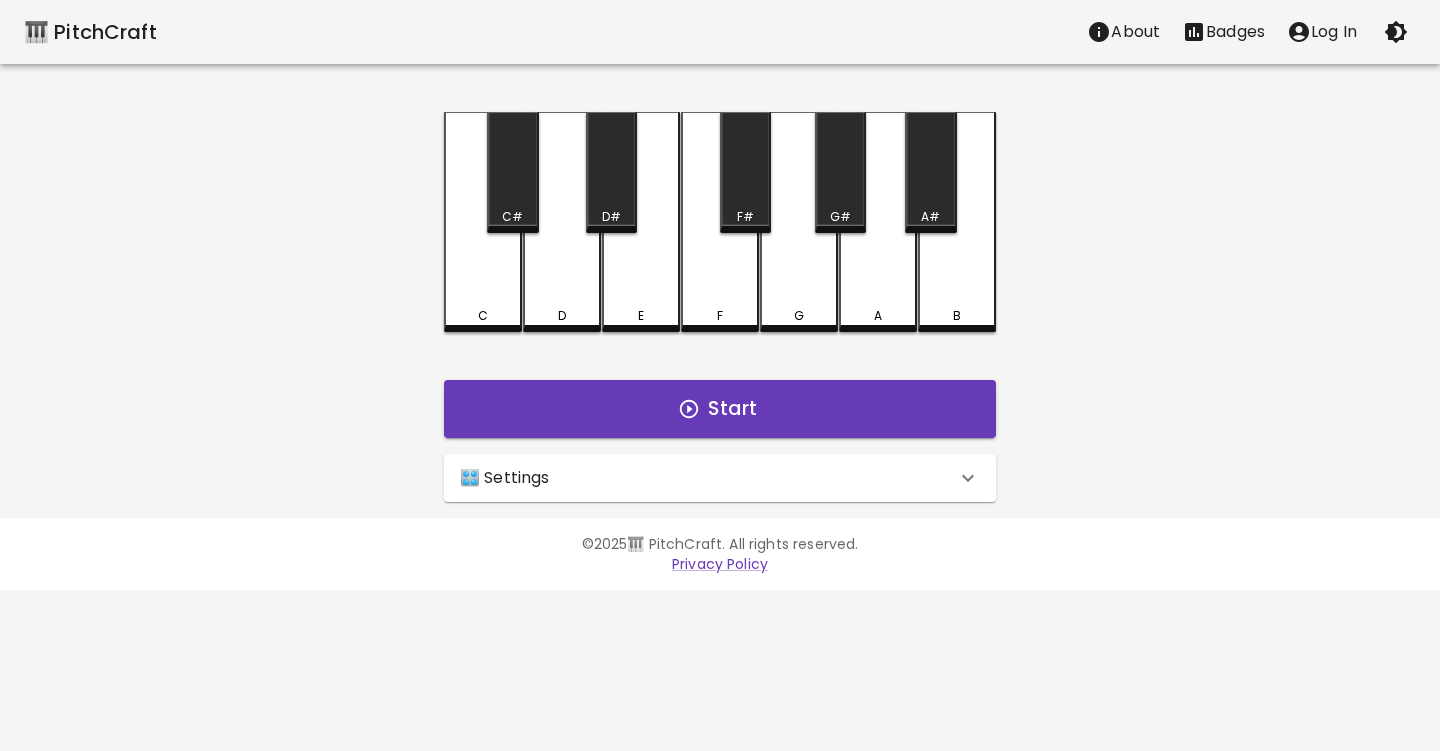 scroll, scrollTop: 0, scrollLeft: 0, axis: both 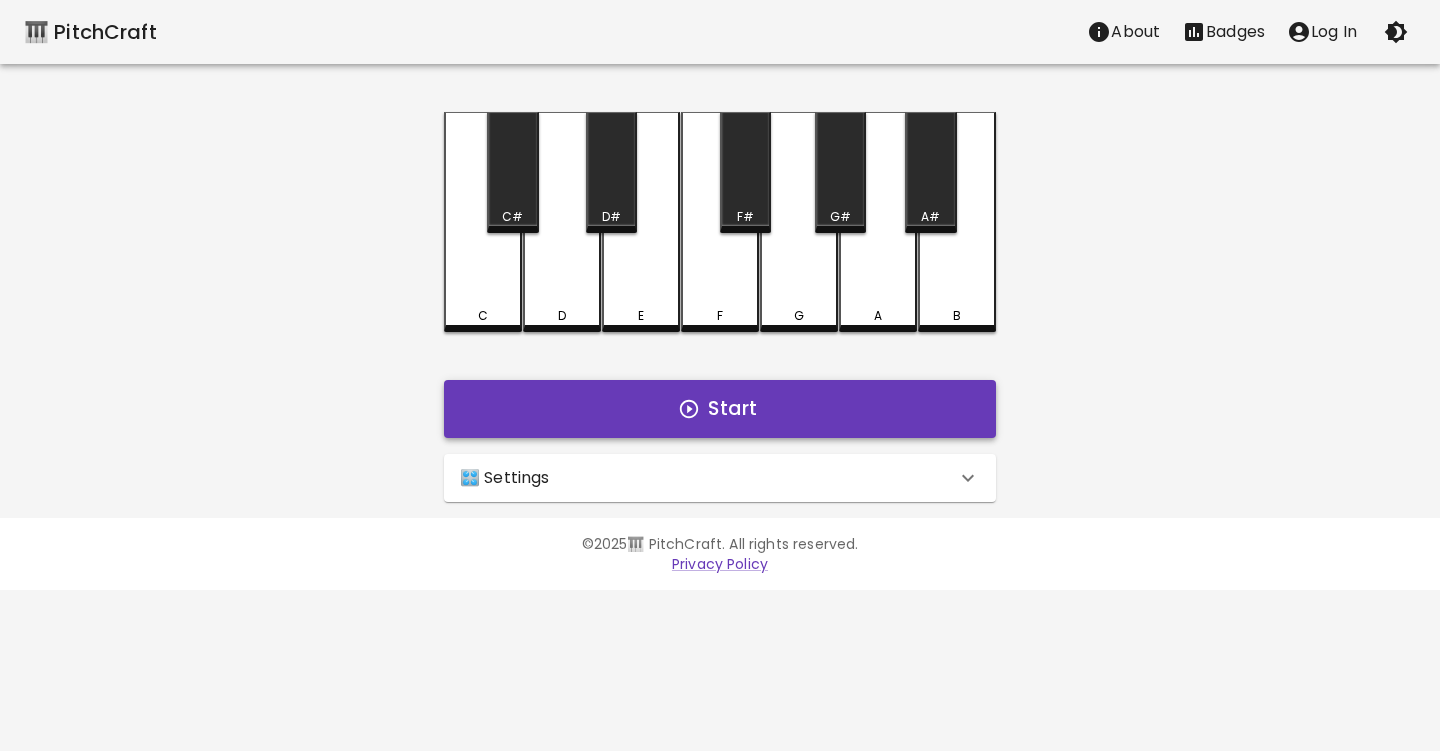 click on "Start" at bounding box center (720, 409) 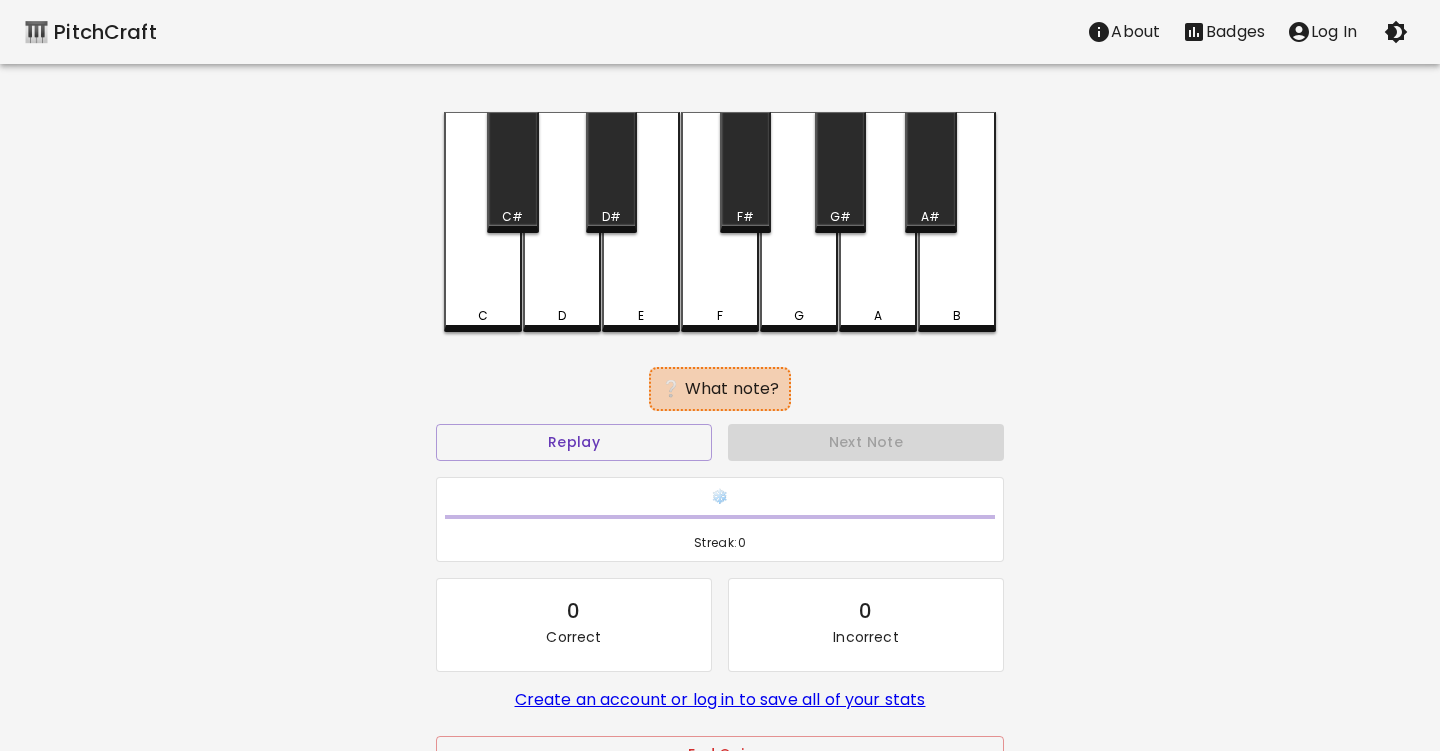 click on "A" at bounding box center (878, 222) 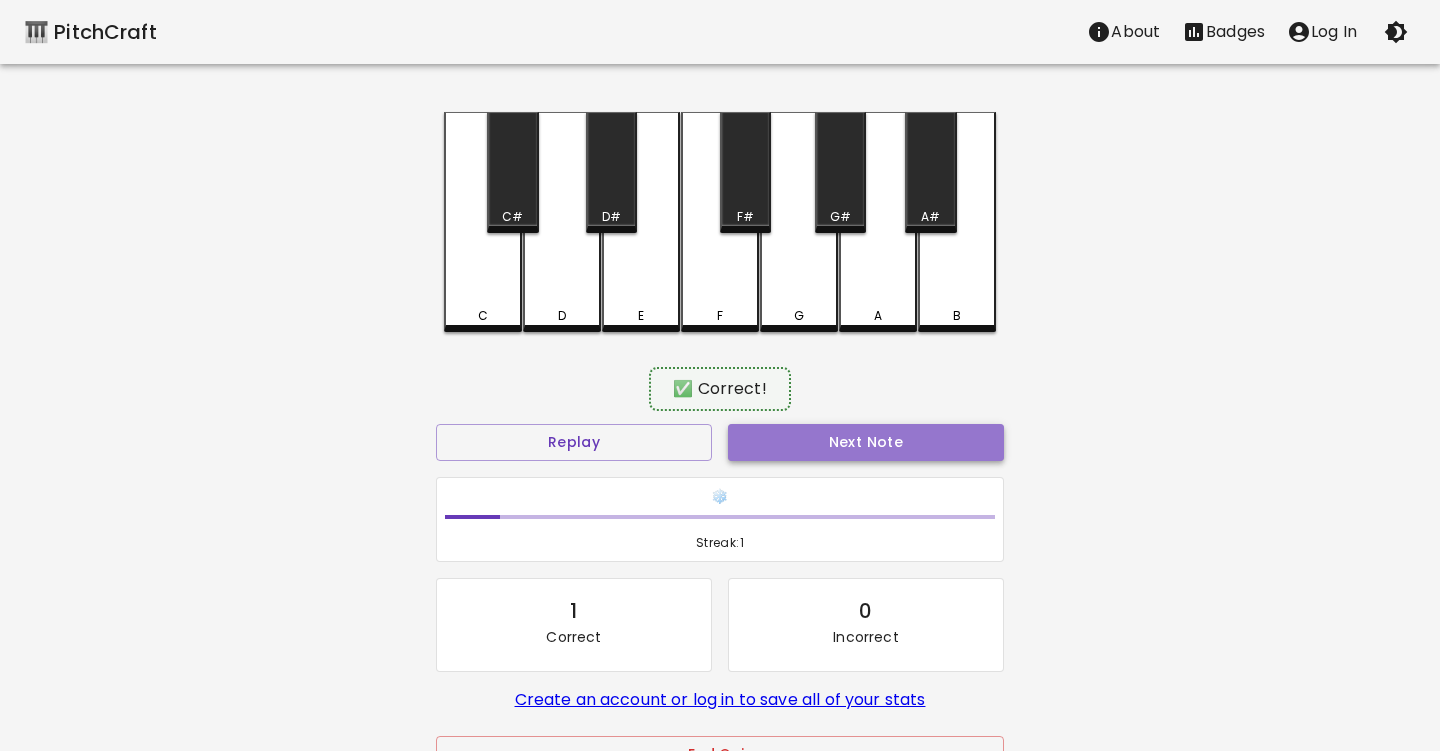 click on "Next Note" at bounding box center (866, 442) 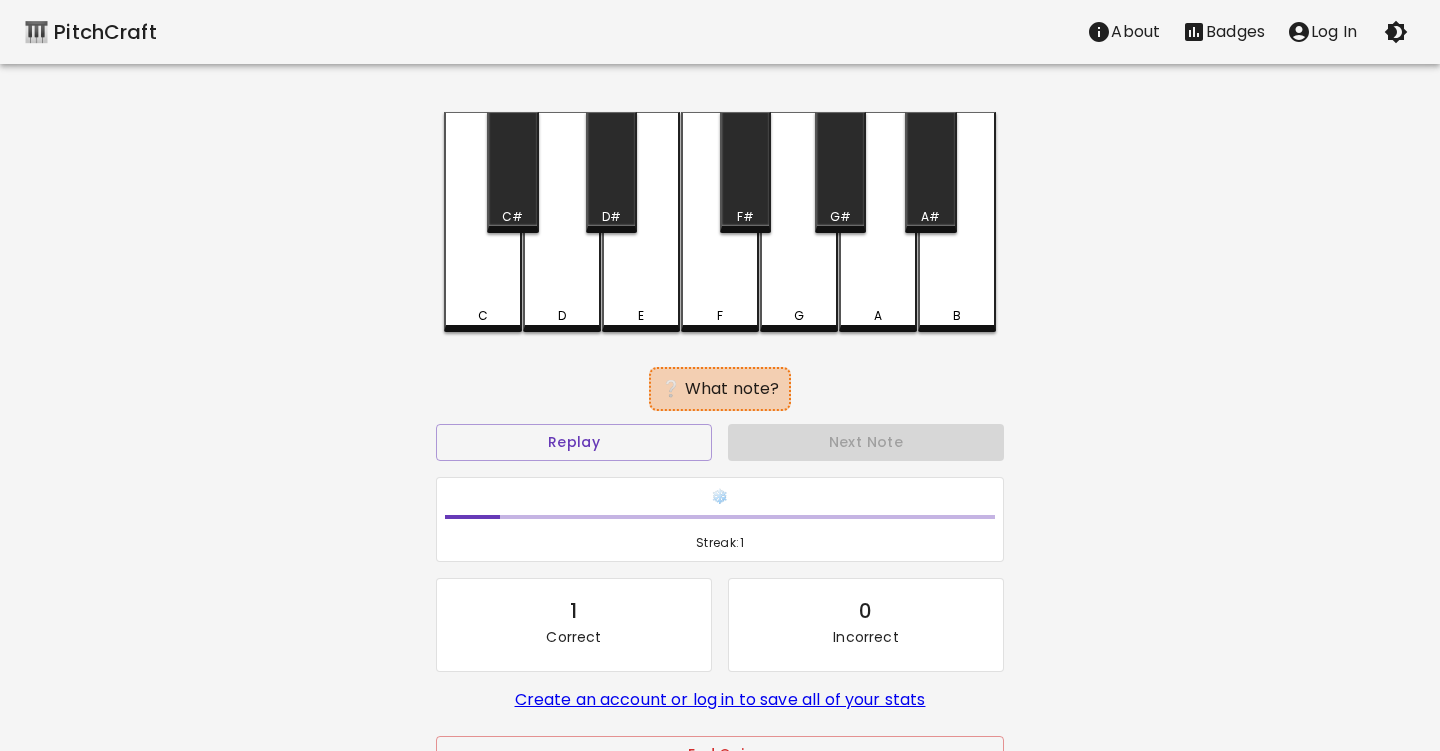 click on "E" at bounding box center [641, 222] 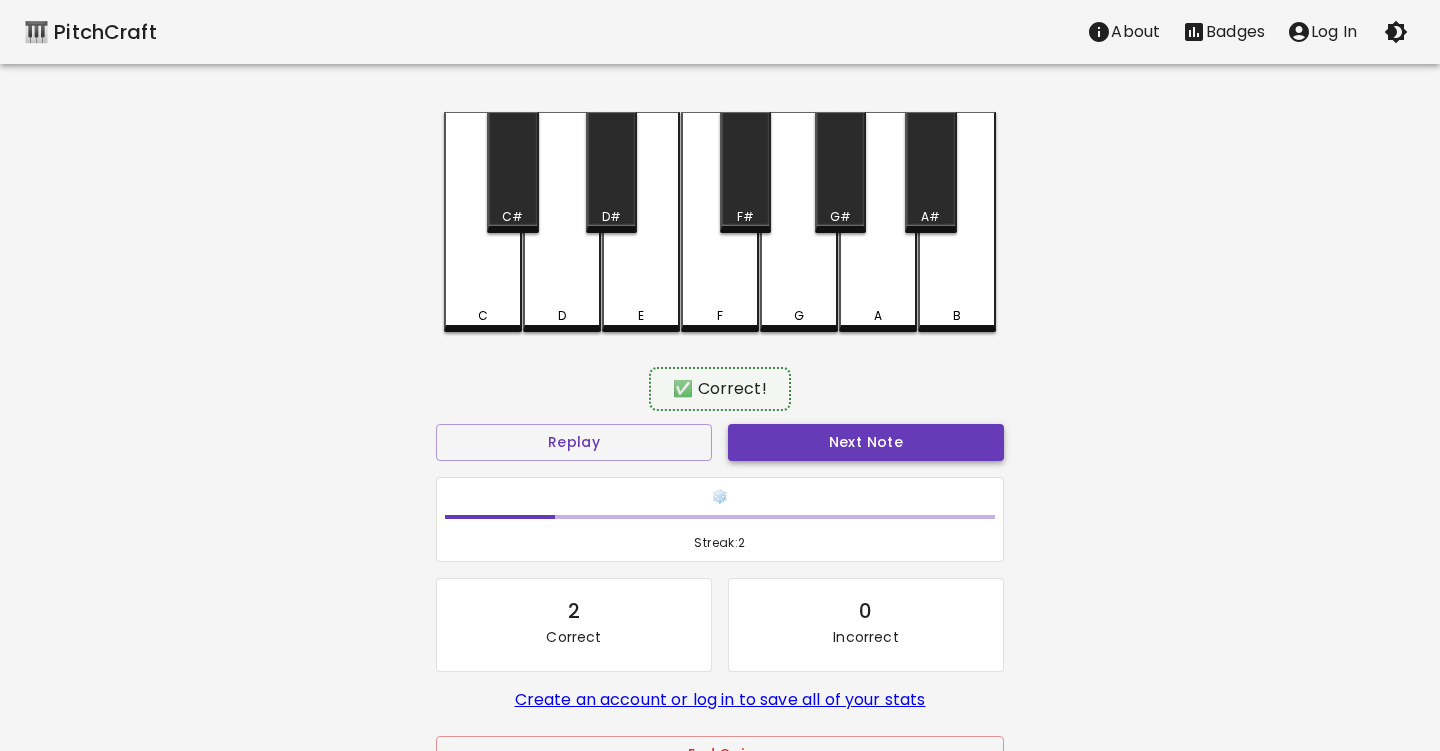 click on "Next Note" at bounding box center [866, 442] 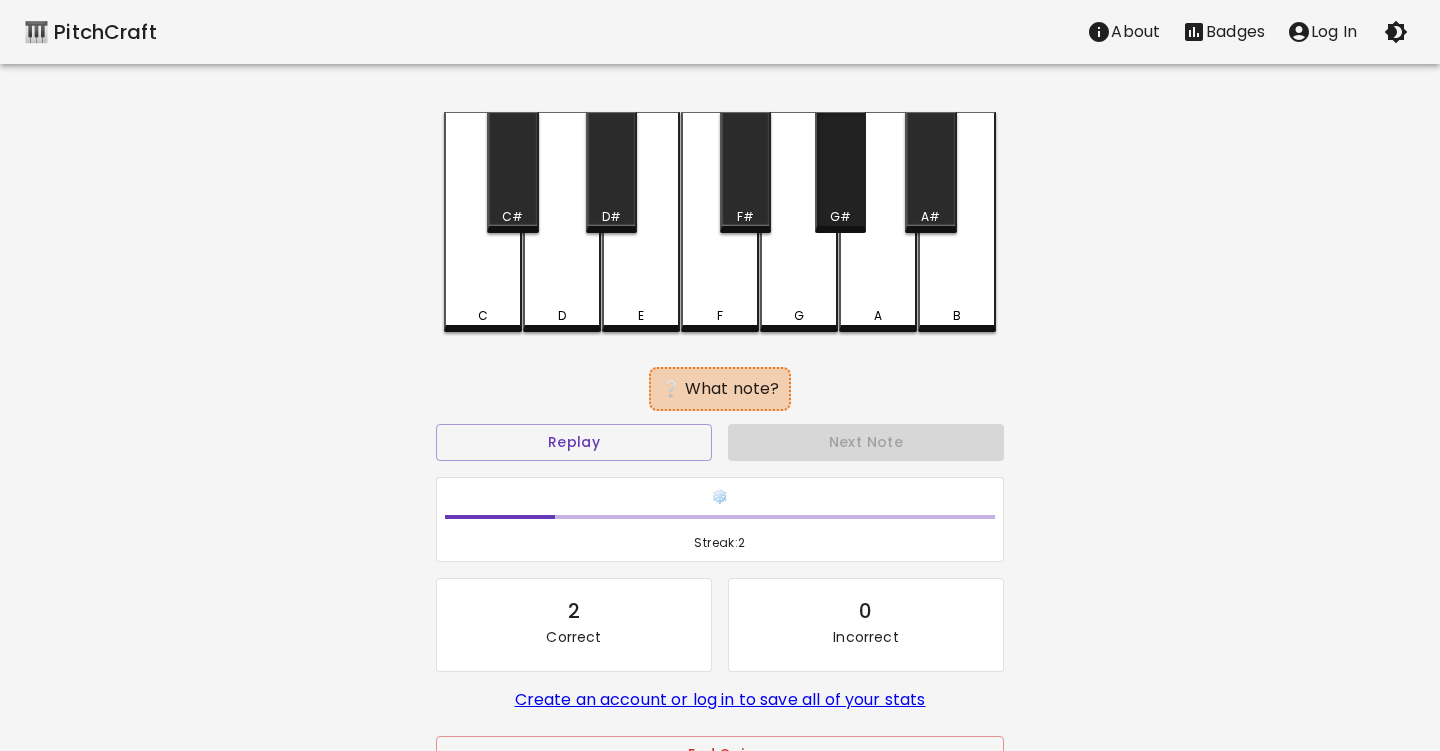 click on "G#" at bounding box center (840, 172) 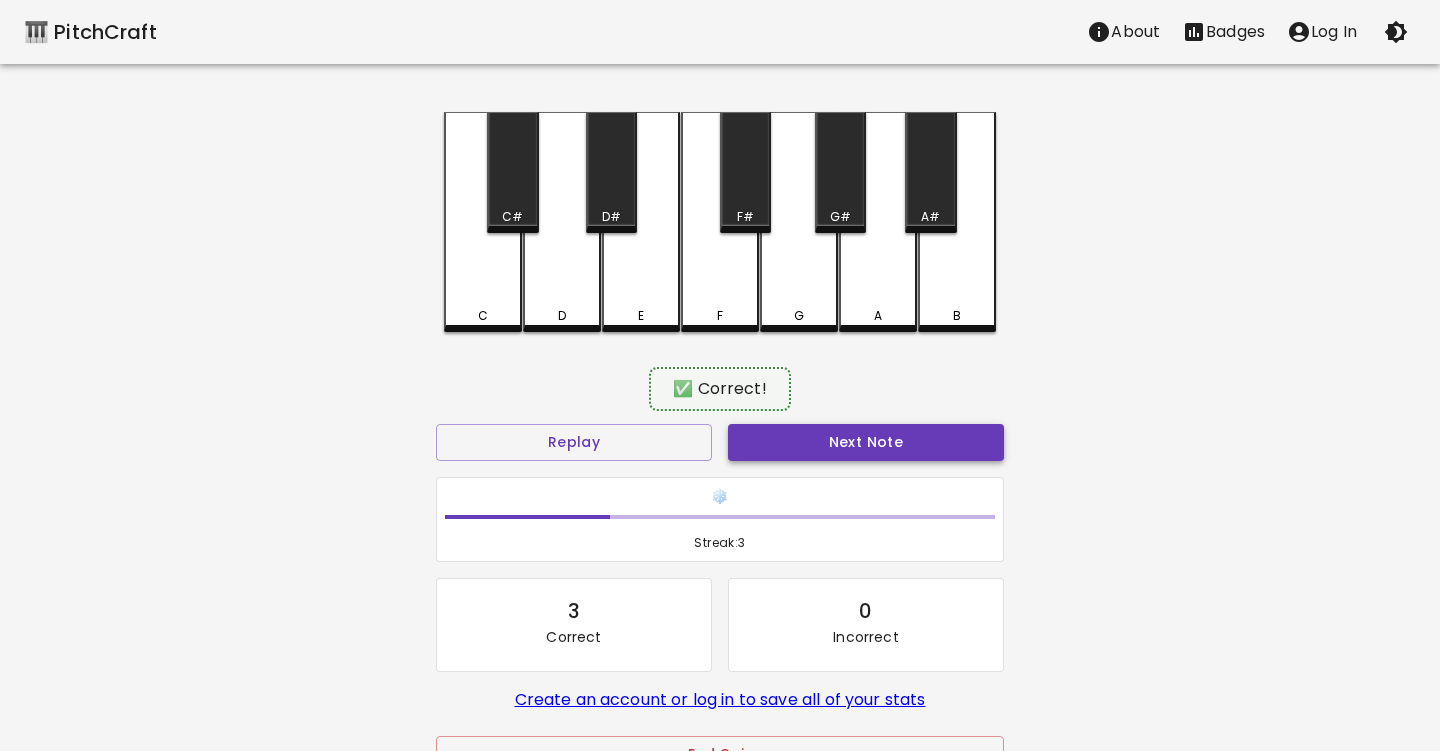 click on "Next Note" at bounding box center [866, 442] 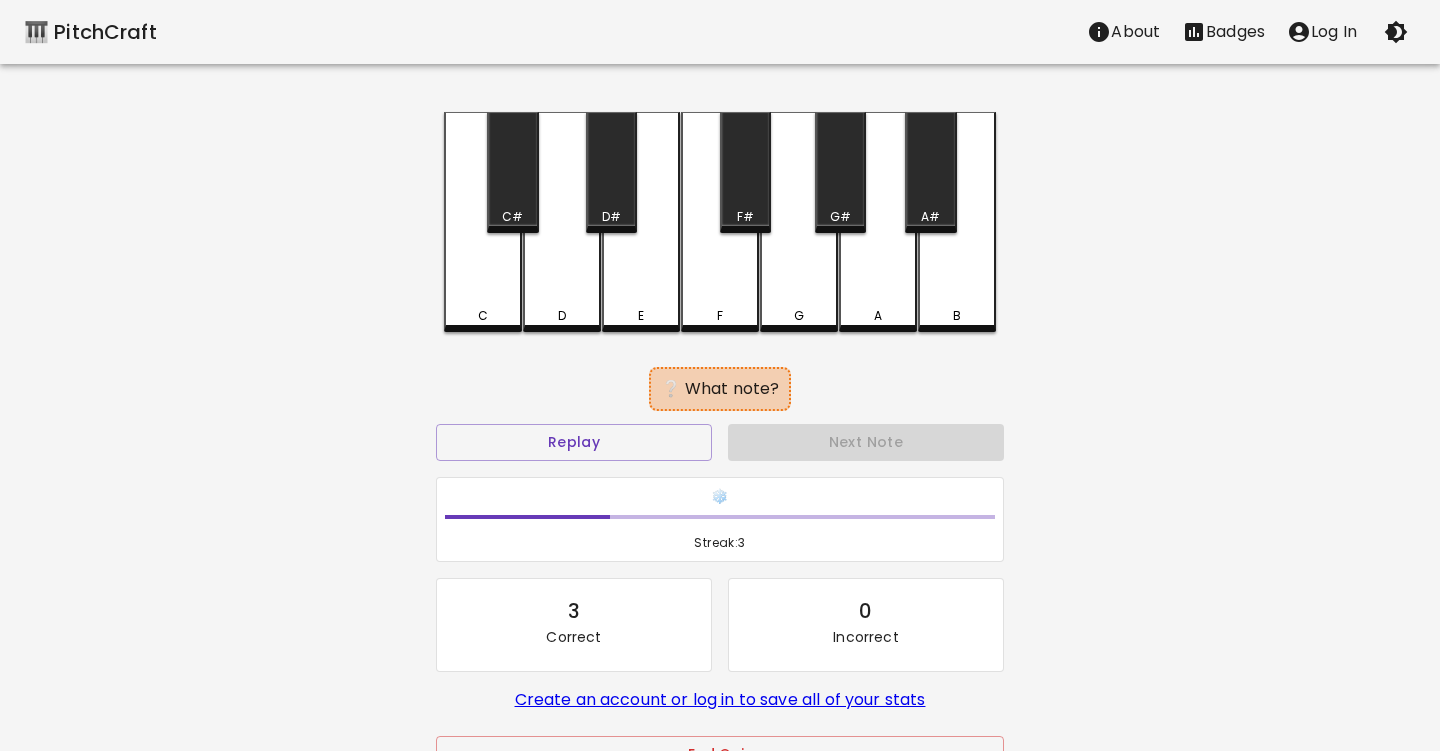 click on "D#" at bounding box center (611, 172) 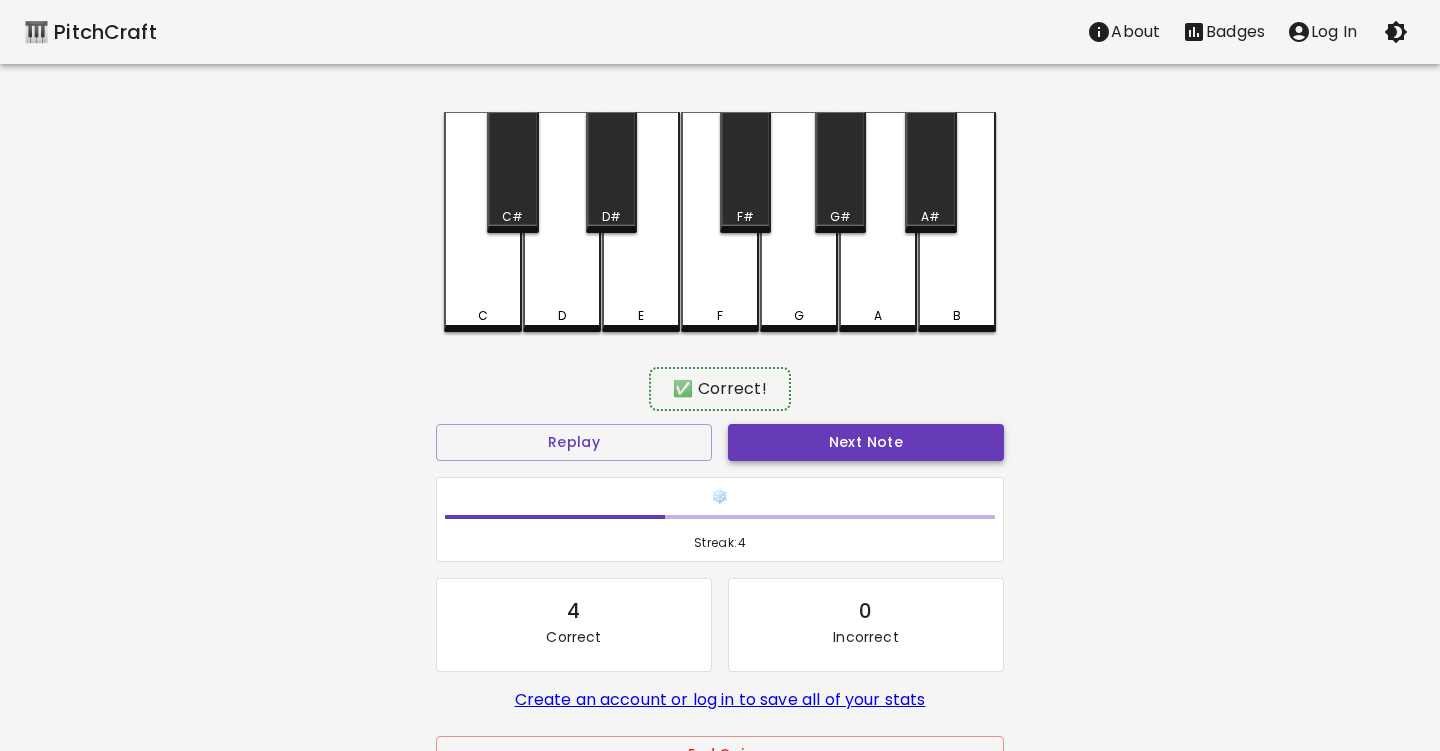 click on "Next Note" at bounding box center (866, 442) 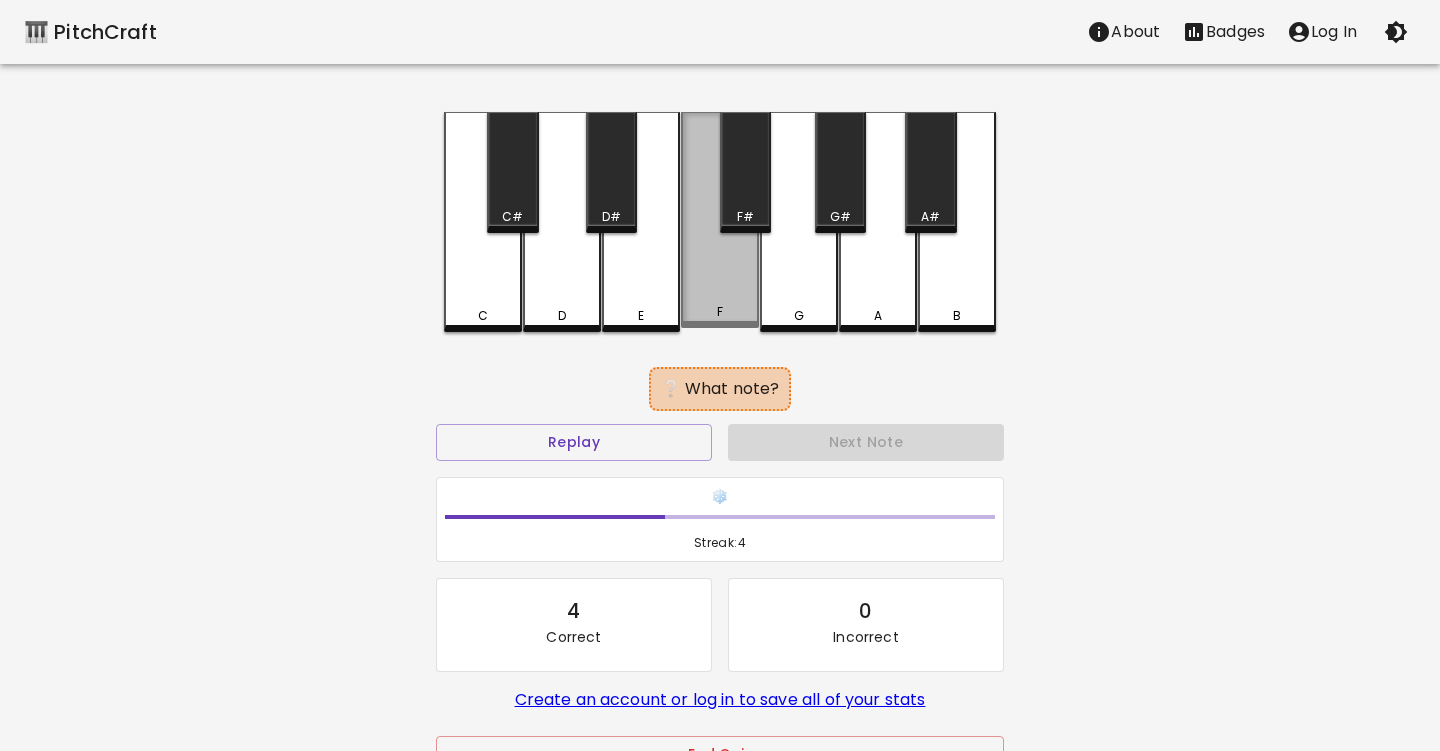 click on "F" at bounding box center [720, 312] 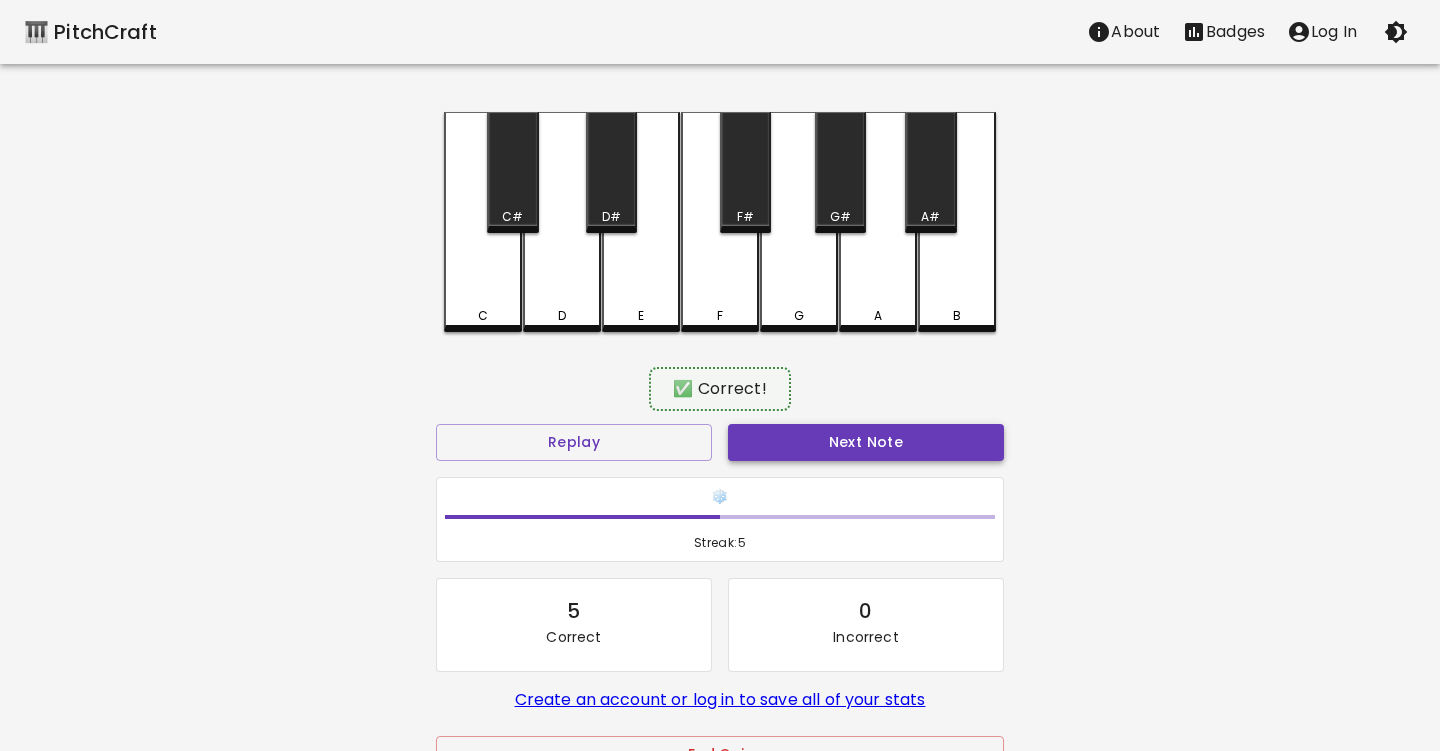 click on "Next Note" at bounding box center (866, 442) 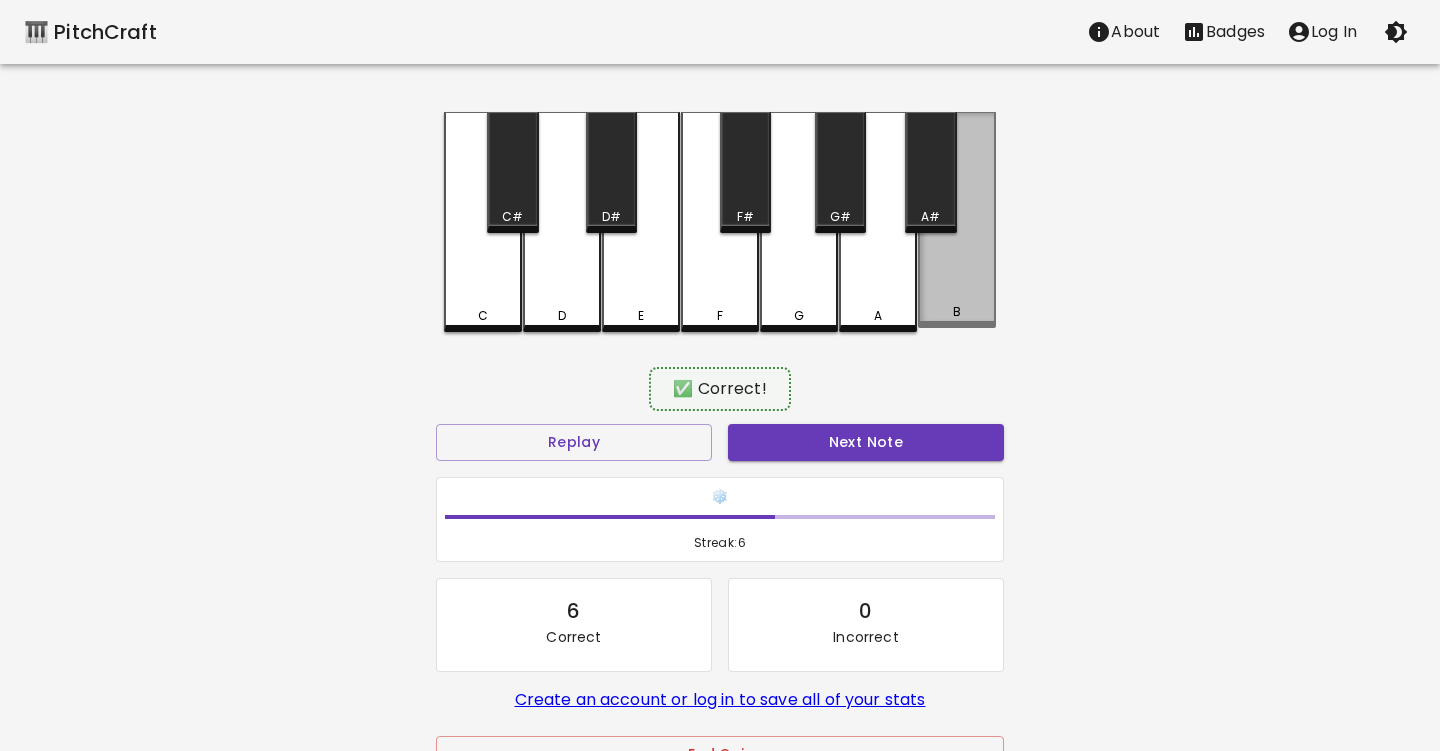 click on "B" at bounding box center [957, 220] 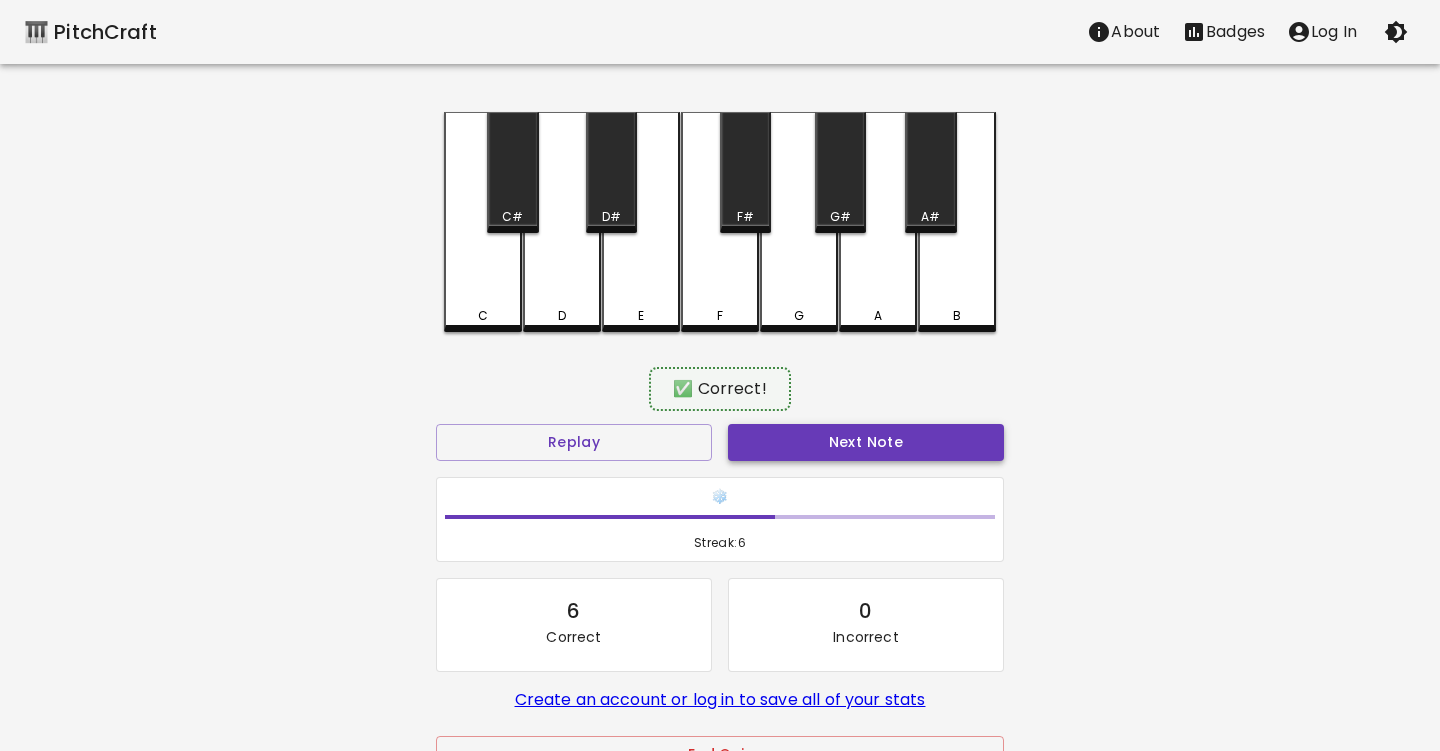 click on "Next Note" at bounding box center [866, 442] 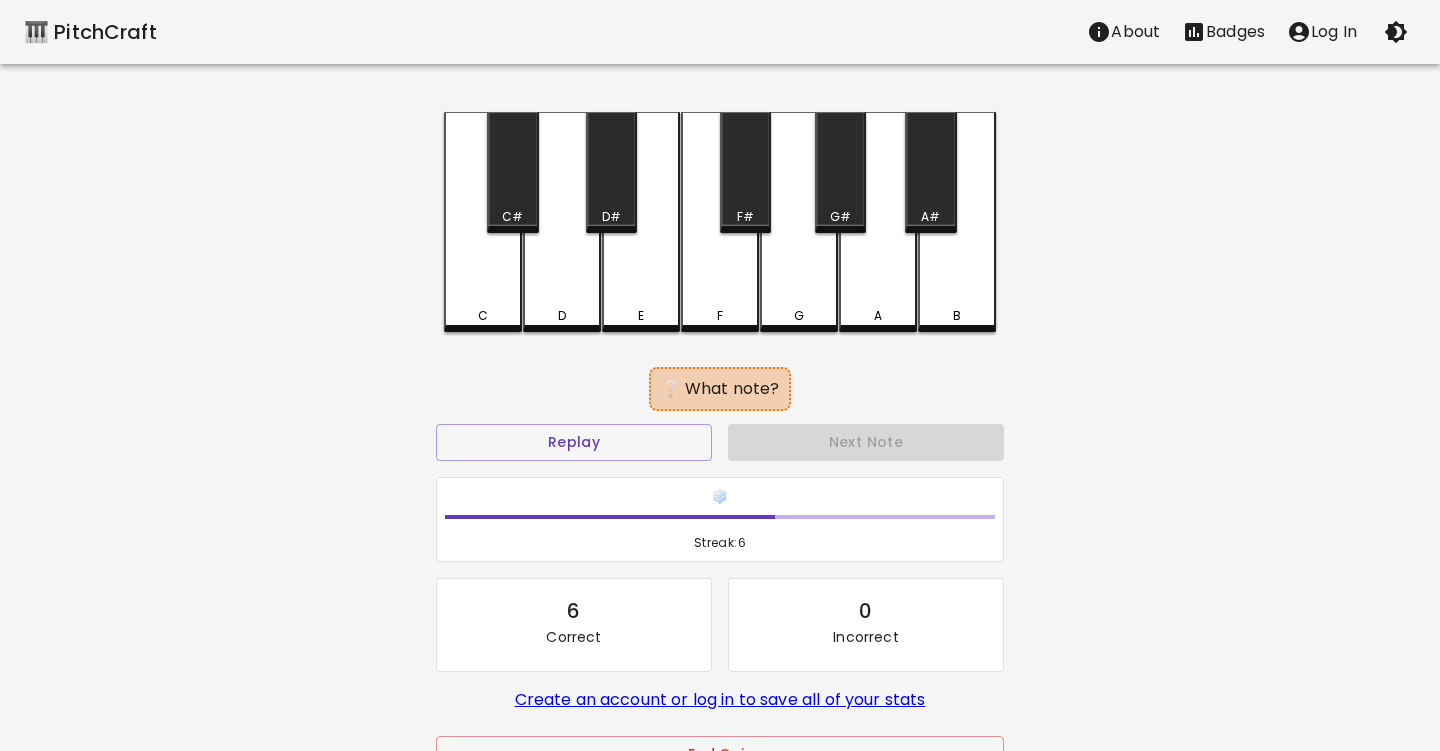click on "B" at bounding box center (957, 222) 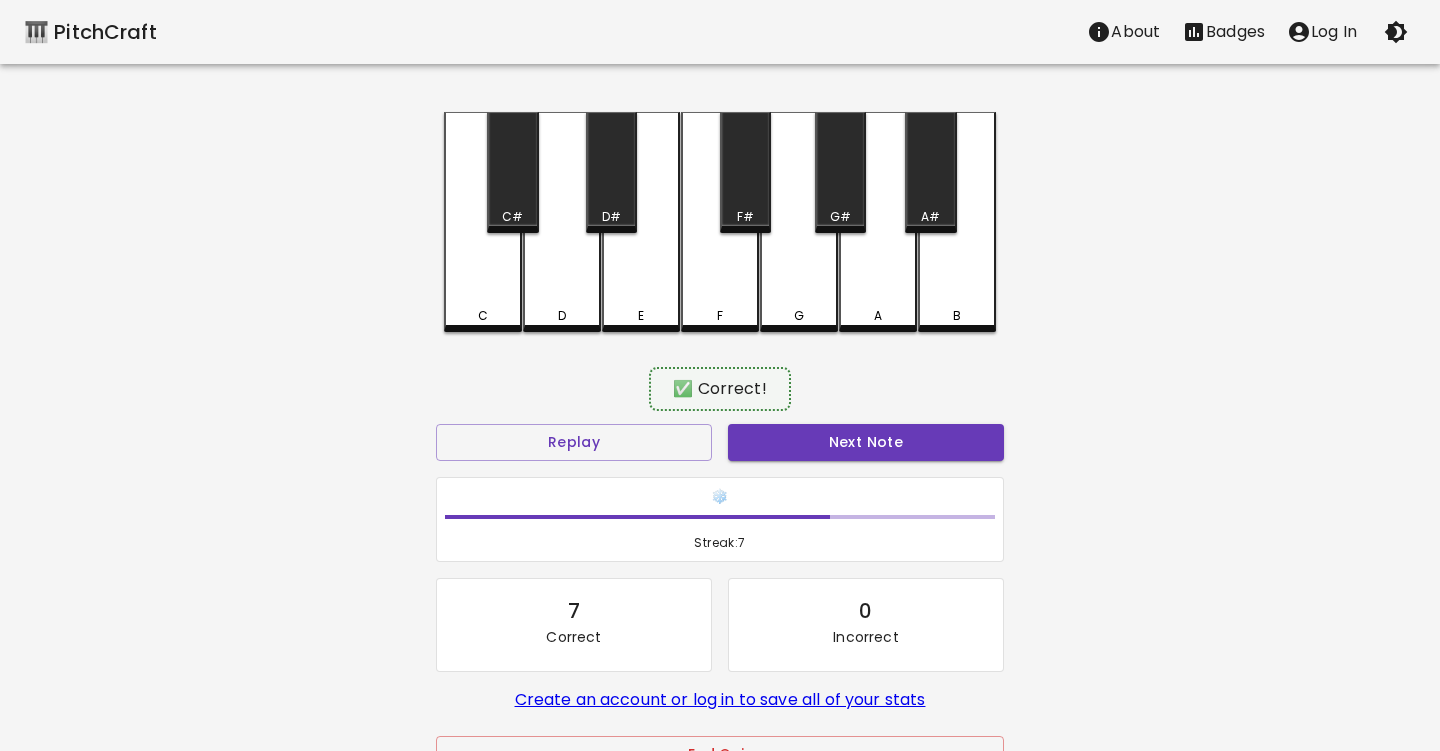 click on "Next Note" at bounding box center [866, 442] 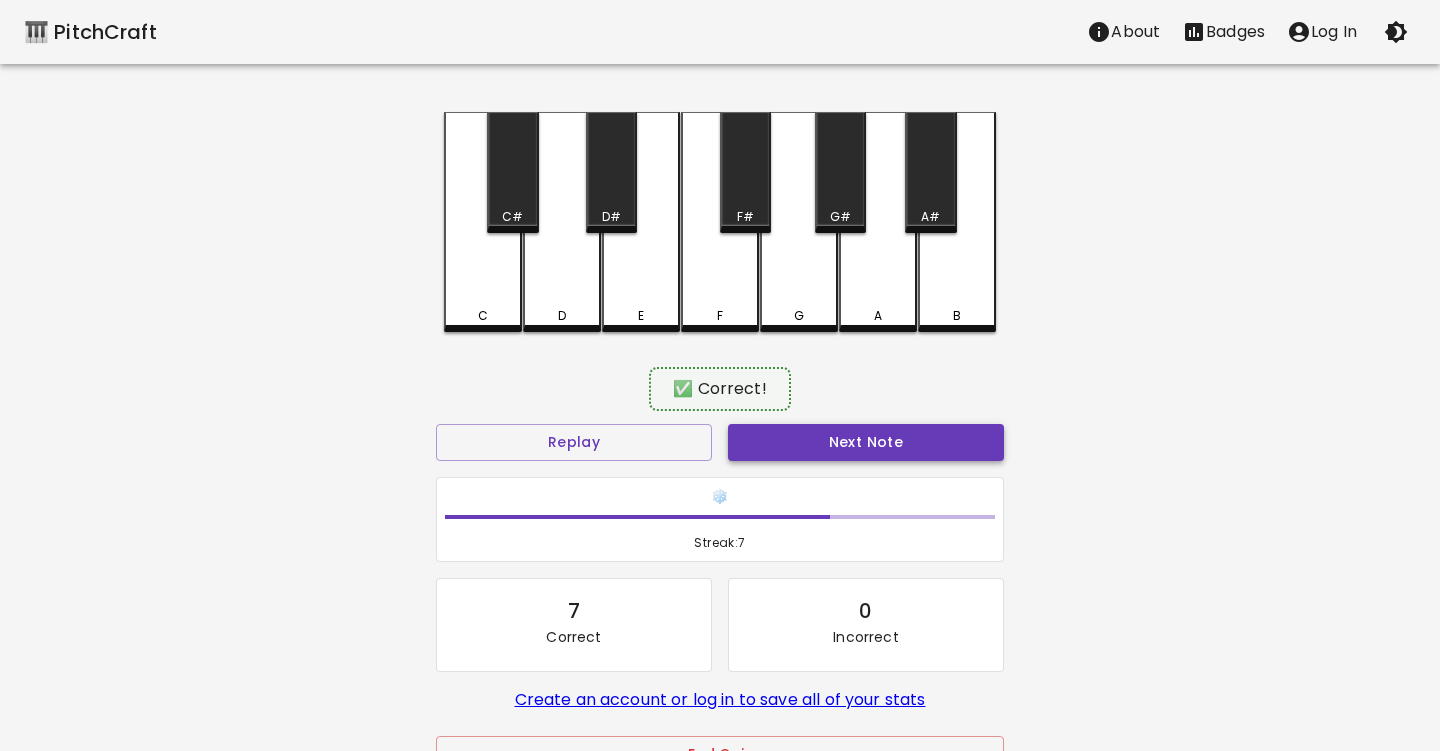 click on "Next Note" at bounding box center [866, 442] 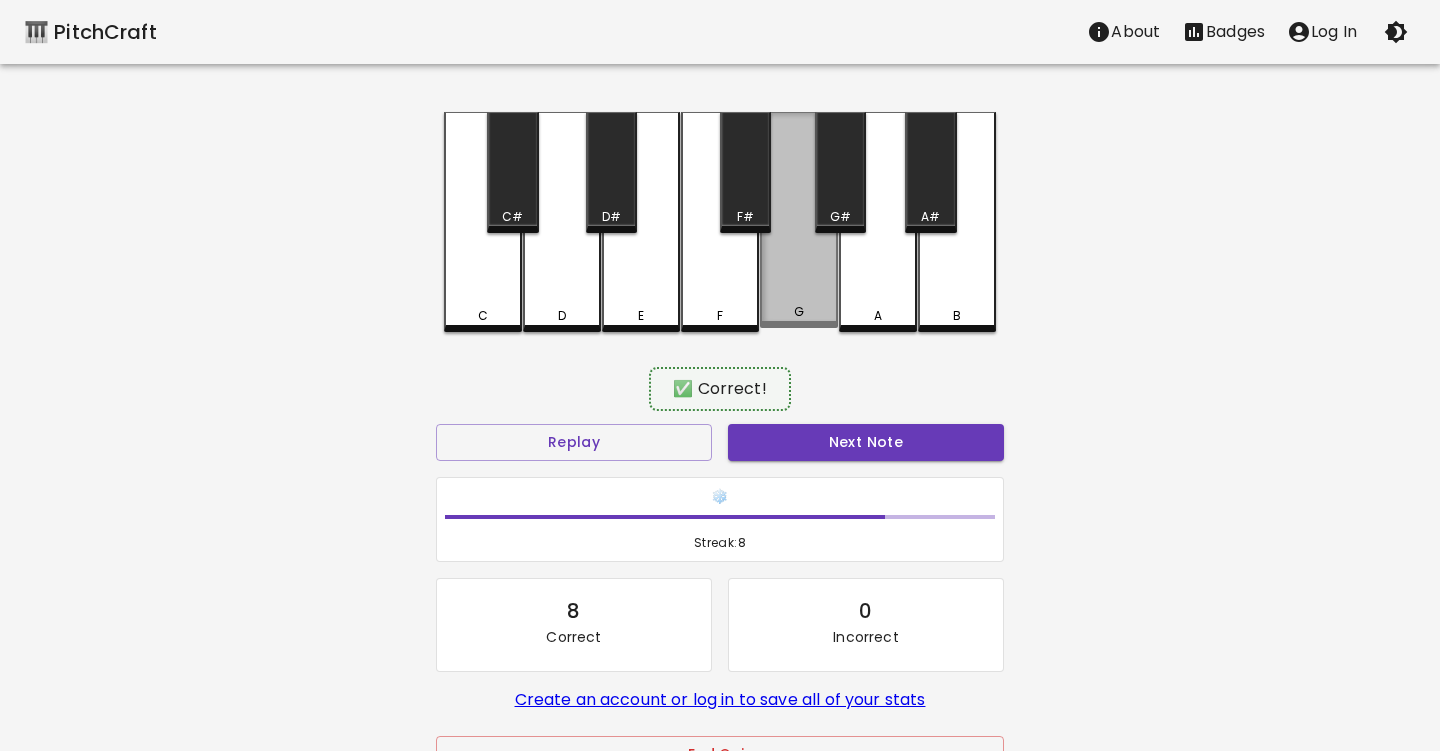 click on "G" at bounding box center [799, 220] 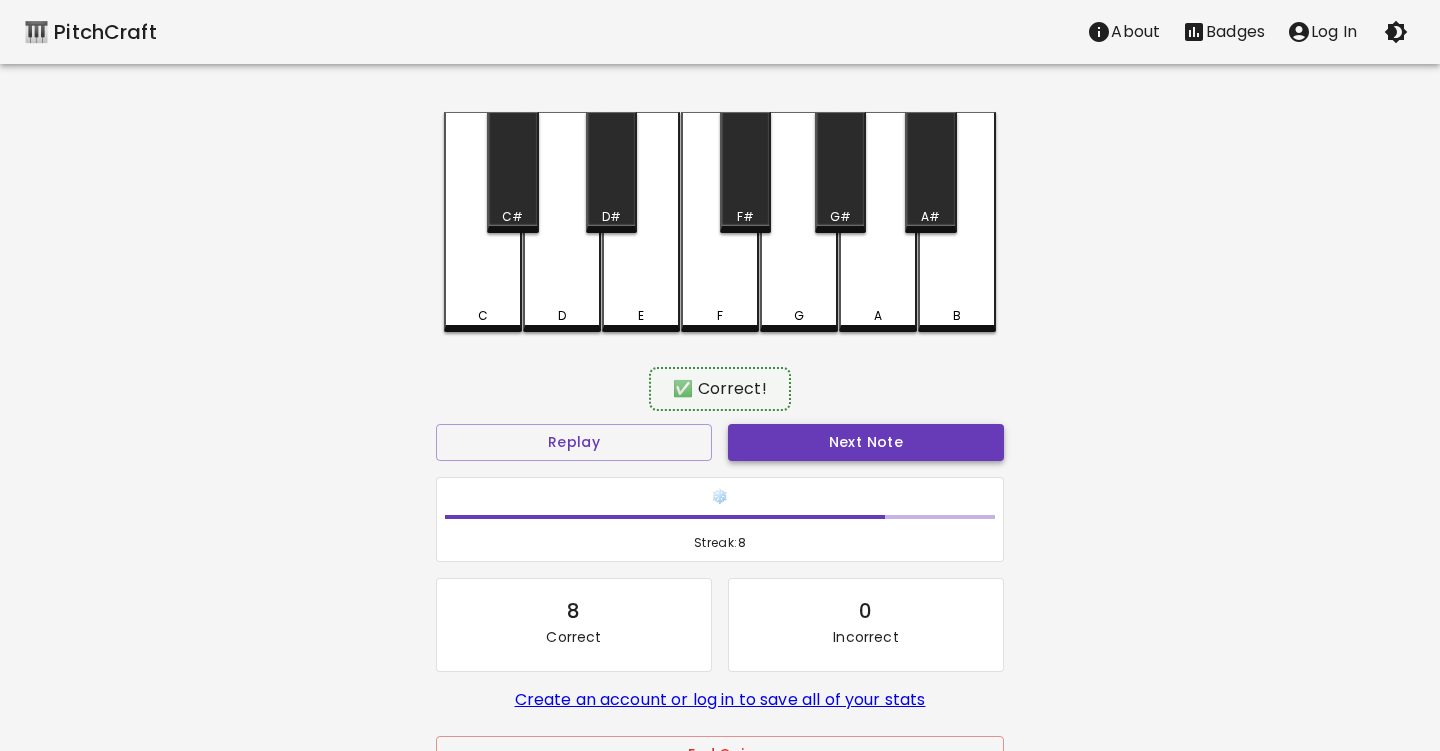 click on "Next Note" at bounding box center (866, 442) 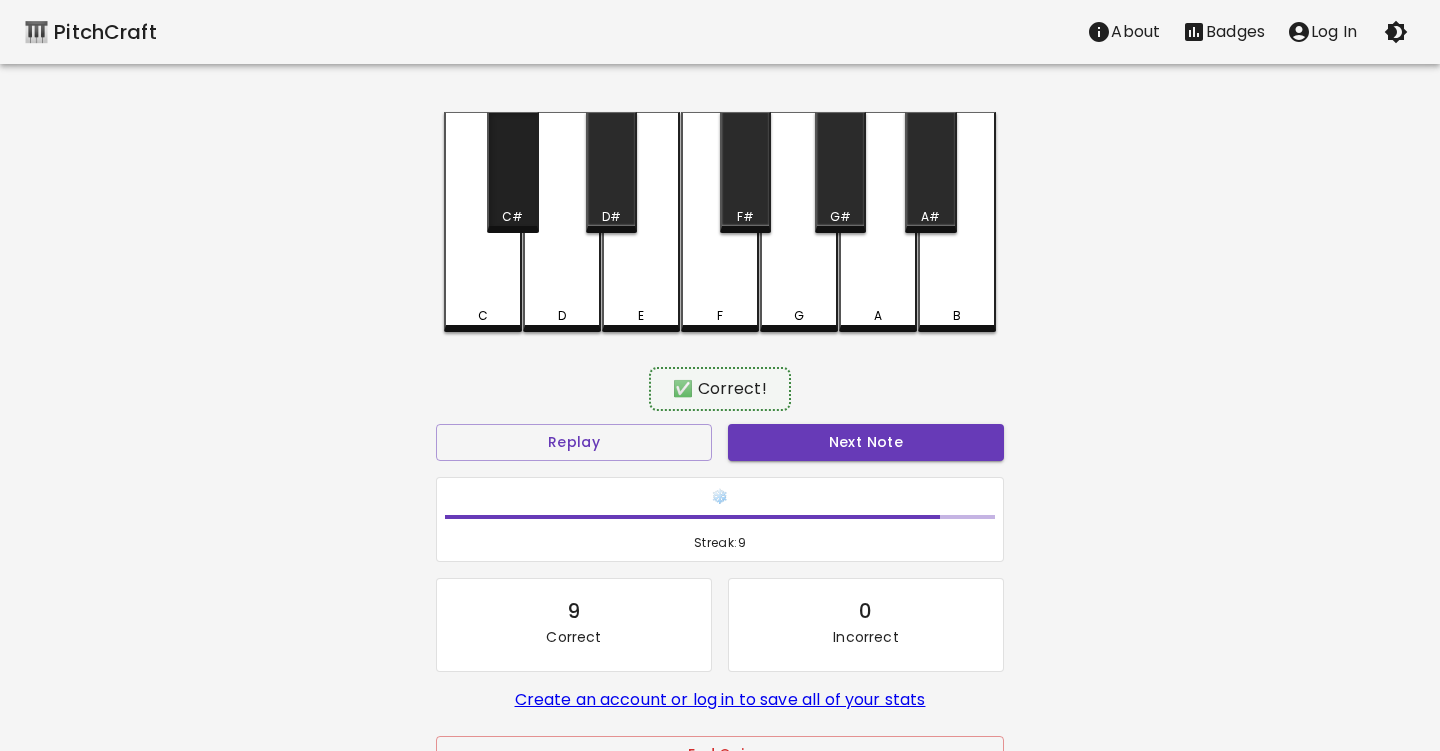 click on "C#" at bounding box center [512, 172] 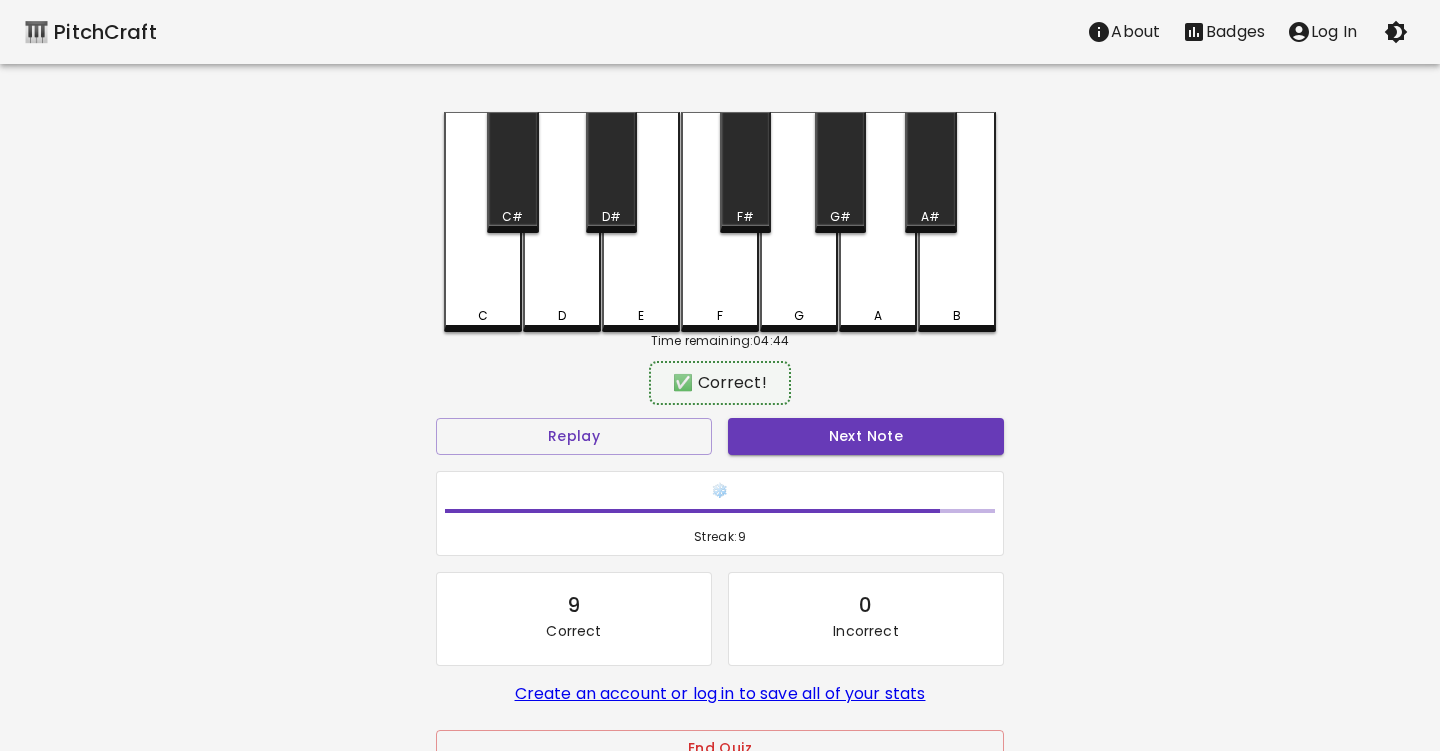 click on "🎹 PitchCraft About Badges   Log In C C# D D# E F F# G G# A A# B Time remaining:  [TIME] ✅ Correct! Replay  Next Note    ❄️ Streak:  9 9 Correct 0 Incorrect Create an account or log in to save all of your stats     End Quiz" at bounding box center [720, 397] 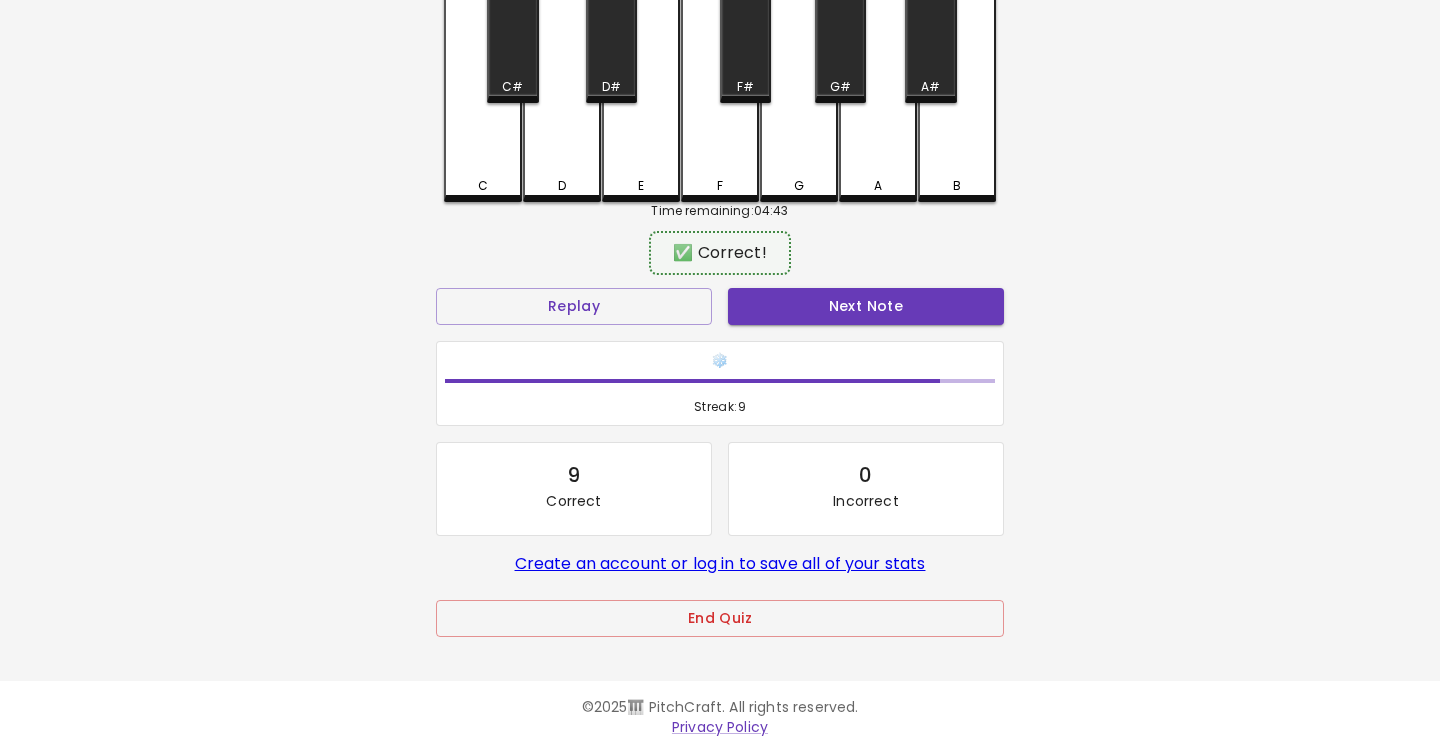 scroll, scrollTop: 129, scrollLeft: 0, axis: vertical 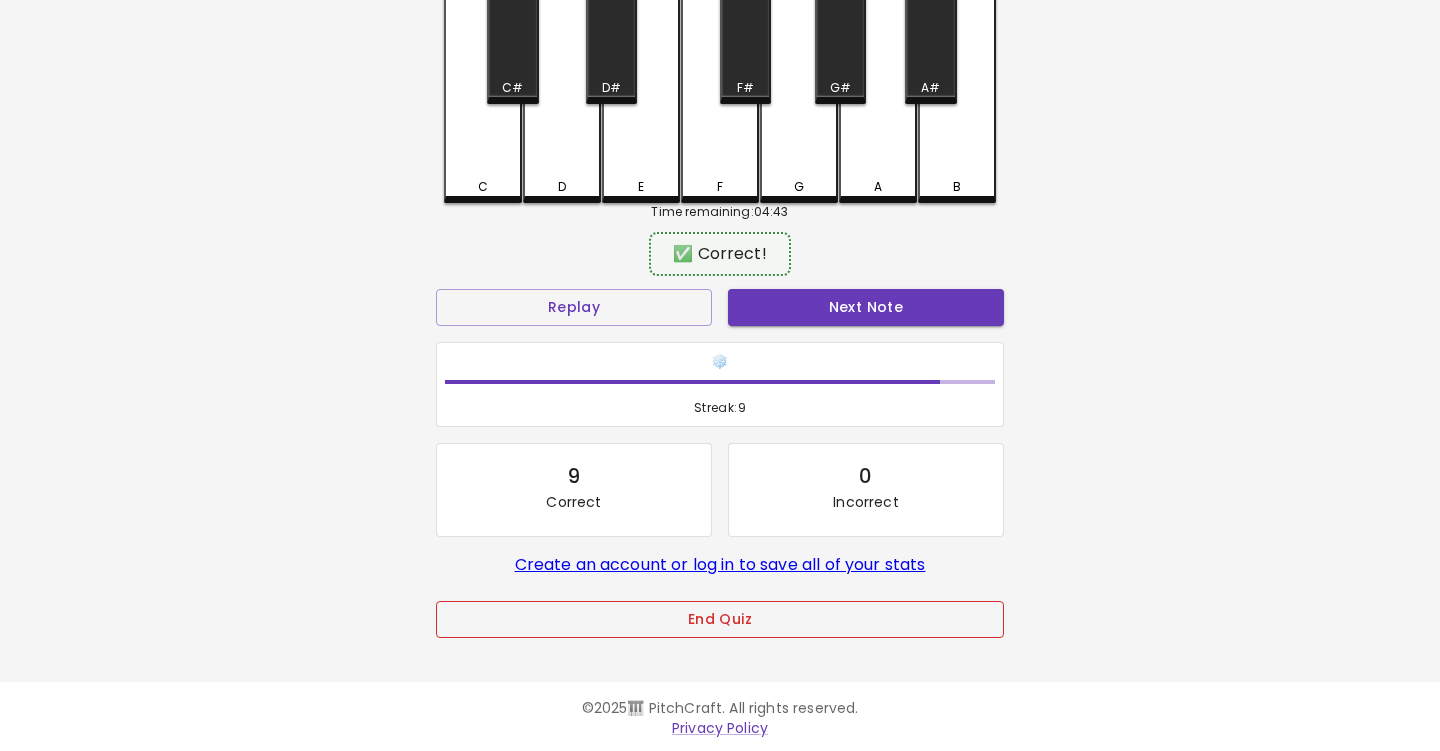 click on "End Quiz" at bounding box center (720, 619) 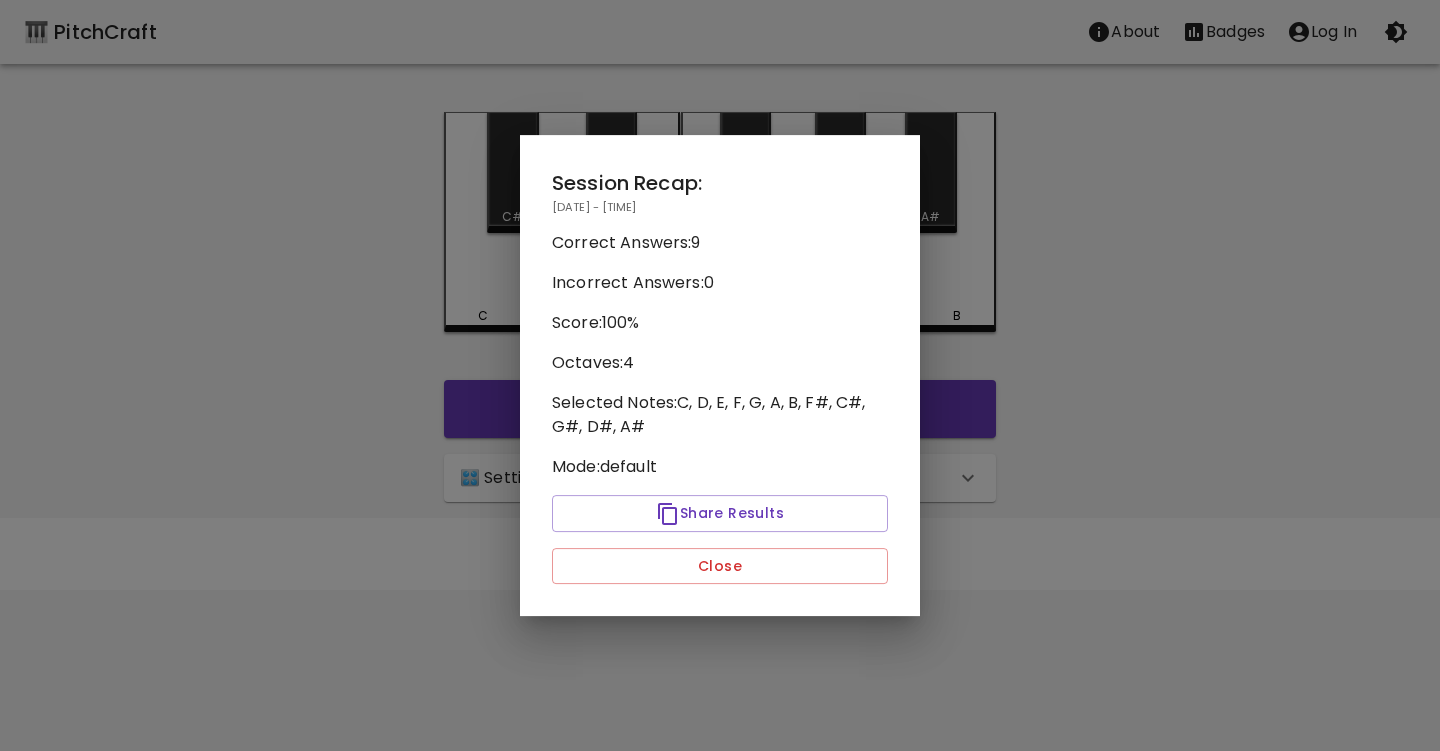 scroll, scrollTop: 0, scrollLeft: 0, axis: both 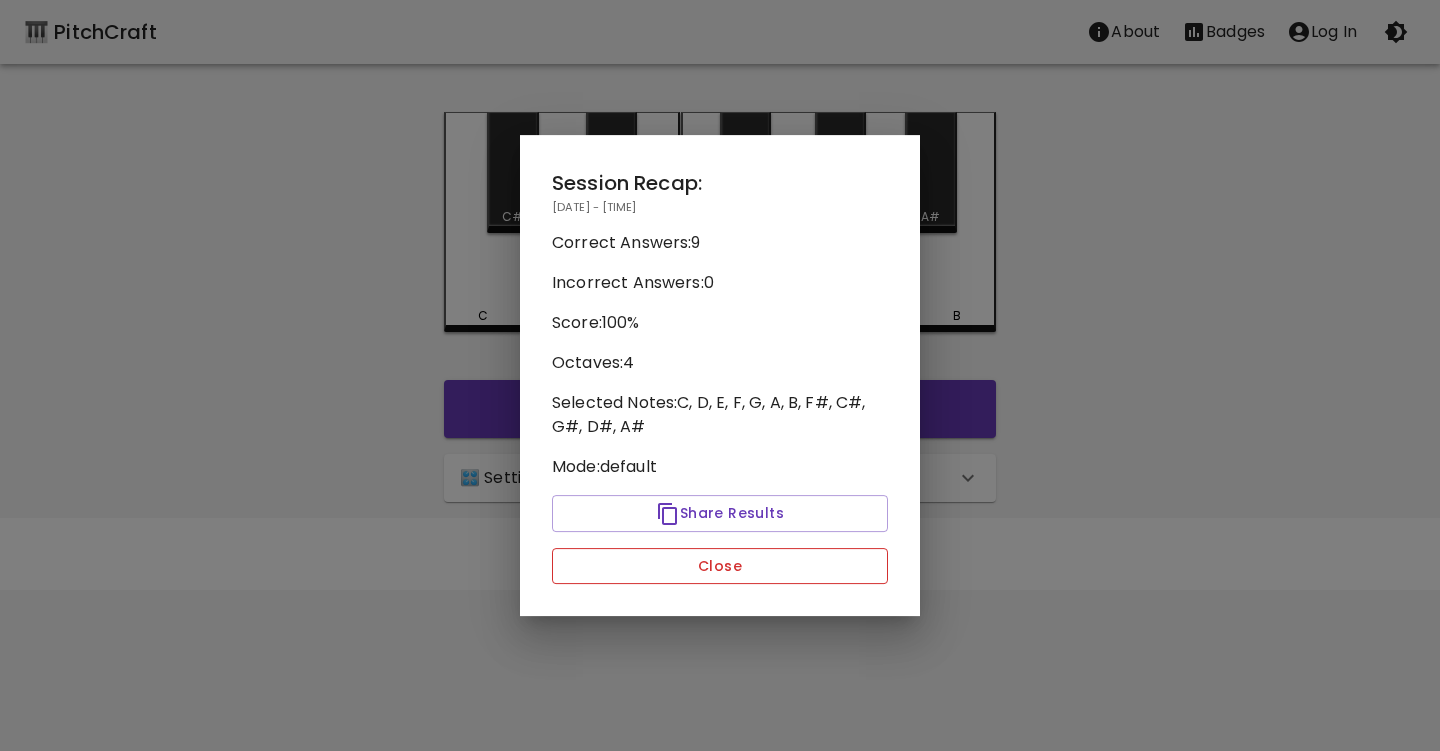 click on "Close" at bounding box center [720, 566] 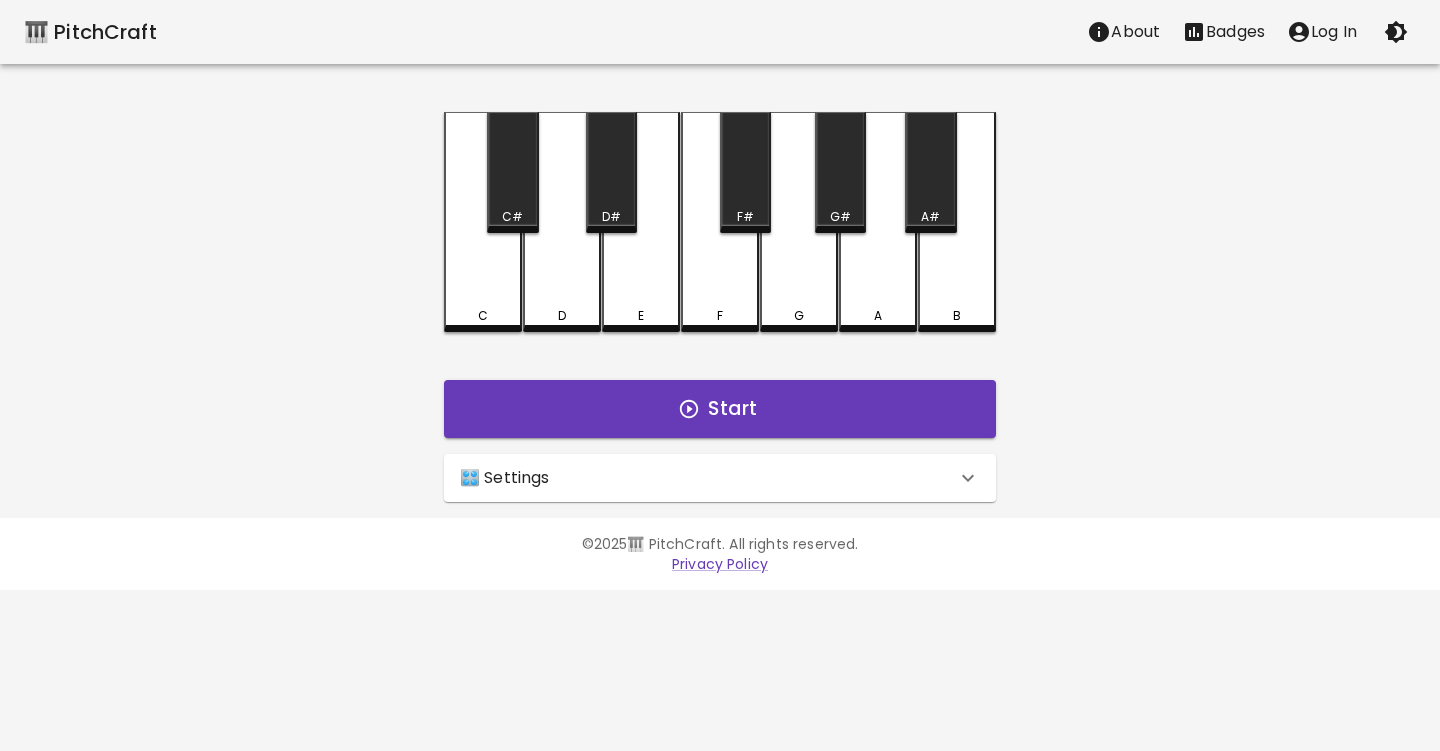 click on "🎛️ Settings" at bounding box center (708, 478) 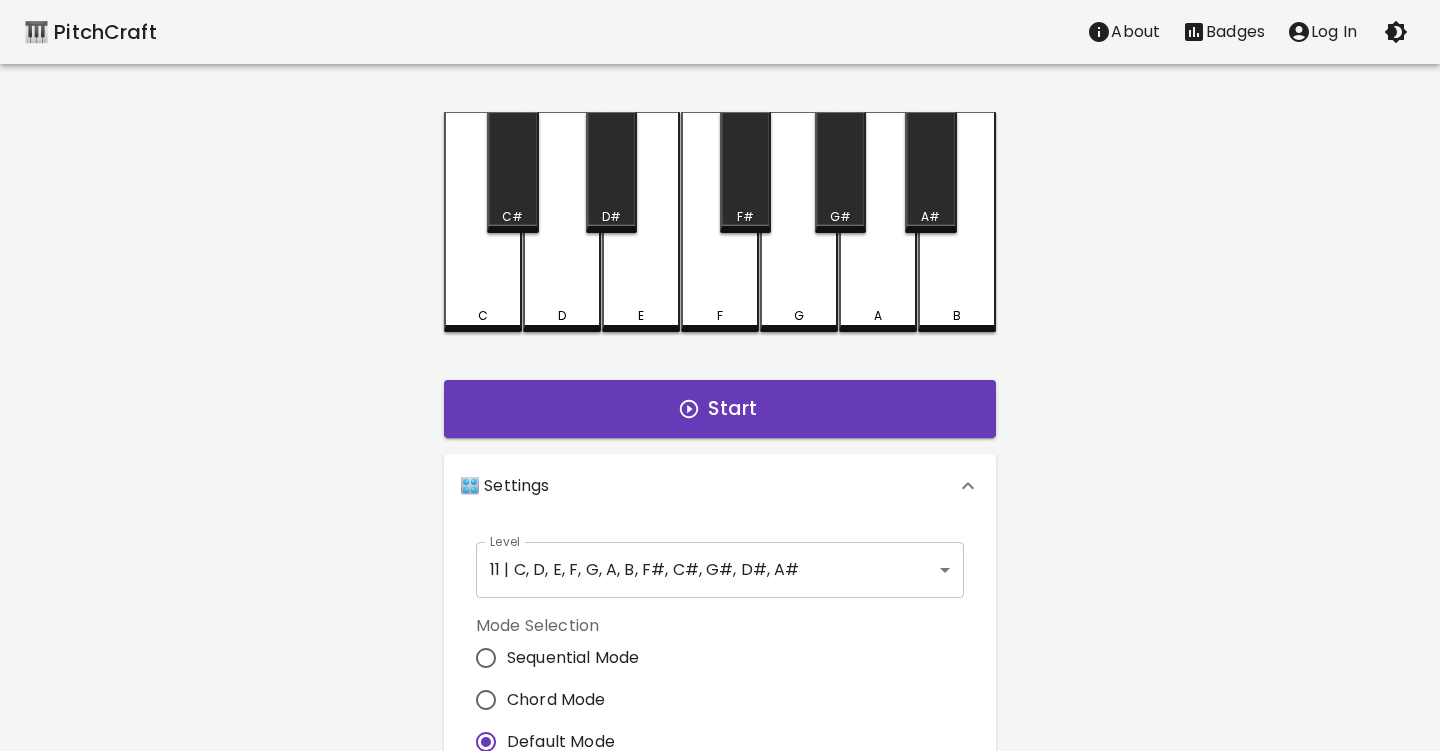 click on "🎹 PitchCraft About Badges   Log In C C# D D# E F F# G G# A A# B Start 🎛️ Settings Level 11 | C, D, E, F, G, A, B, F#, C#, G#, D#, A# 21 Level Mode Selection Sequential Mode Chord Mode Default Mode Show Keyboard Shortcuts Show Note Names Autoplay next note Show Streak Octave(s) High Voice 4 Octave Instrument Piano acoustic_grand_piano Instrument" at bounding box center [720, 561] 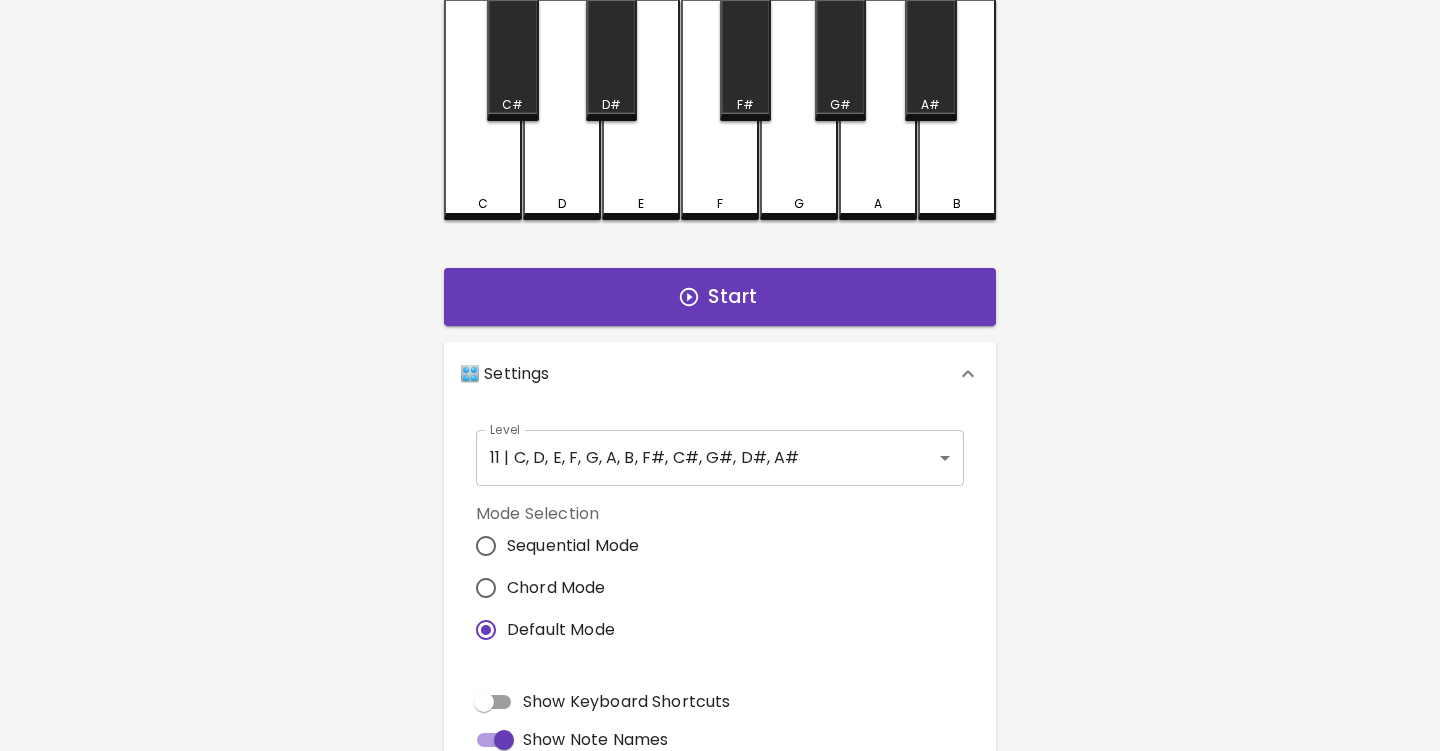 scroll, scrollTop: 113, scrollLeft: 0, axis: vertical 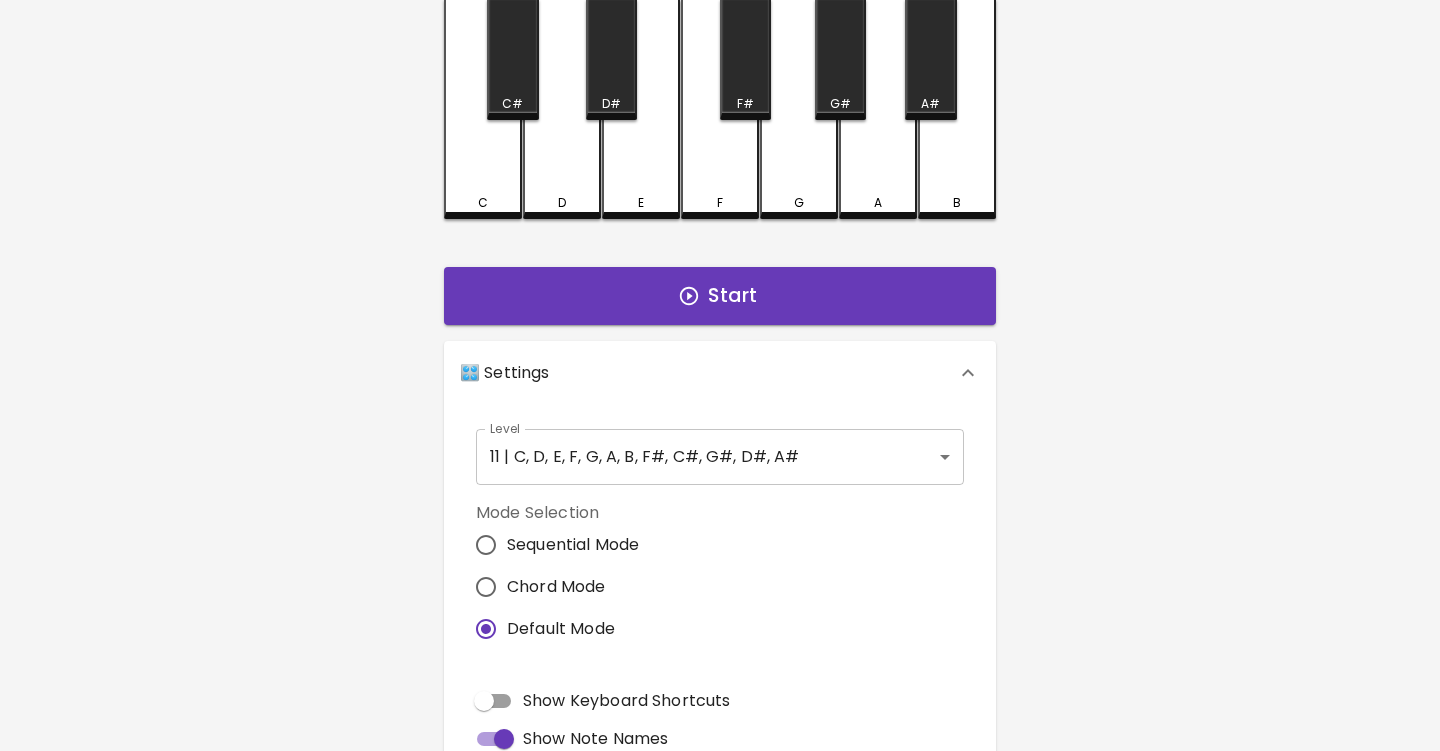 click on "Chord Mode" at bounding box center [486, 545] 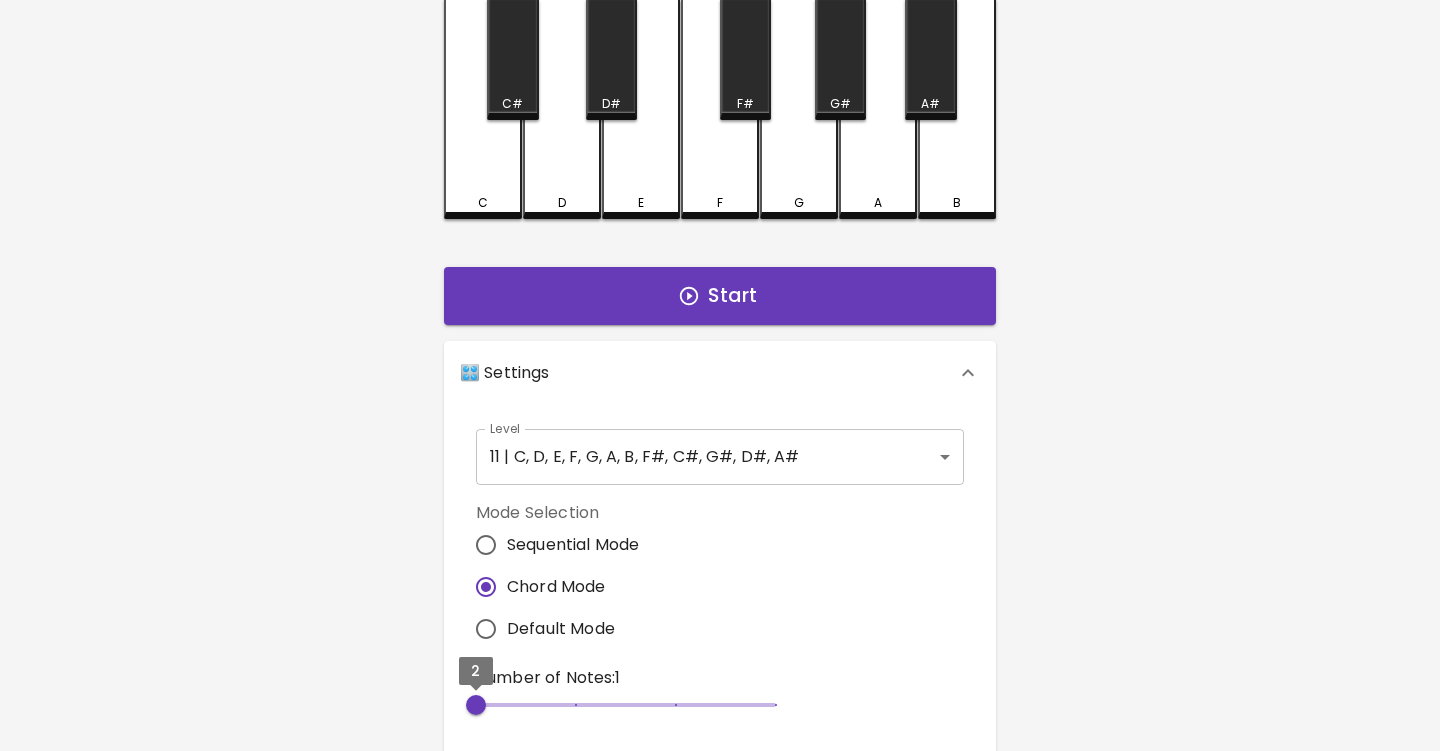 click on "2" at bounding box center (476, 705) 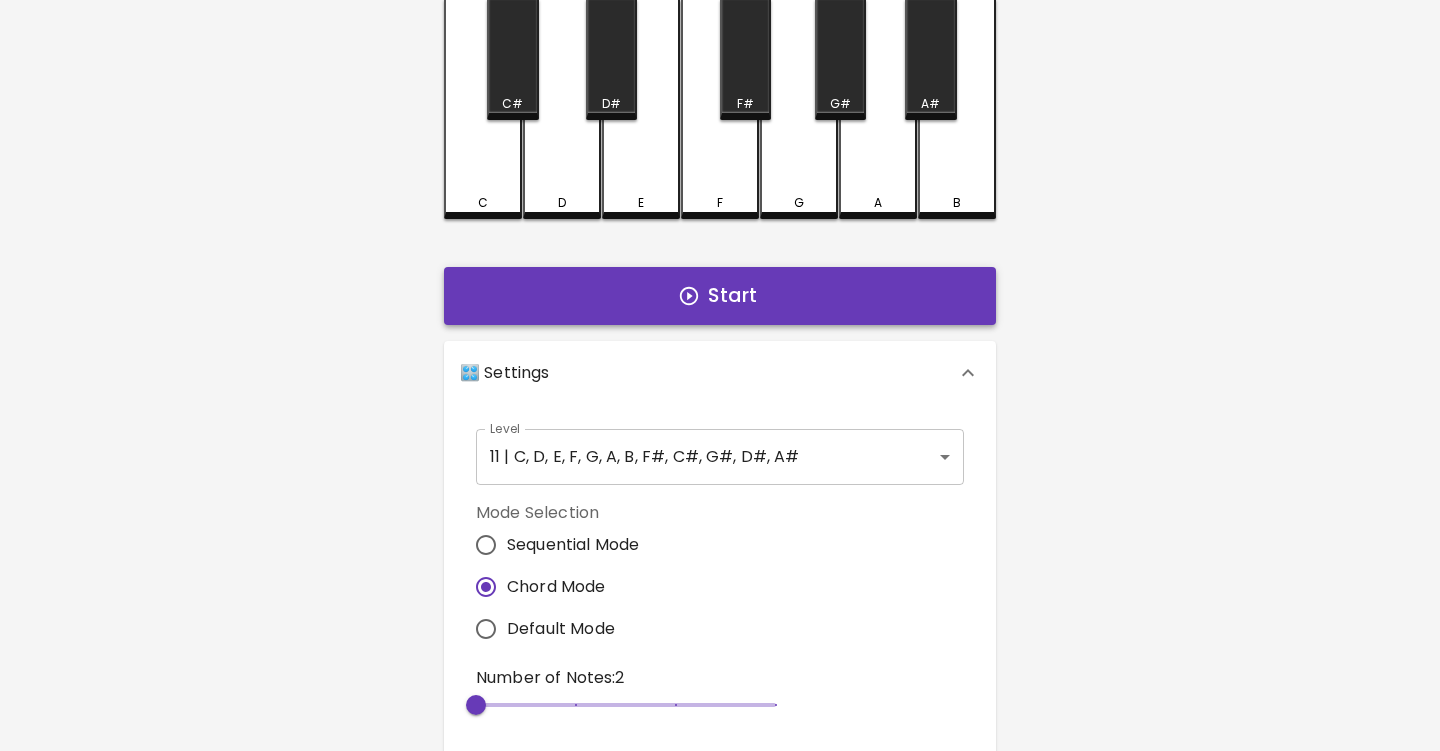click at bounding box center [689, 296] 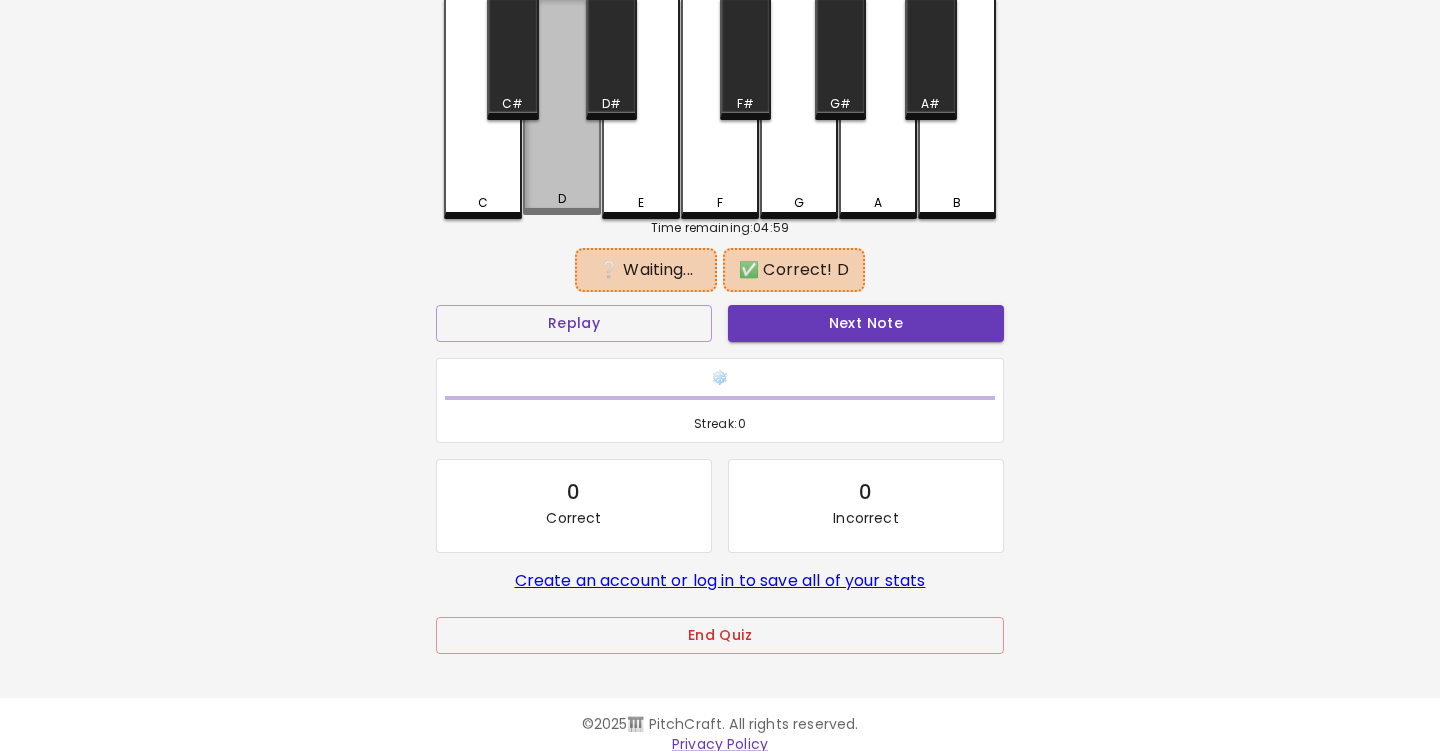 click on "D" at bounding box center (562, 107) 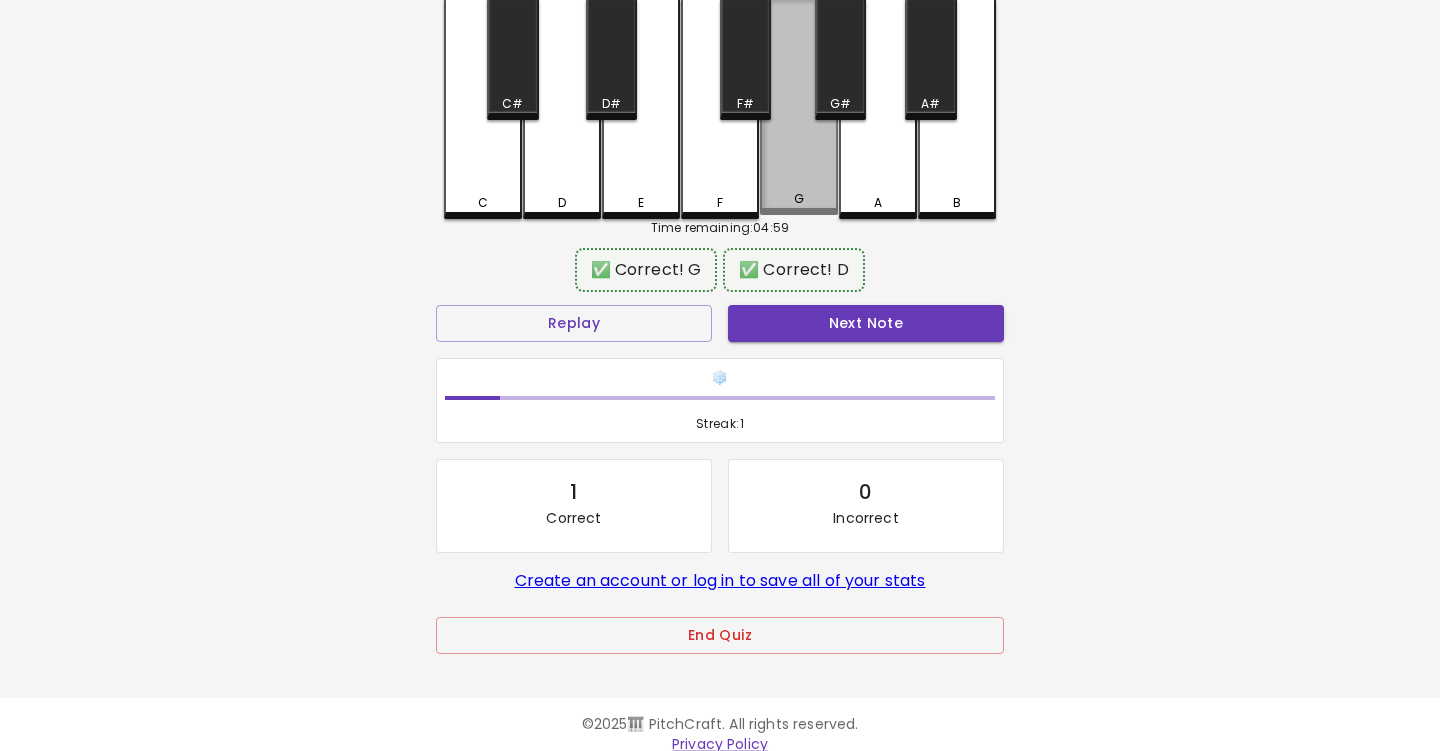 click on "G" at bounding box center (799, 107) 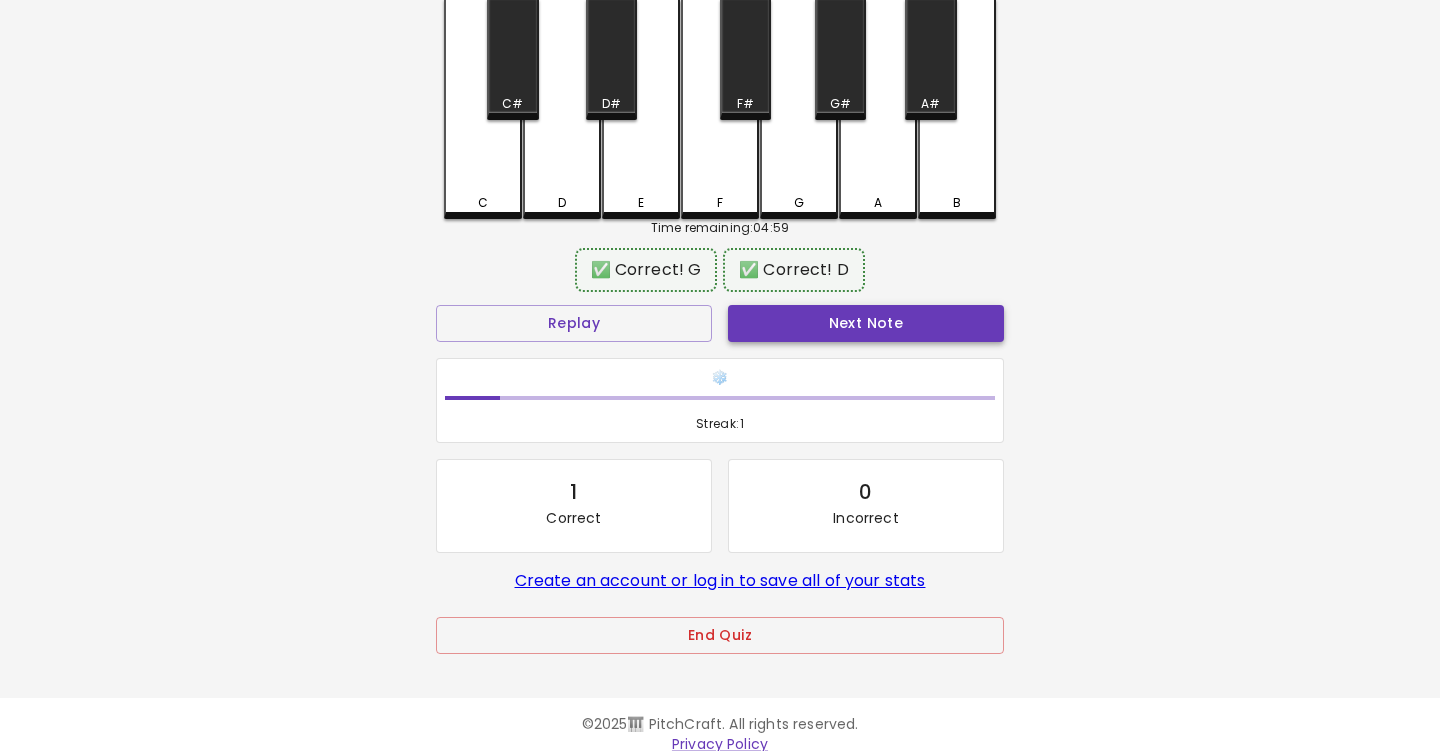 click on "Next Note" at bounding box center [866, 323] 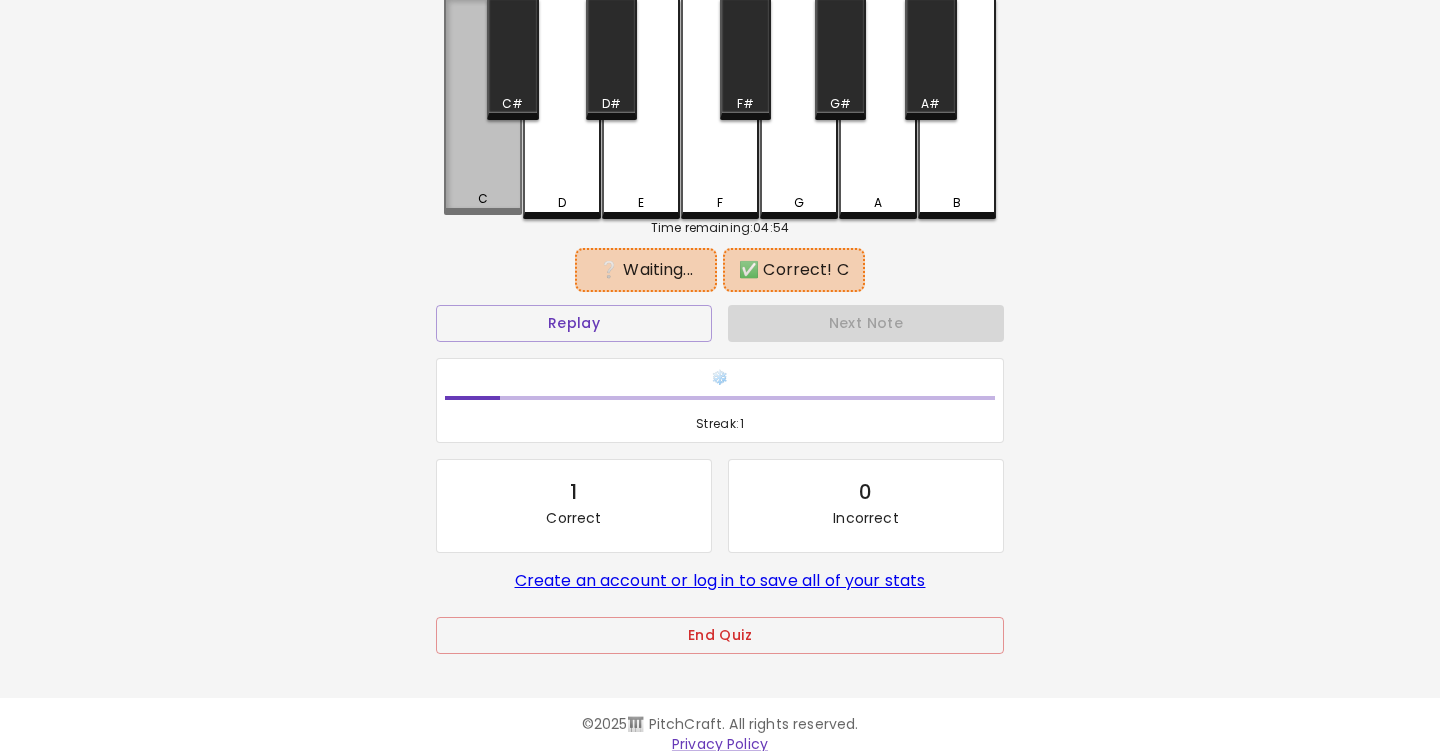 click on "C" at bounding box center (483, 199) 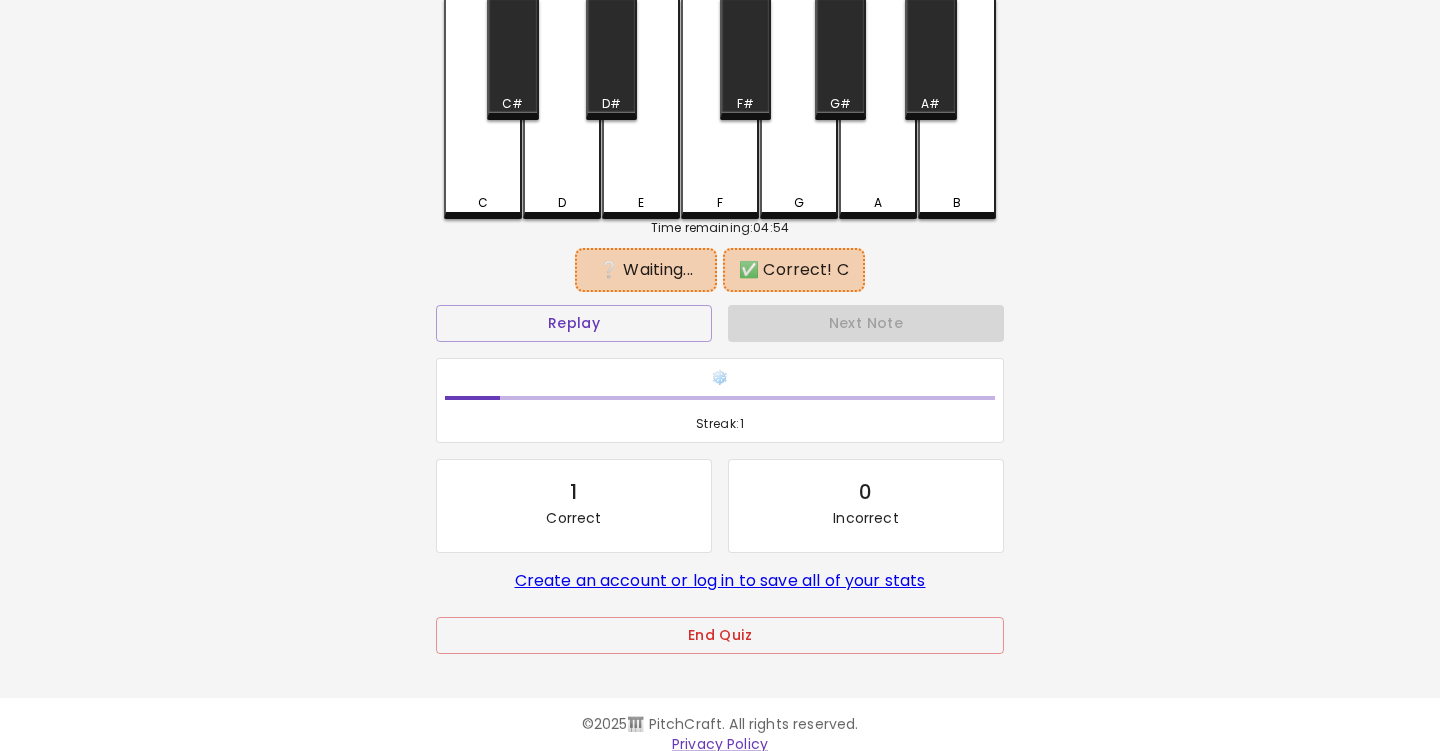 click on "F#" at bounding box center (512, 104) 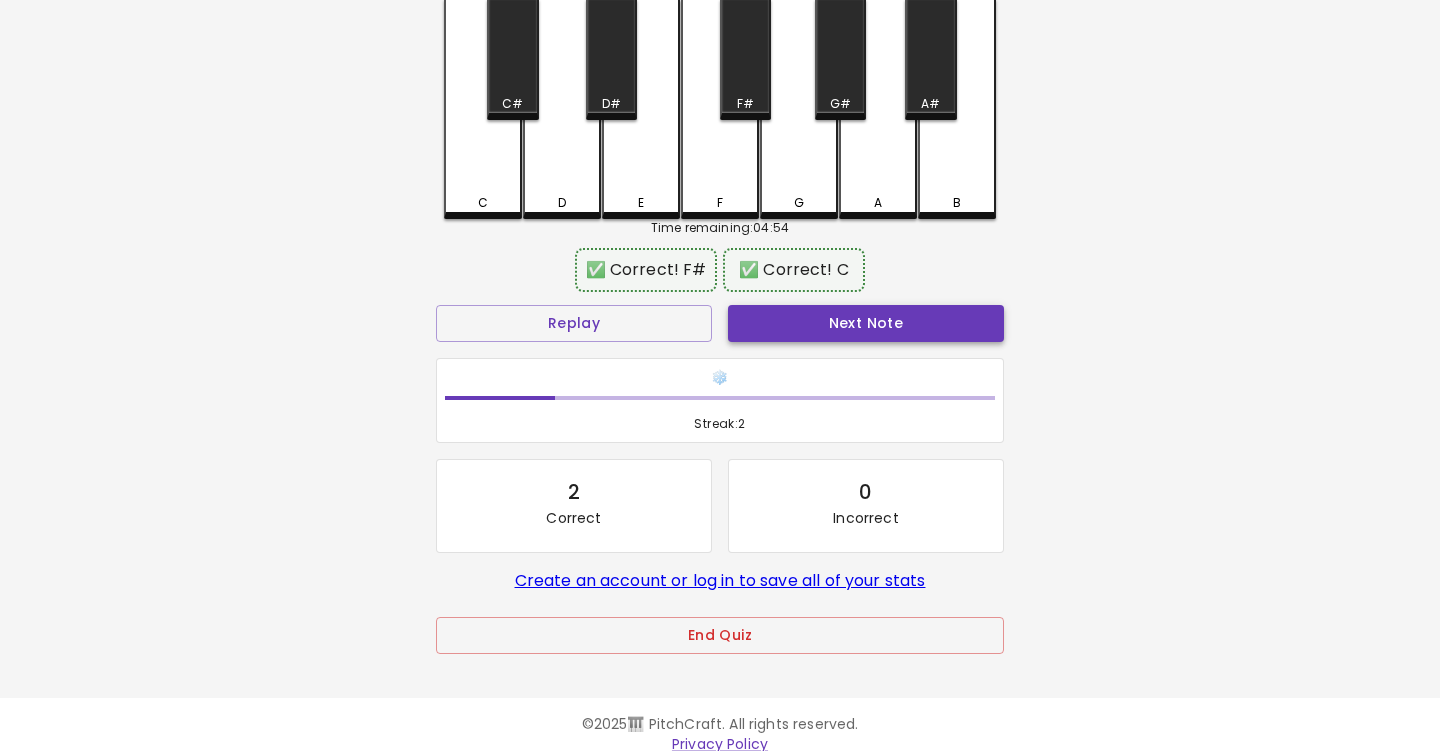 click on "Next Note" at bounding box center (866, 323) 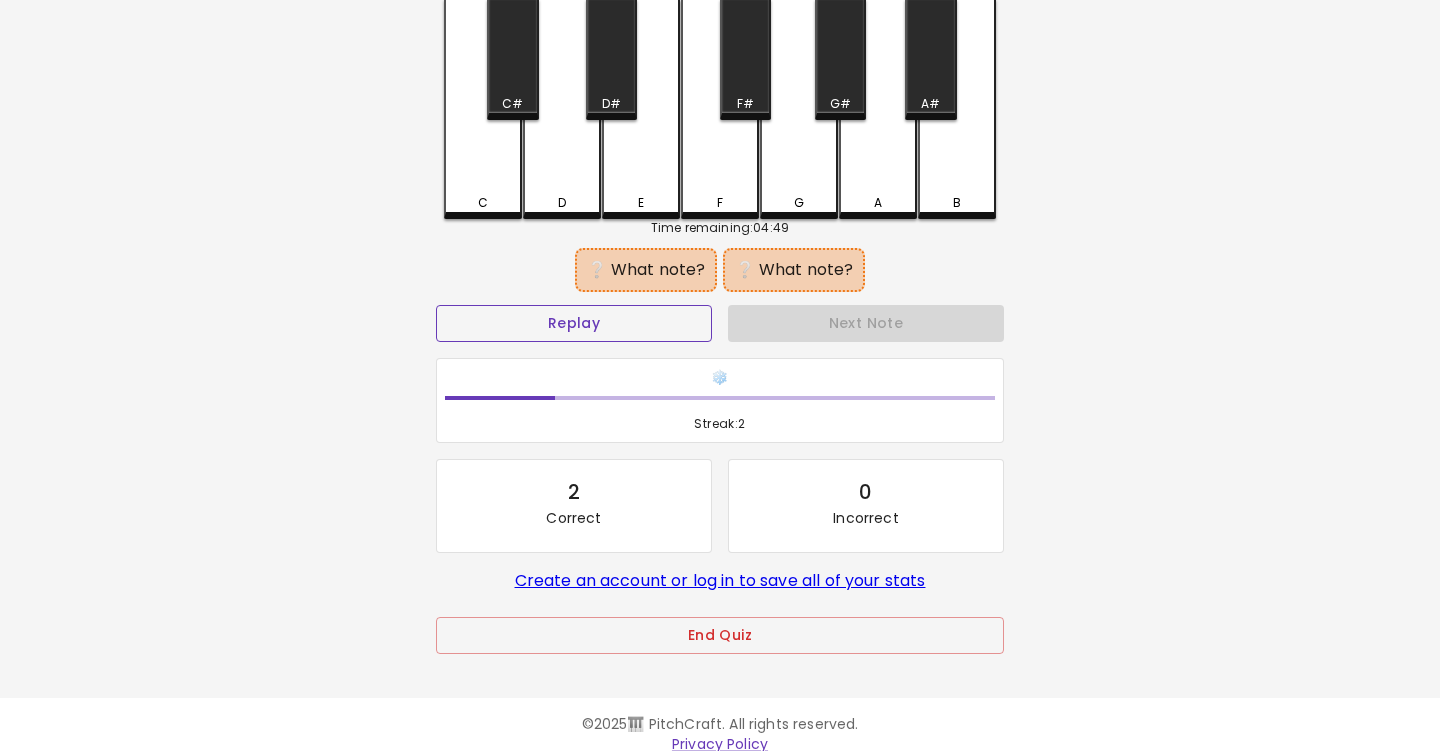 click on "Replay" at bounding box center (574, 323) 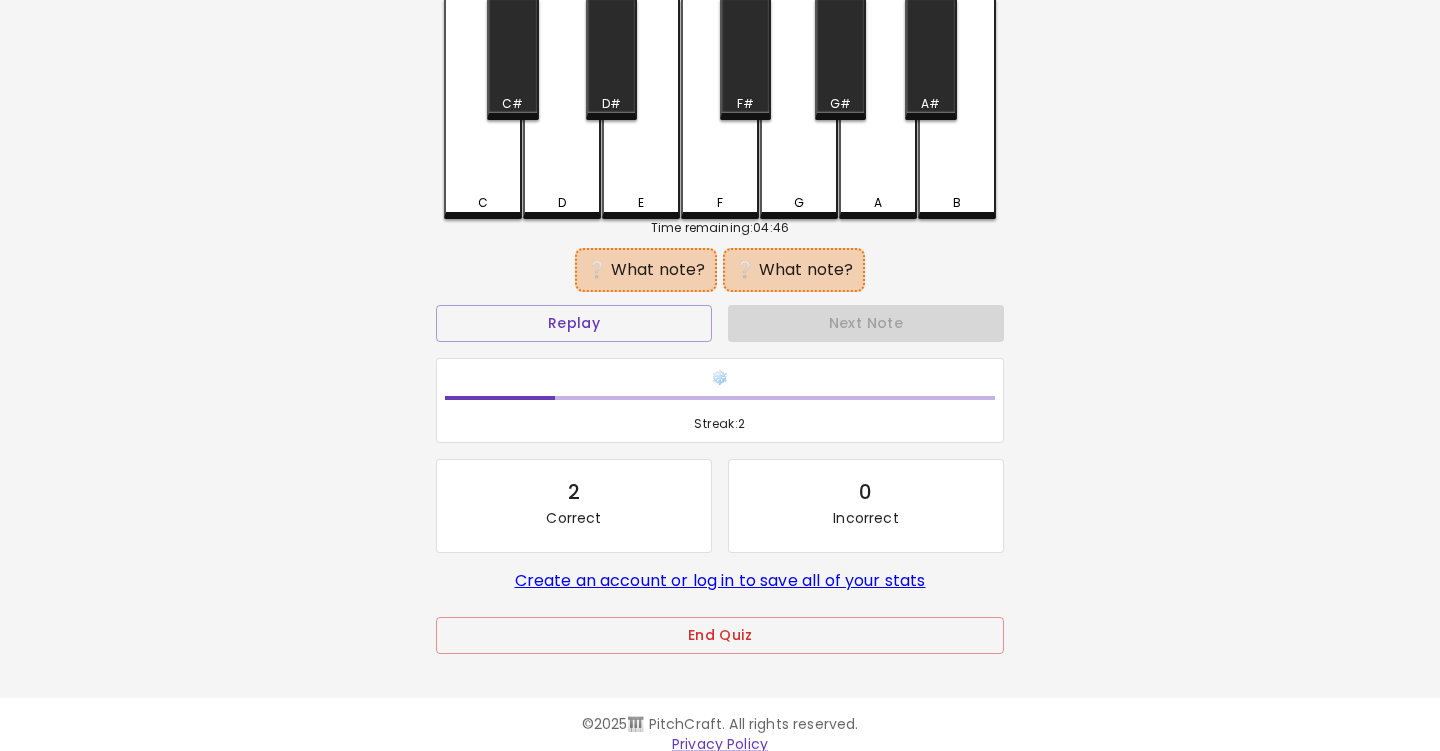 click on "F" at bounding box center [720, 109] 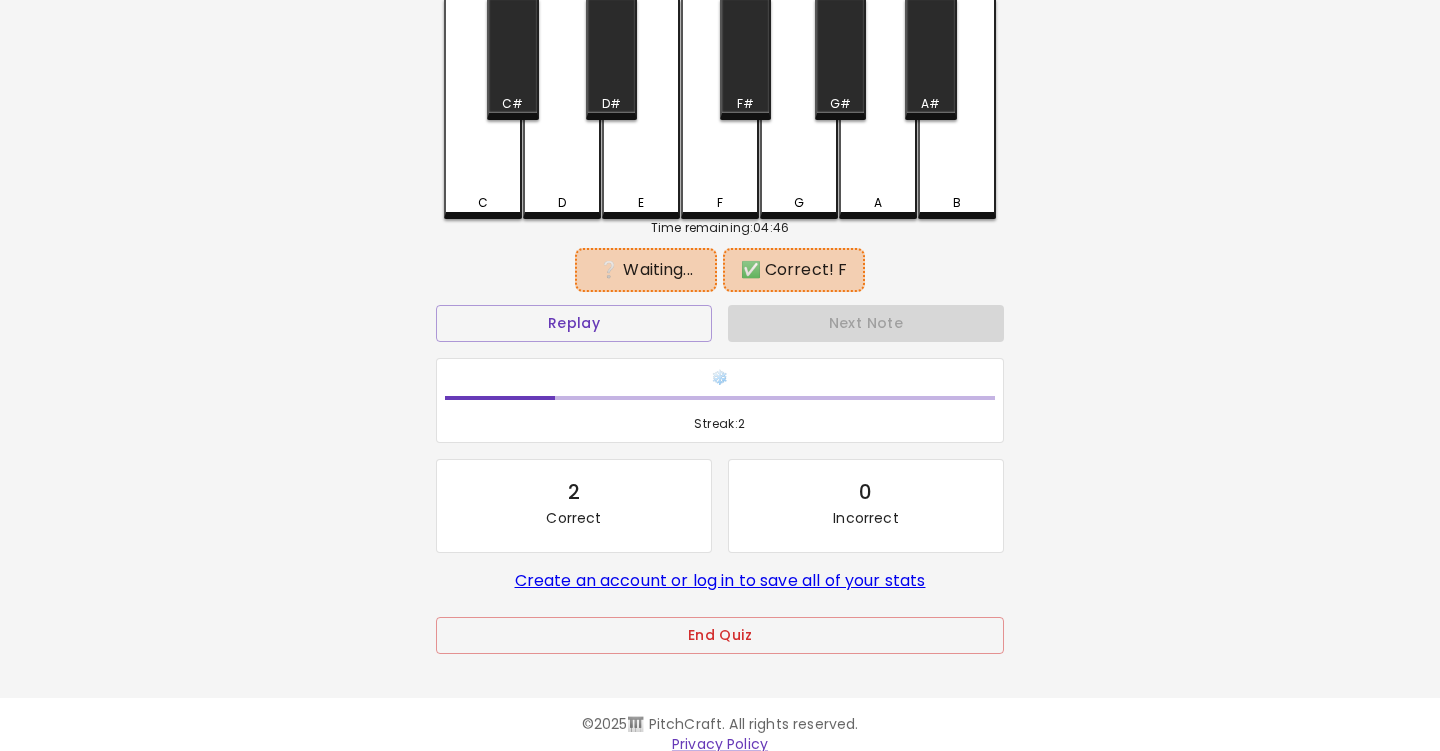 click on "G" at bounding box center [799, 109] 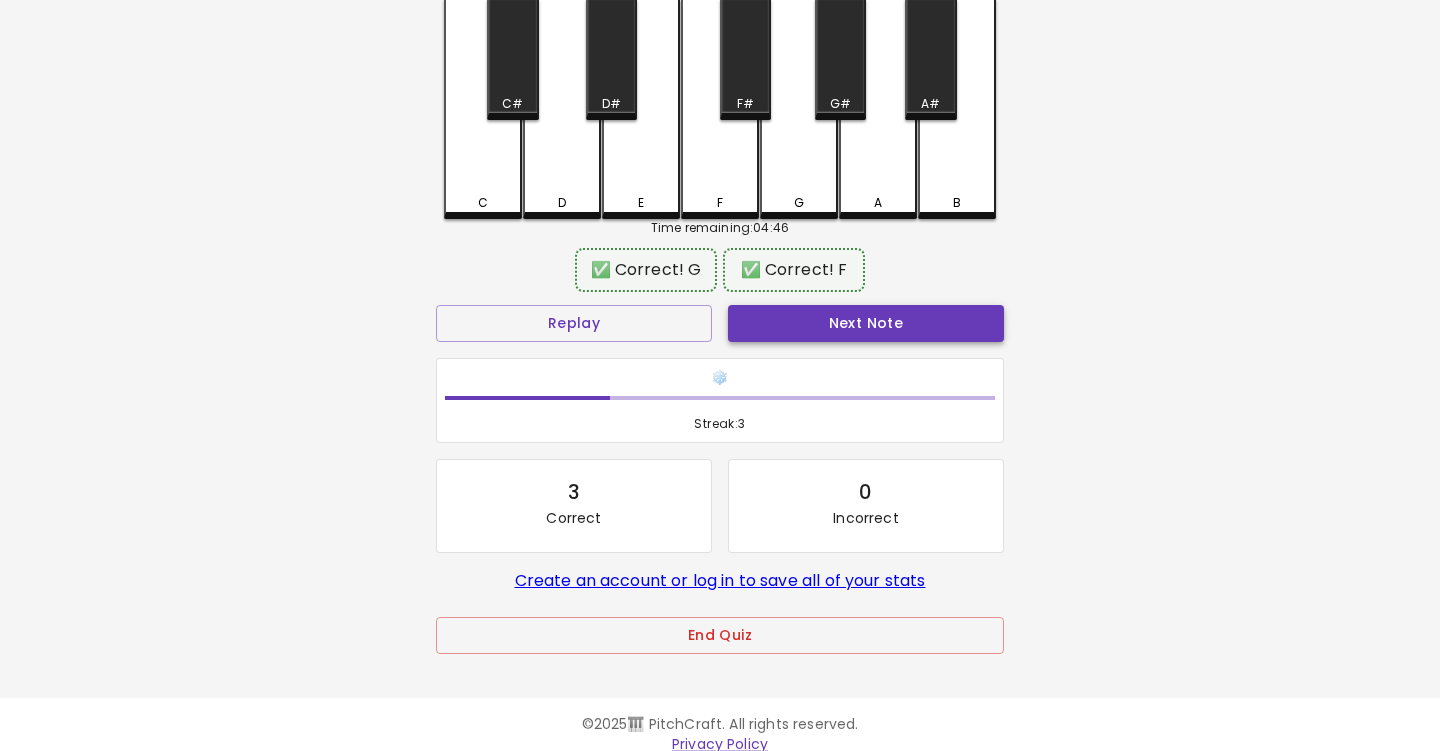 click on "Next Note" at bounding box center (866, 323) 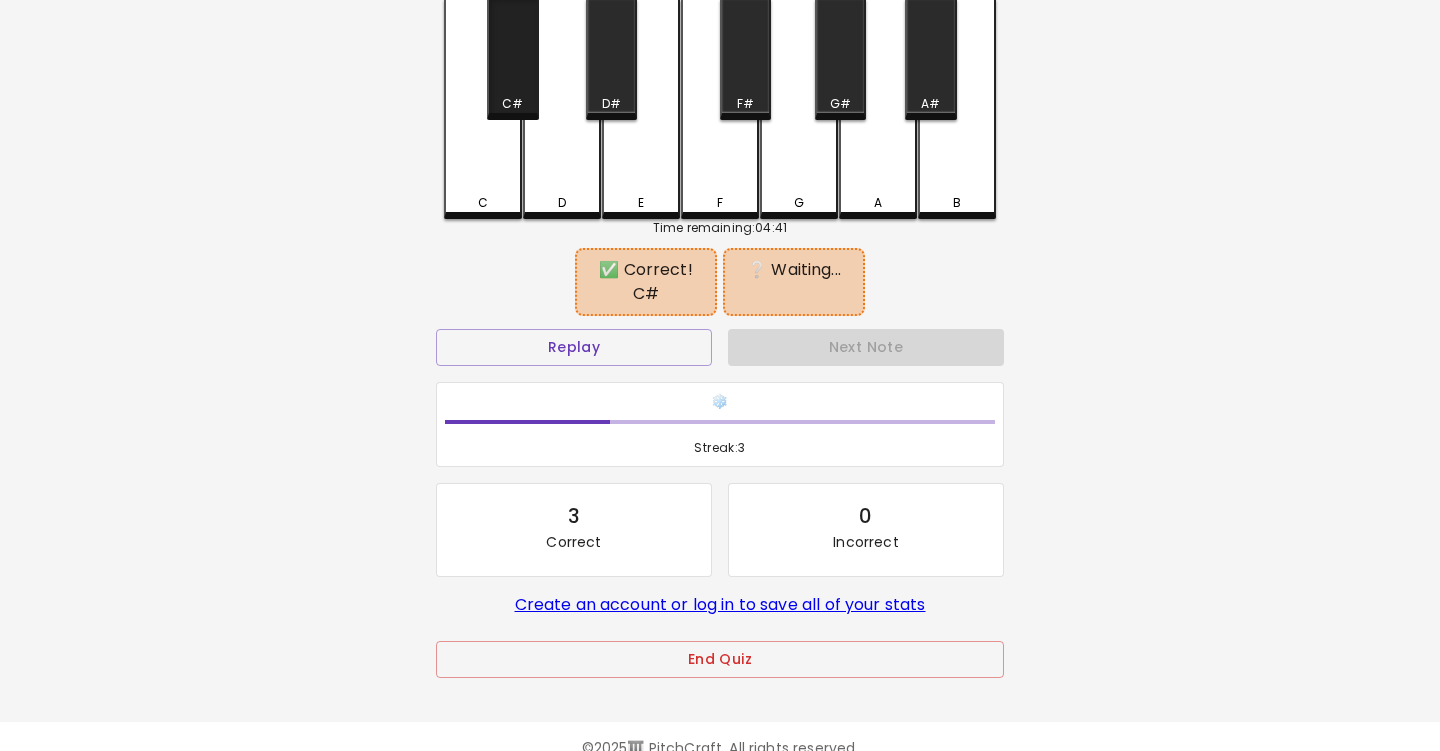 click on "C#" at bounding box center (512, 59) 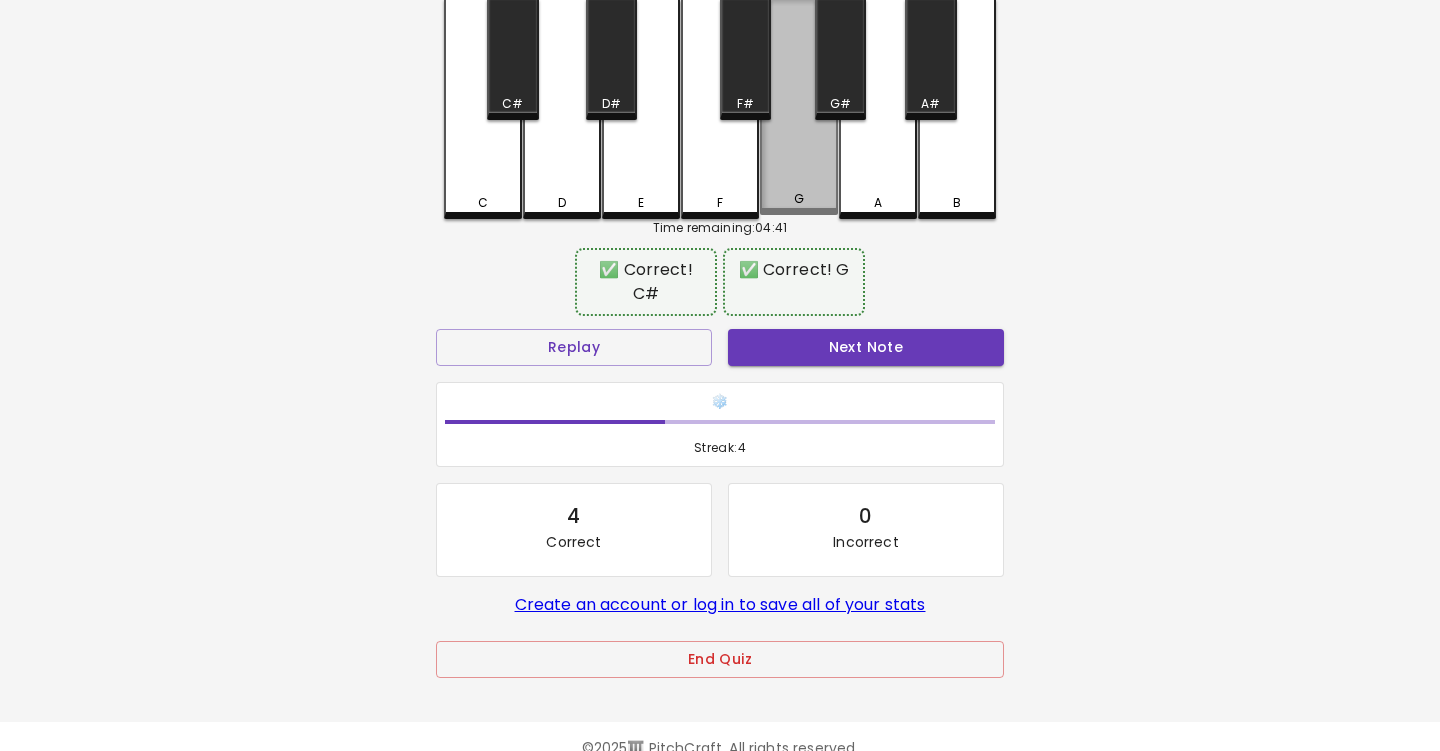 click on "G" at bounding box center [799, 107] 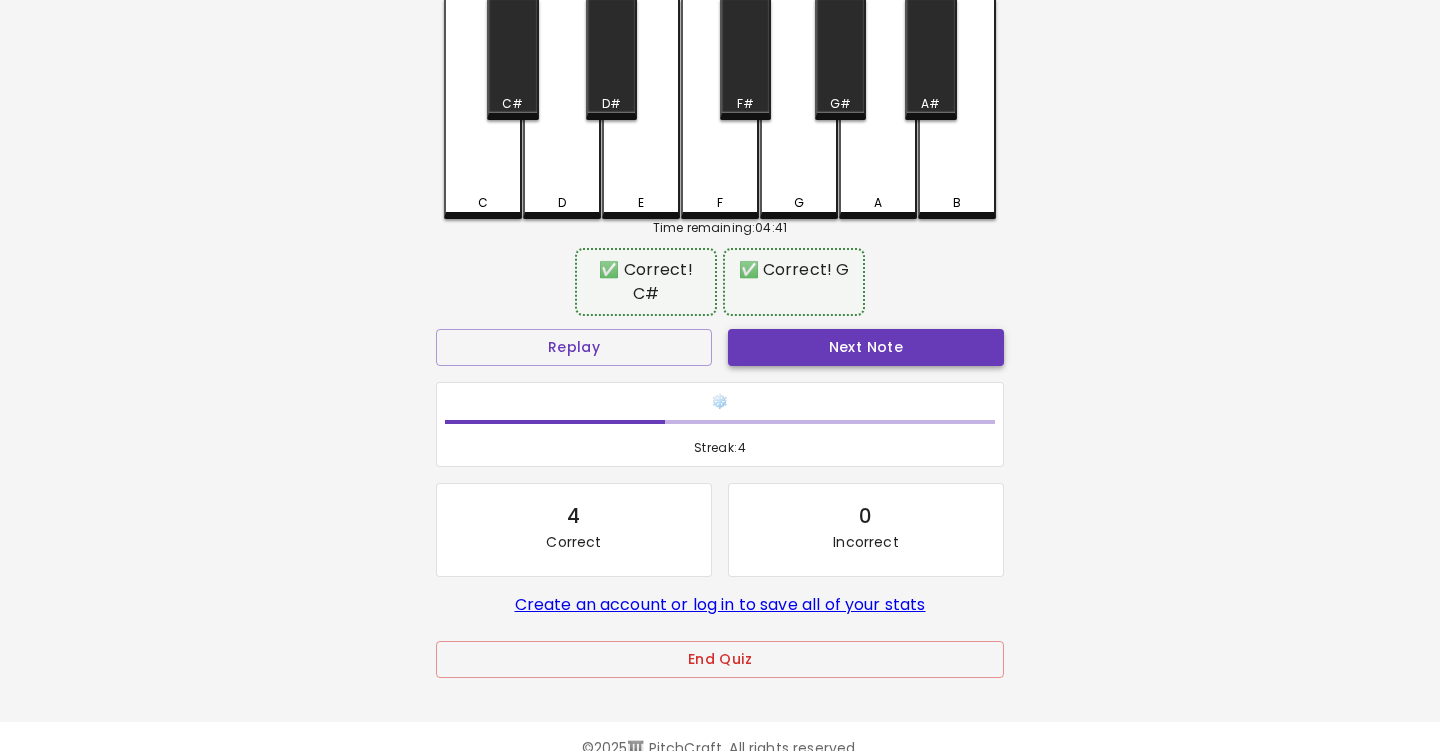 click on "Next Note" at bounding box center (866, 347) 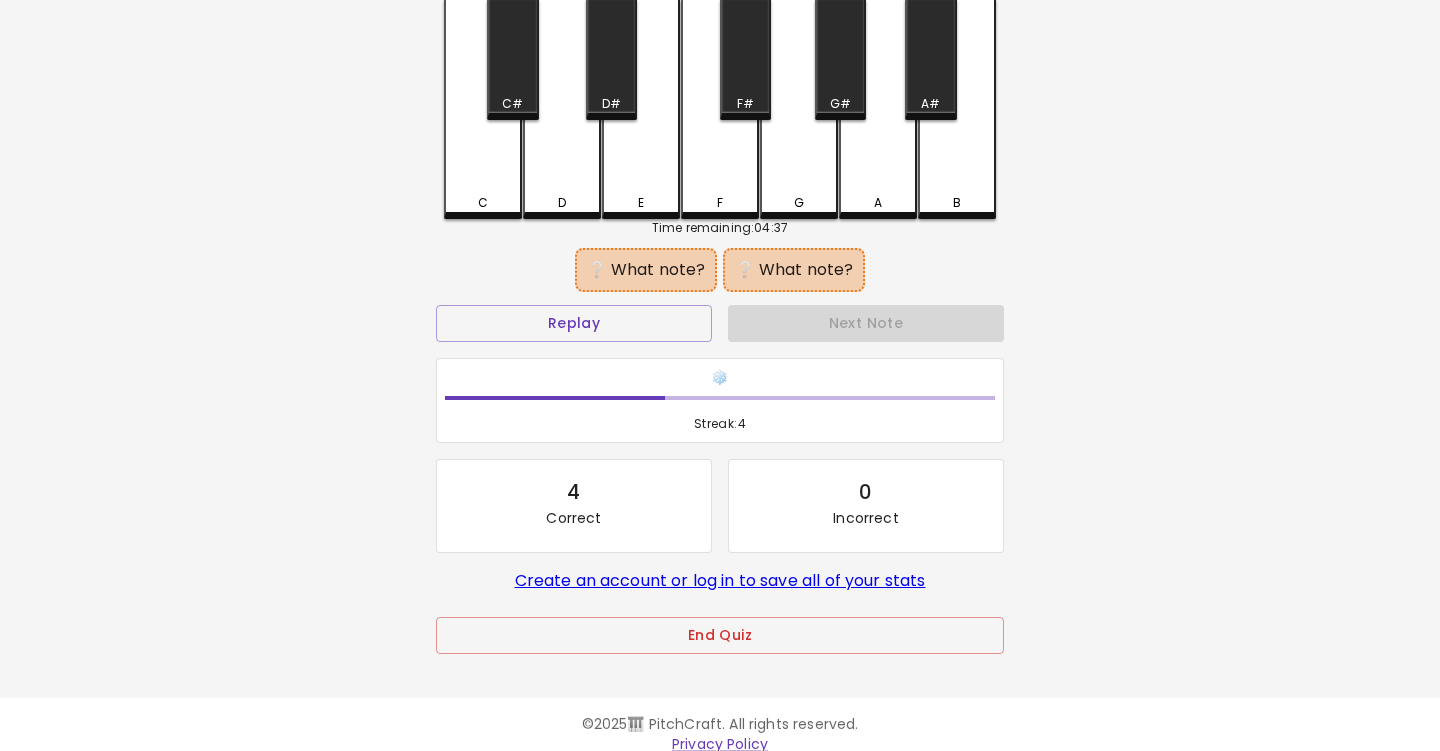 click on "F#" at bounding box center [745, 59] 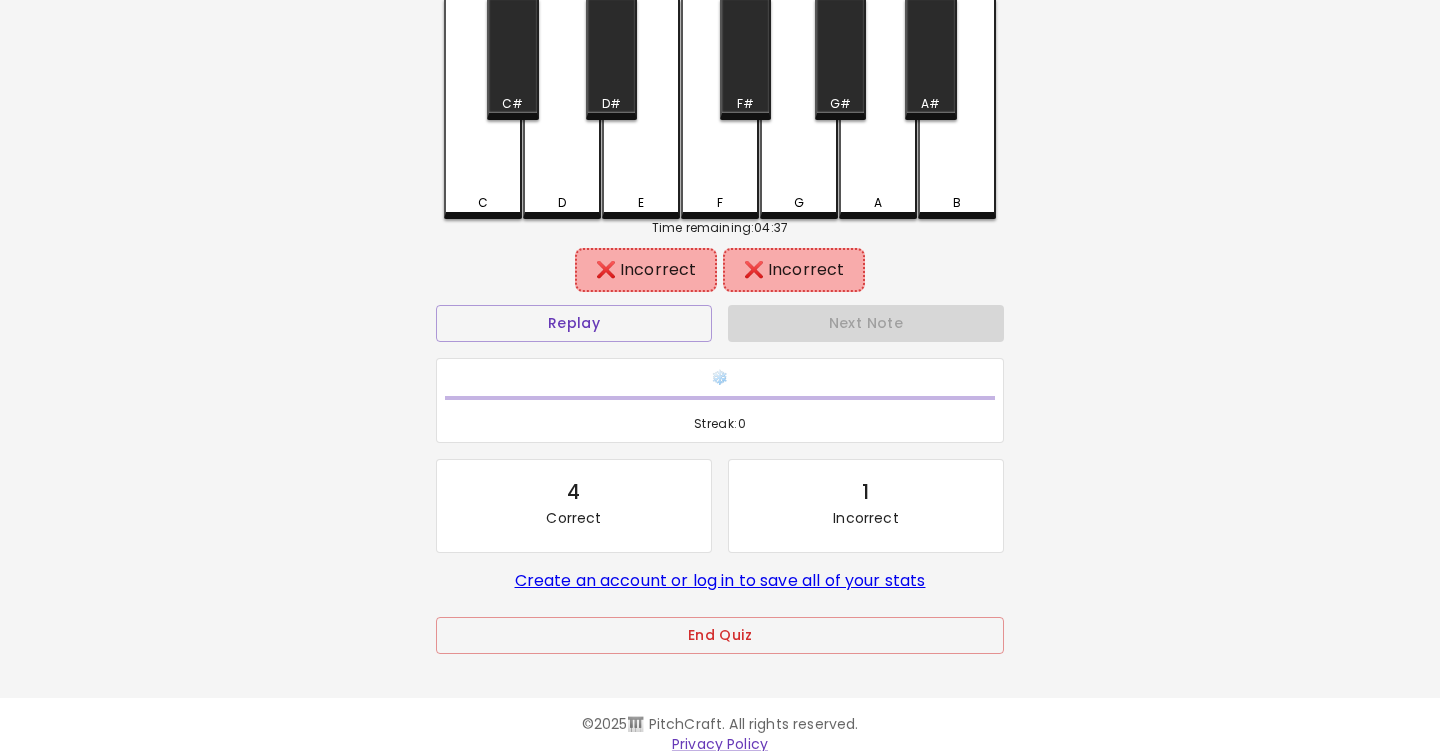 click on "F" at bounding box center [720, 109] 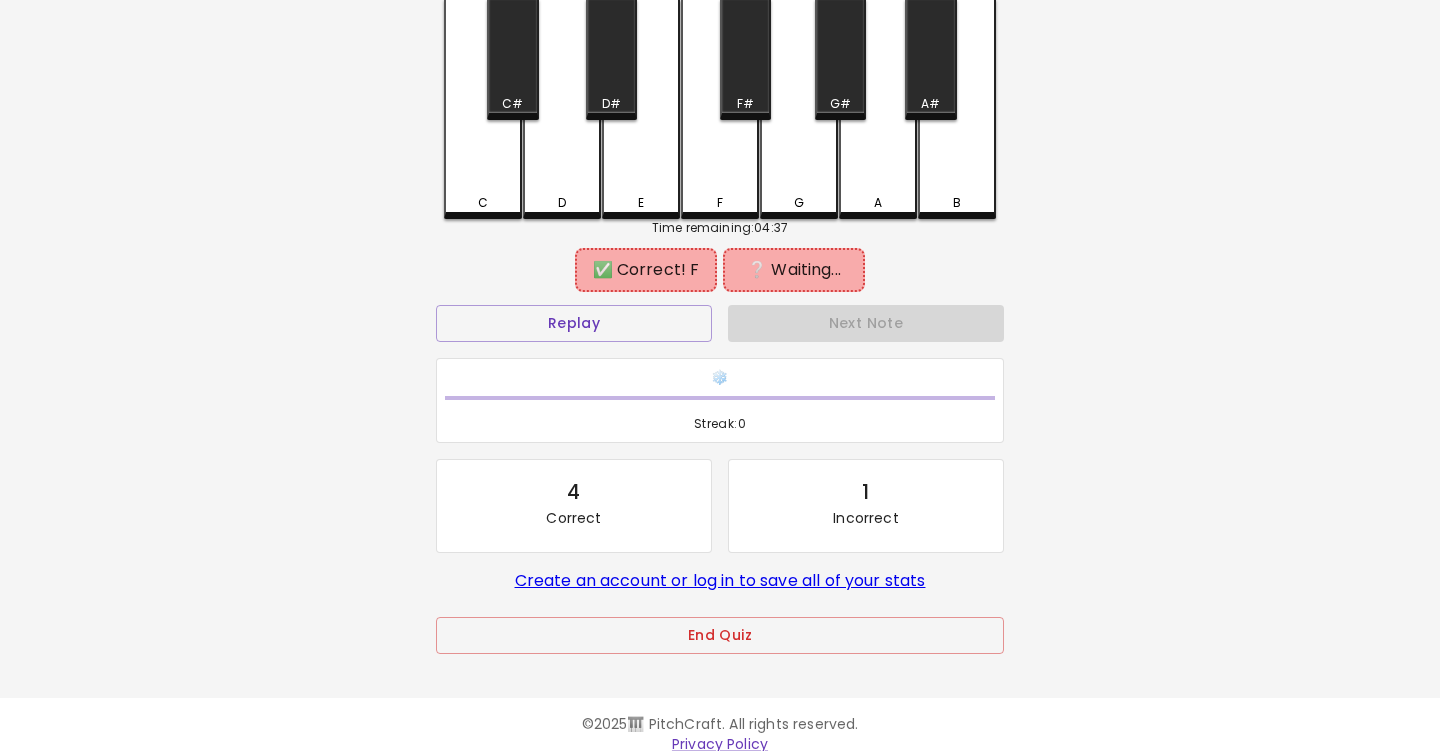 click on "C#" at bounding box center (512, 59) 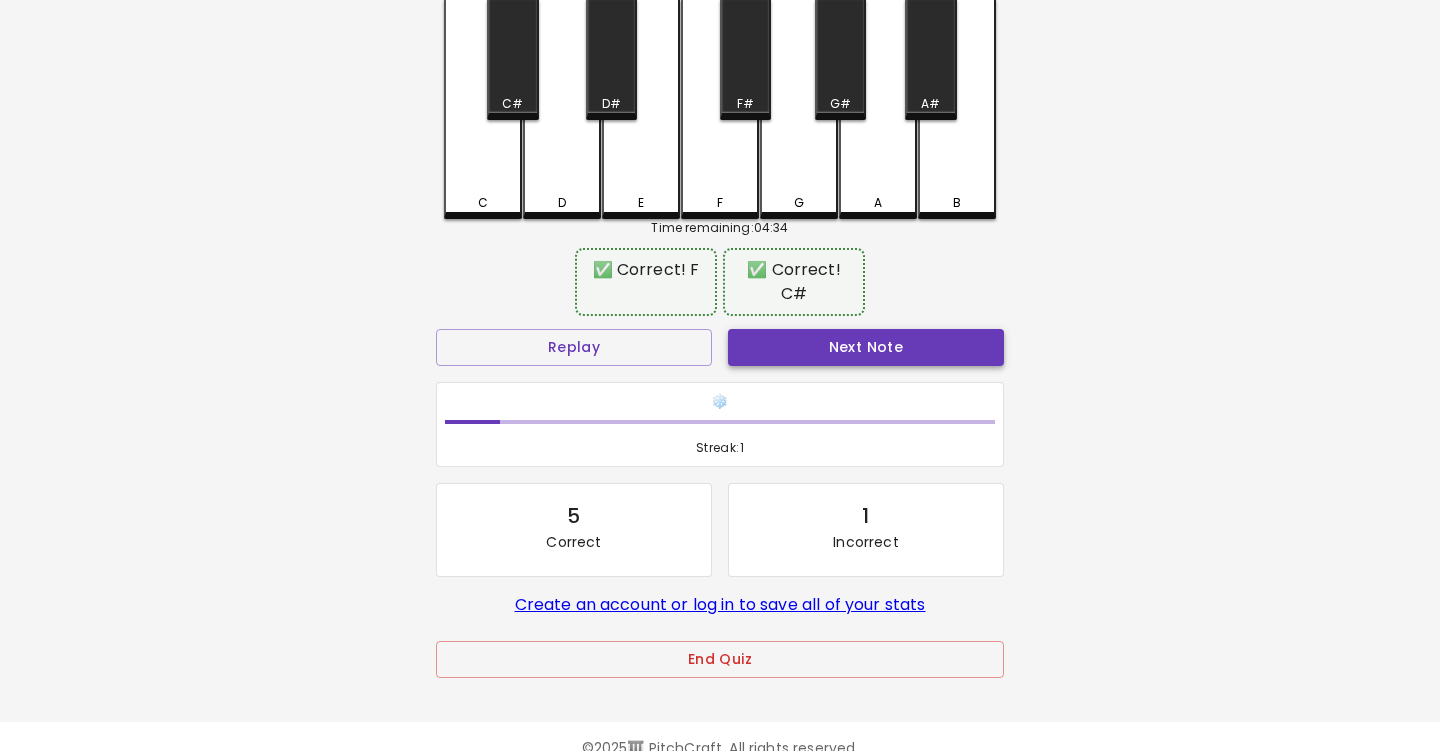 click on "Next Note" at bounding box center [866, 347] 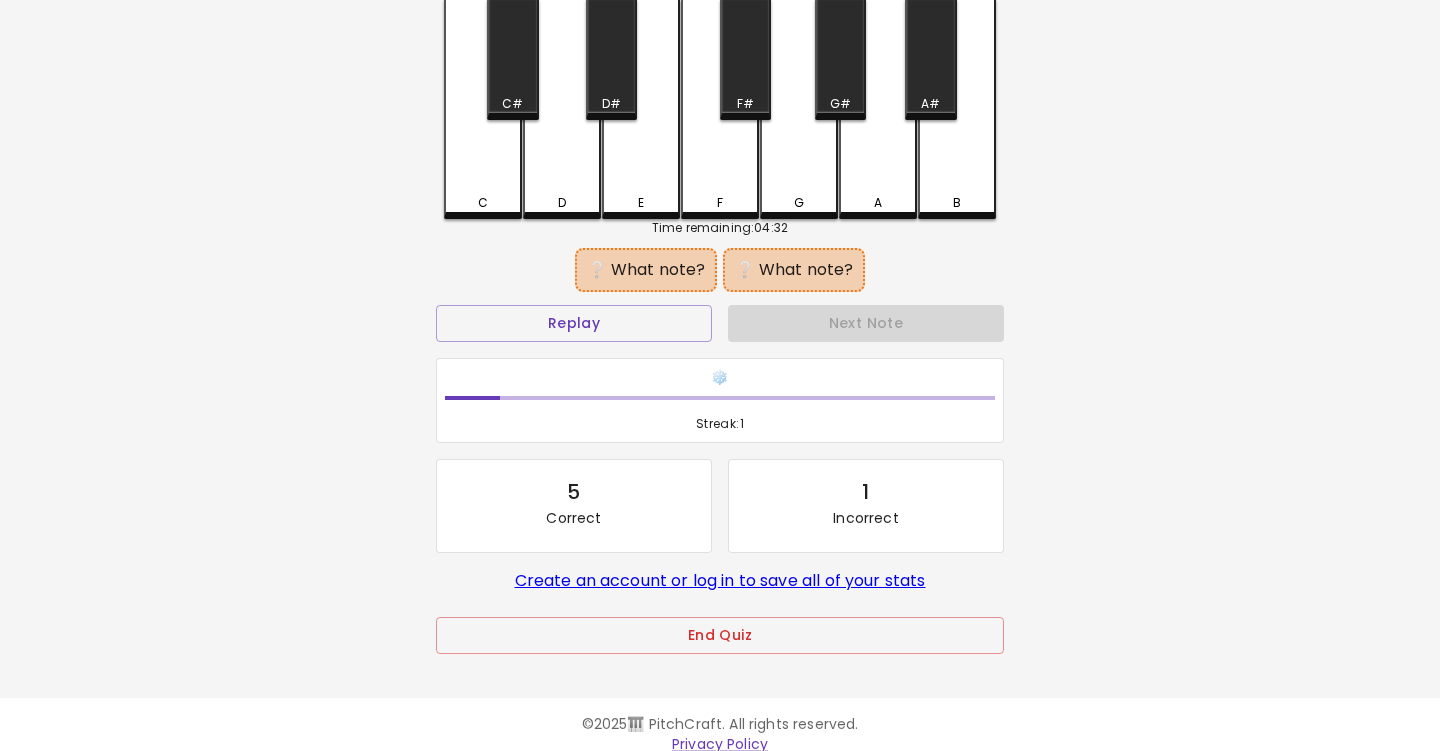click on "D#" at bounding box center [611, 59] 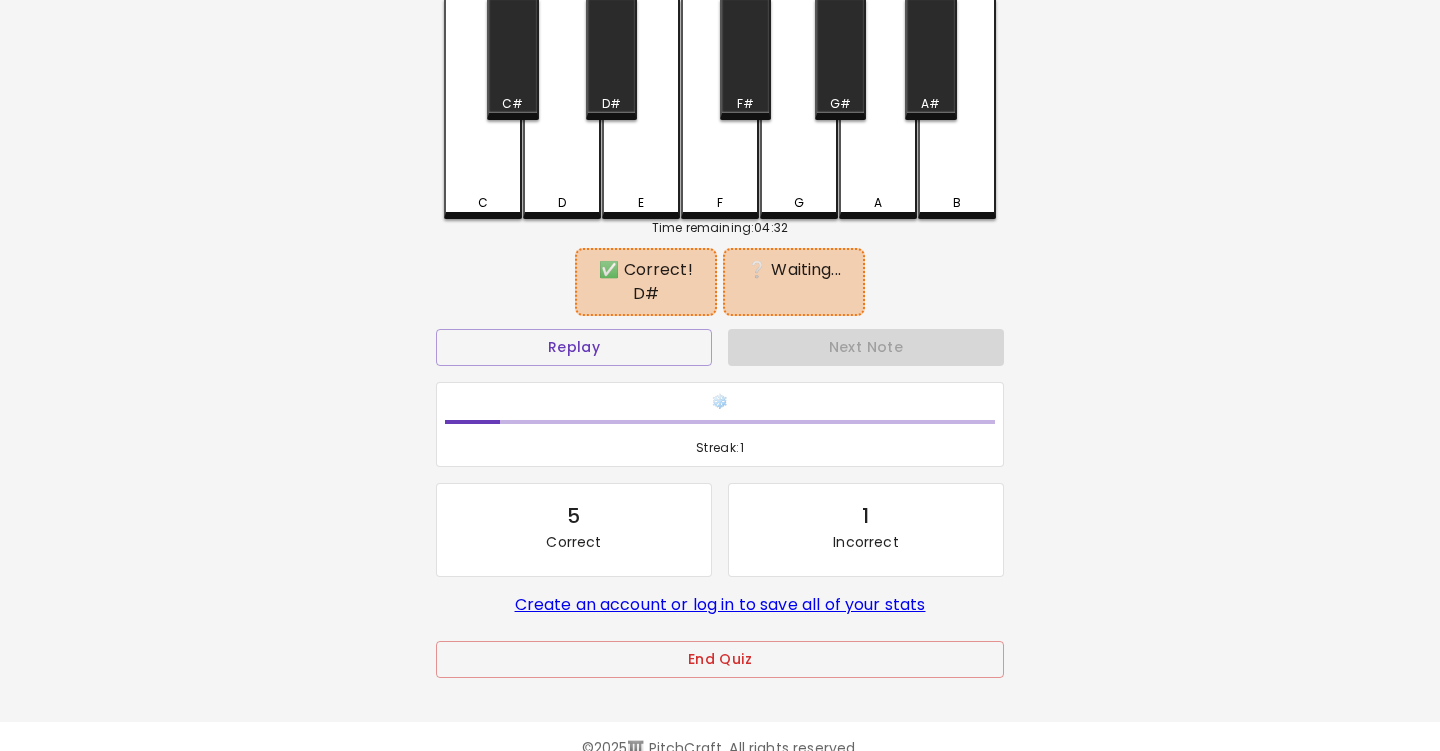 click on "A#" at bounding box center (930, 59) 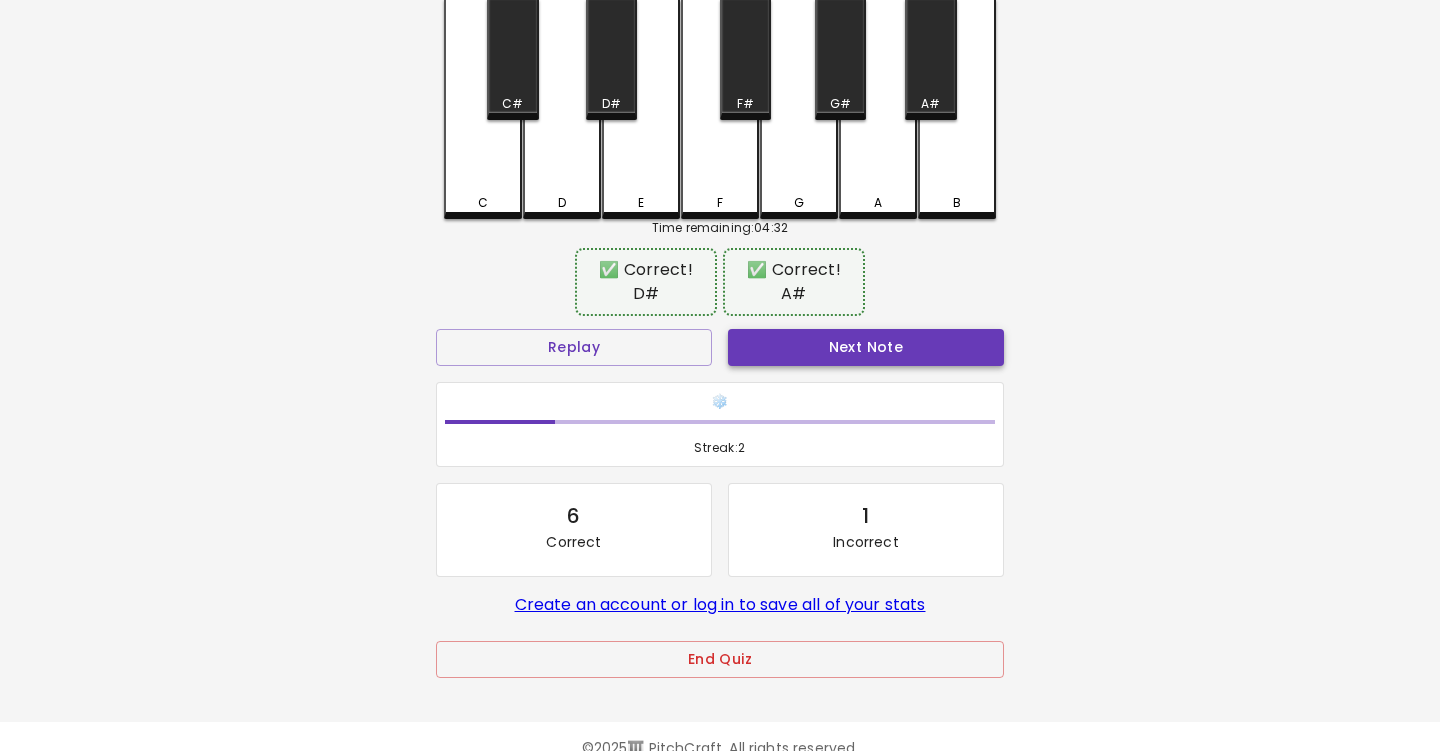 click on "Next Note" at bounding box center [866, 347] 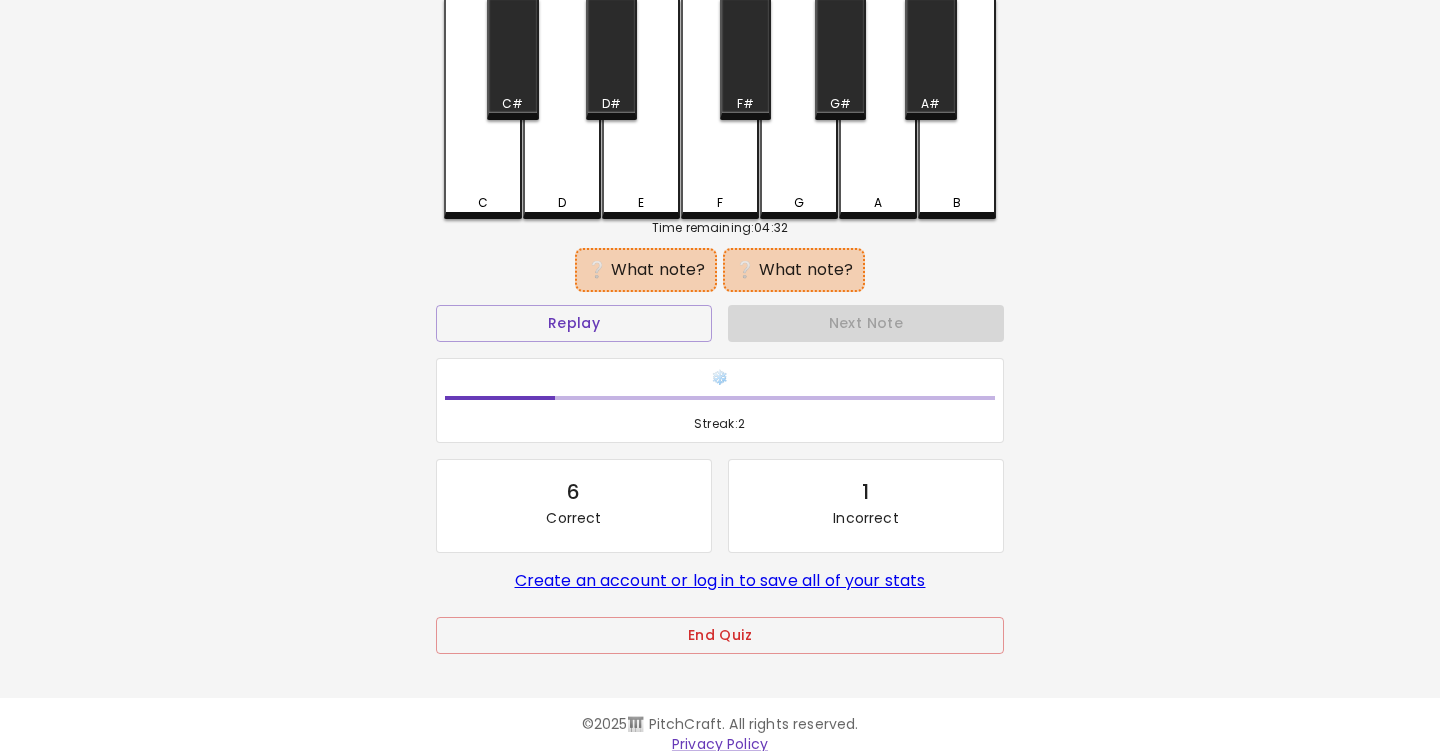 click on "D#" at bounding box center [611, 59] 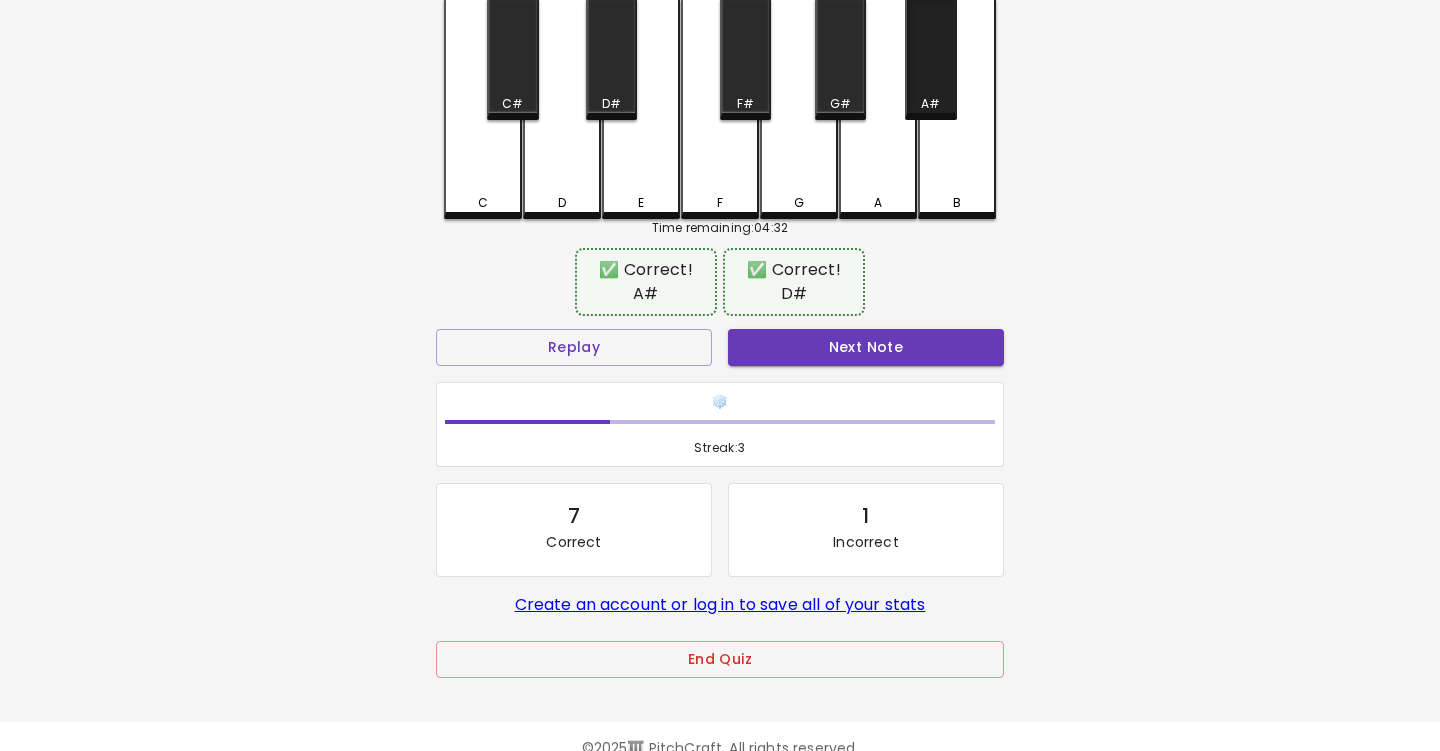 click on "A#" at bounding box center (930, 59) 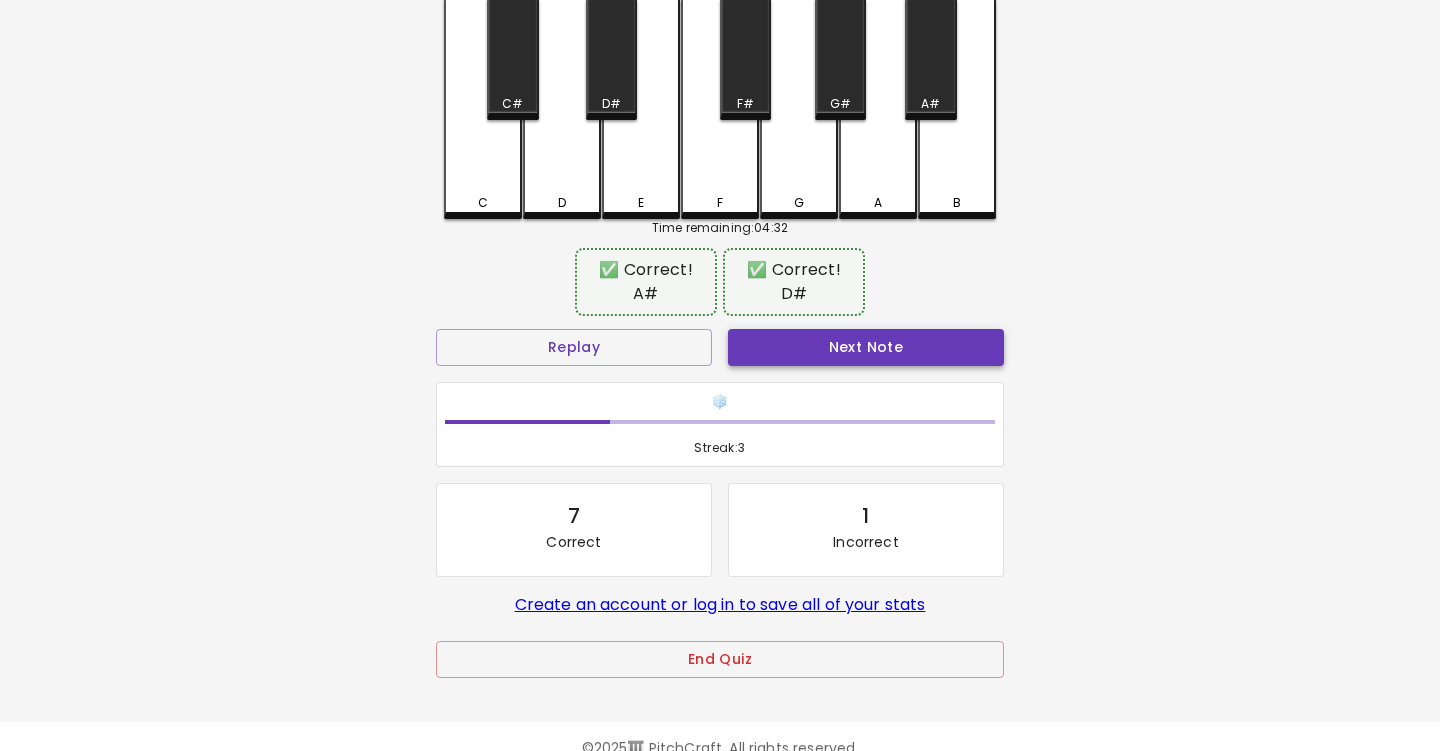 click on "Next Note" at bounding box center (866, 347) 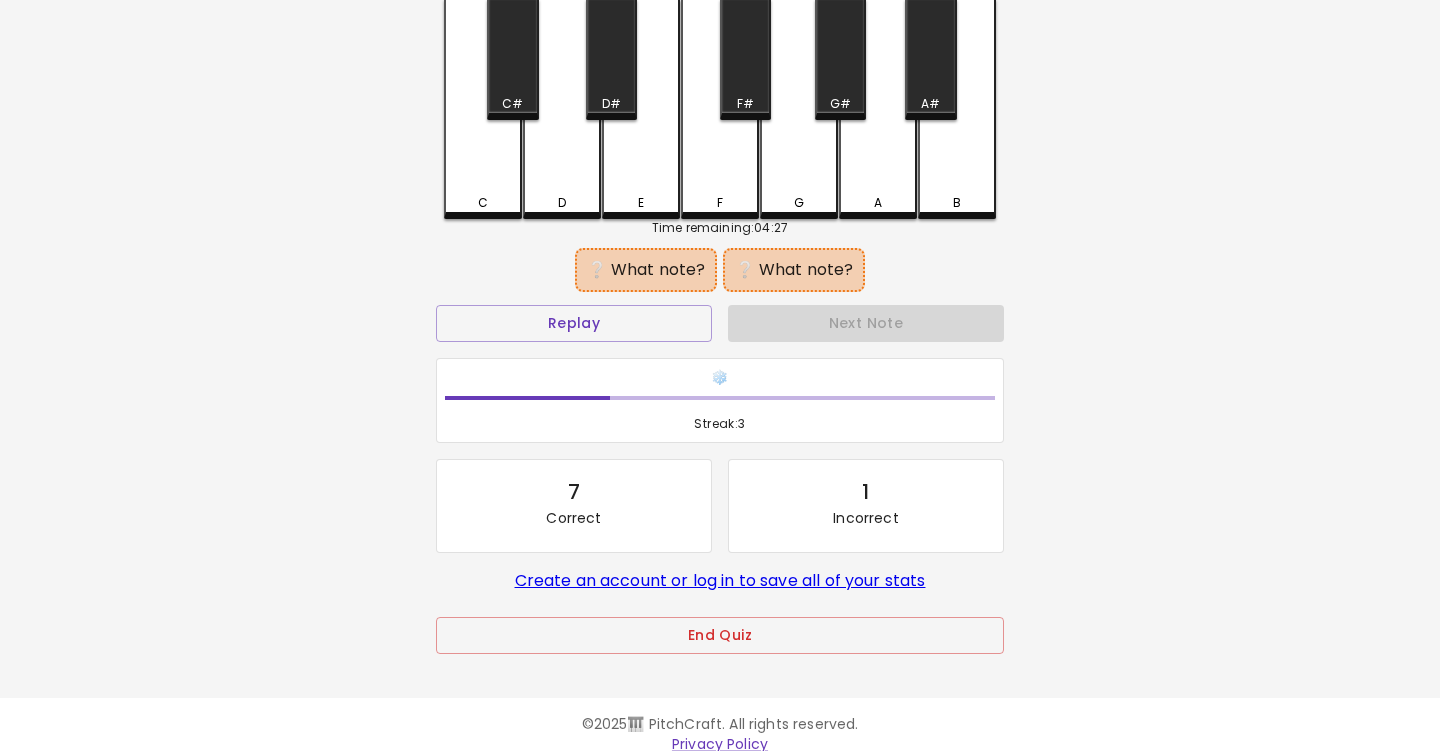 click on "C" at bounding box center [483, 109] 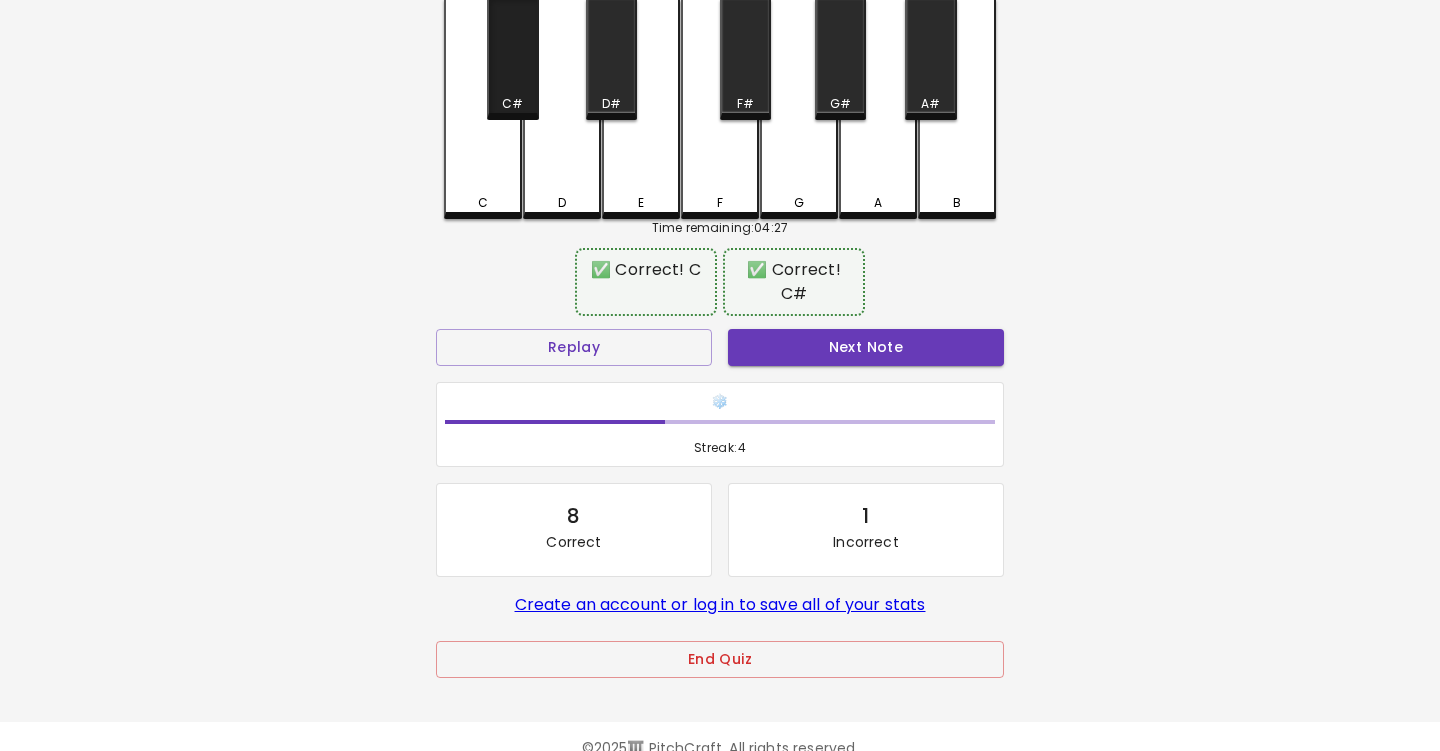 click on "C#" at bounding box center (512, 59) 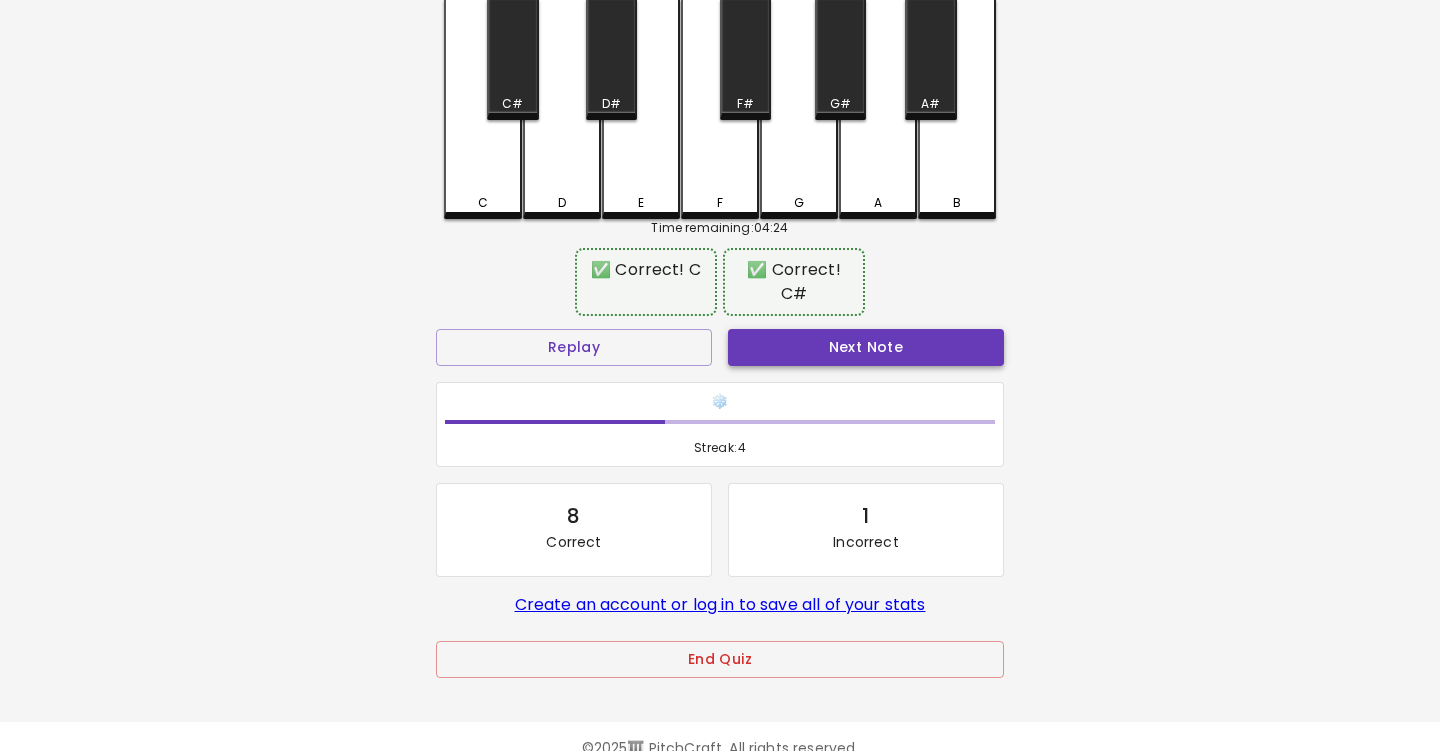 click on "Next Note" at bounding box center [866, 347] 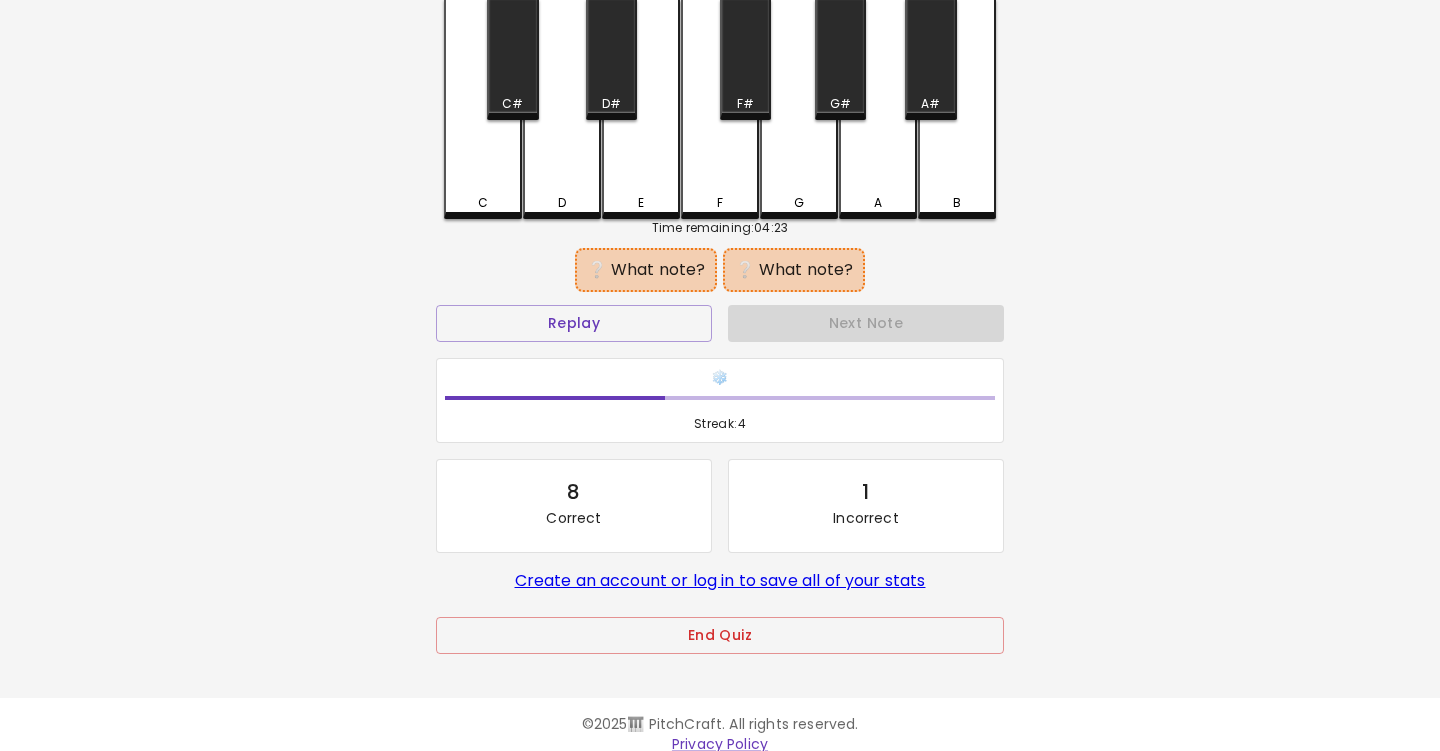 click on "C" at bounding box center (483, 203) 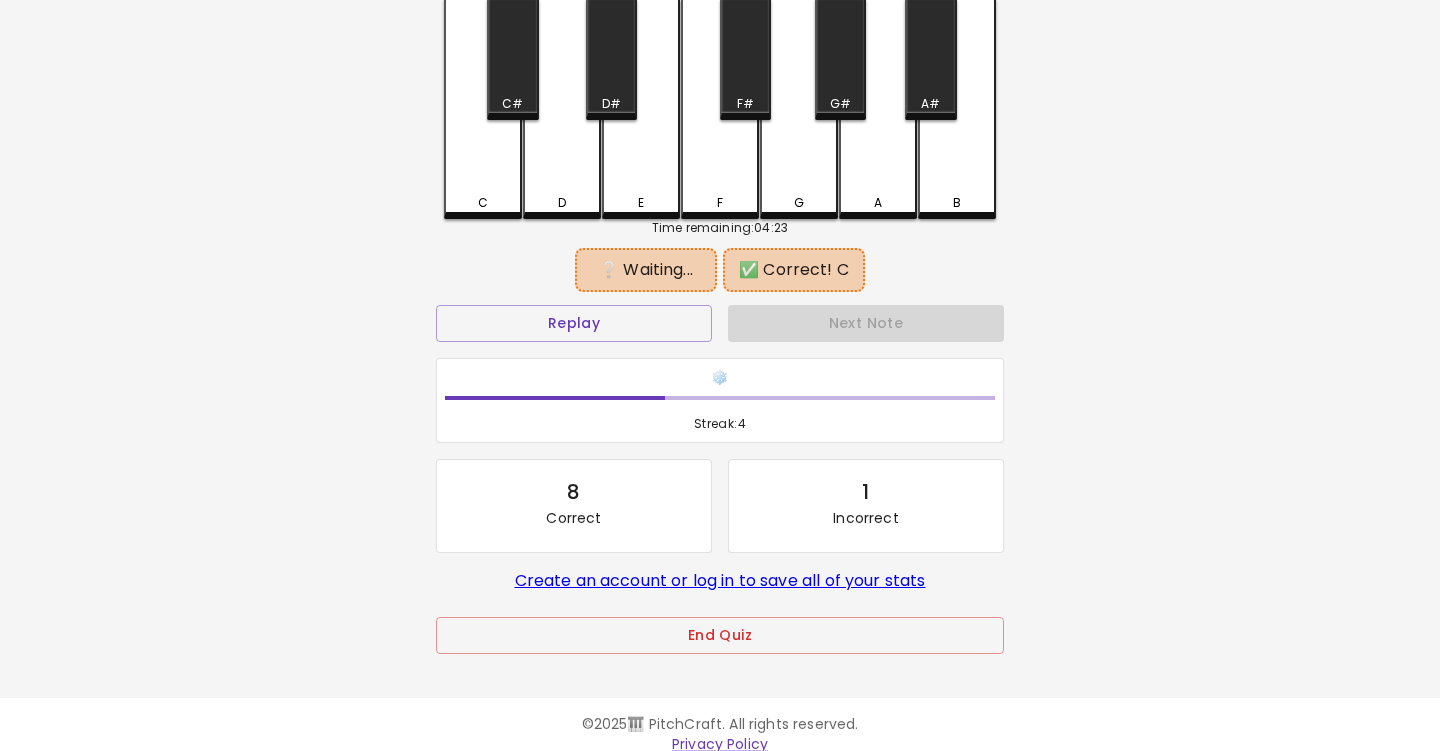 click on "F#" at bounding box center (512, 104) 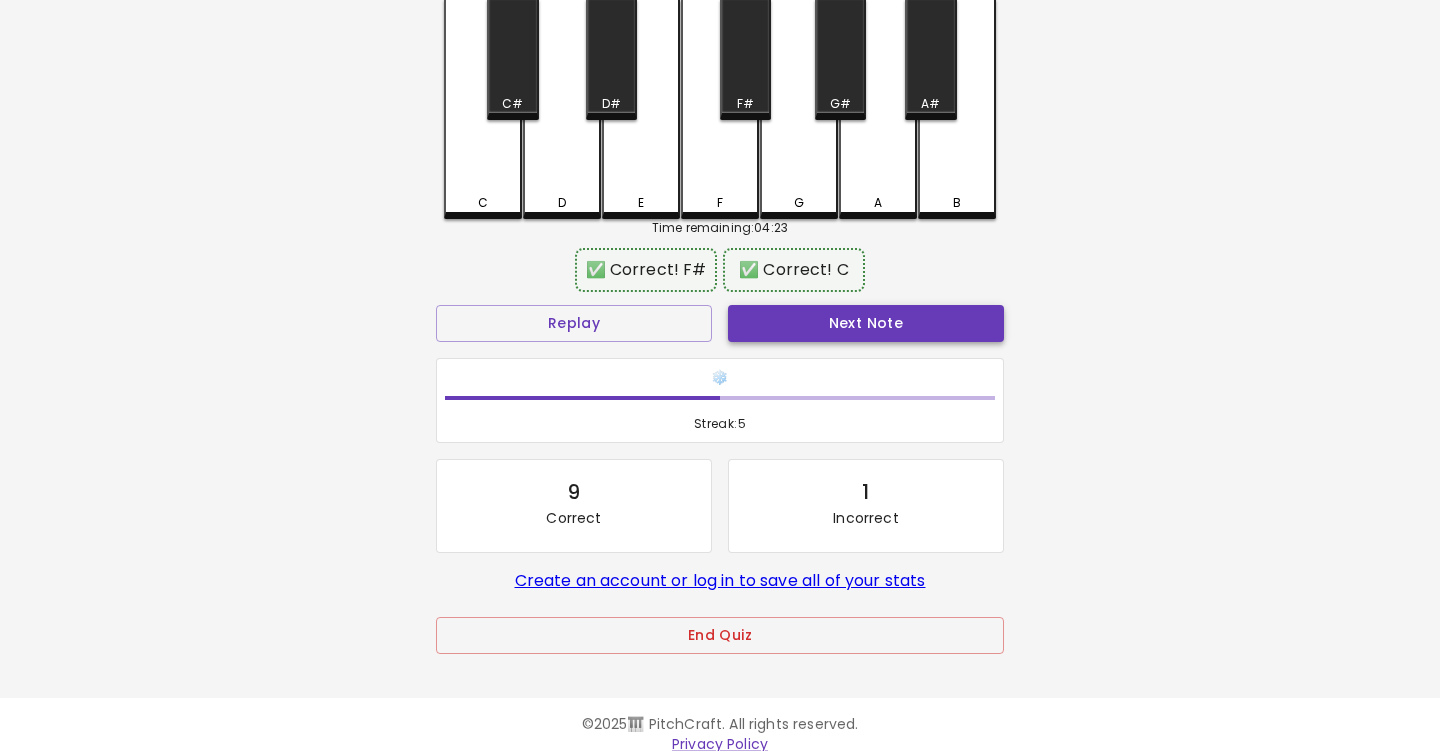 click on "Next Note" at bounding box center (866, 323) 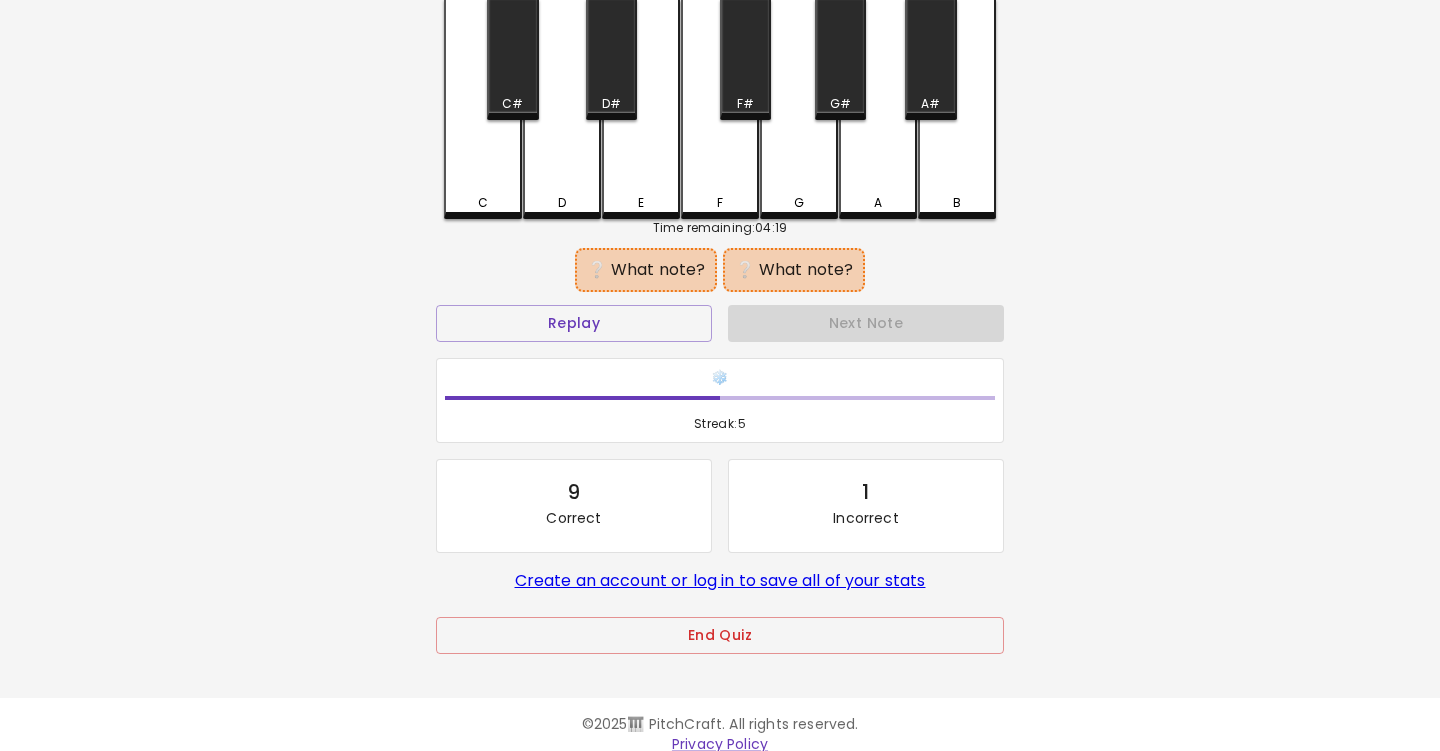 click on "C#" at bounding box center [512, 59] 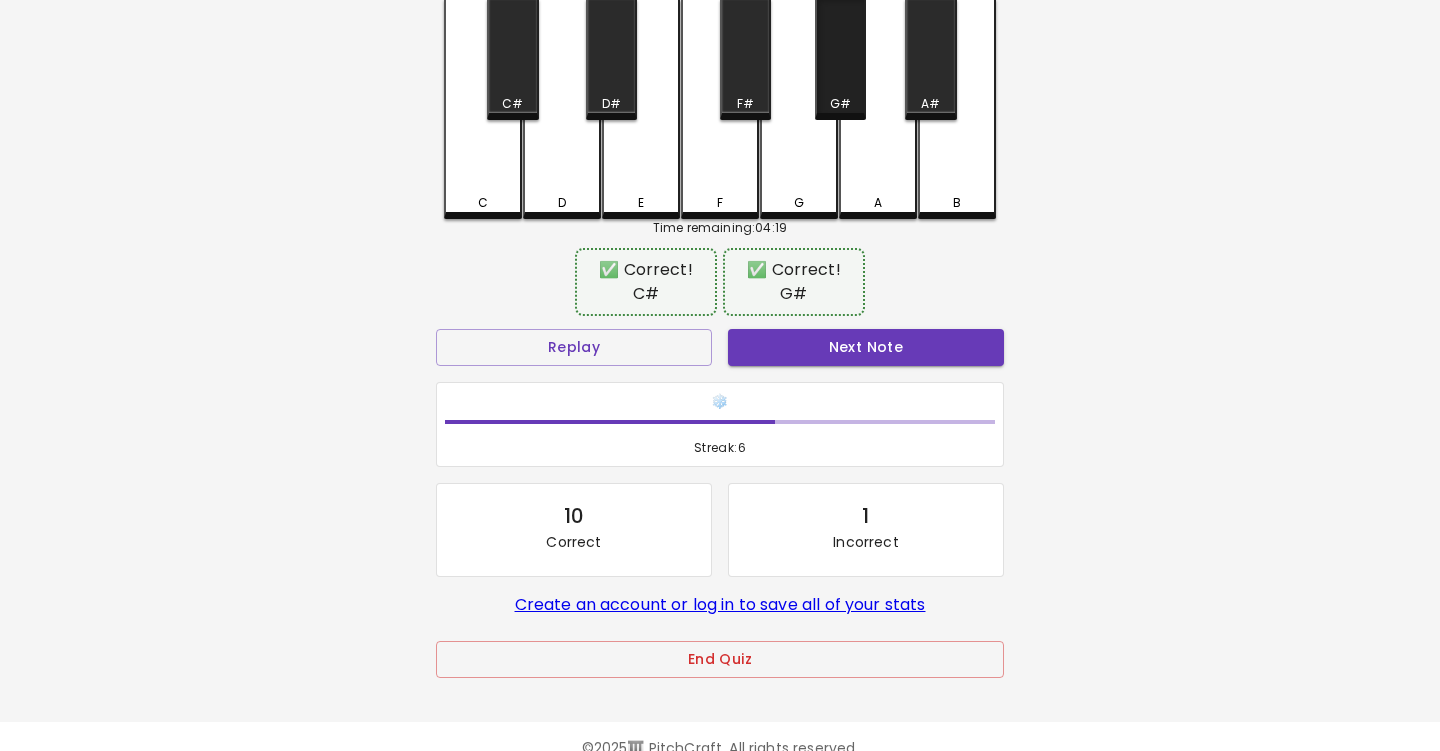 click on "G#" at bounding box center [840, 59] 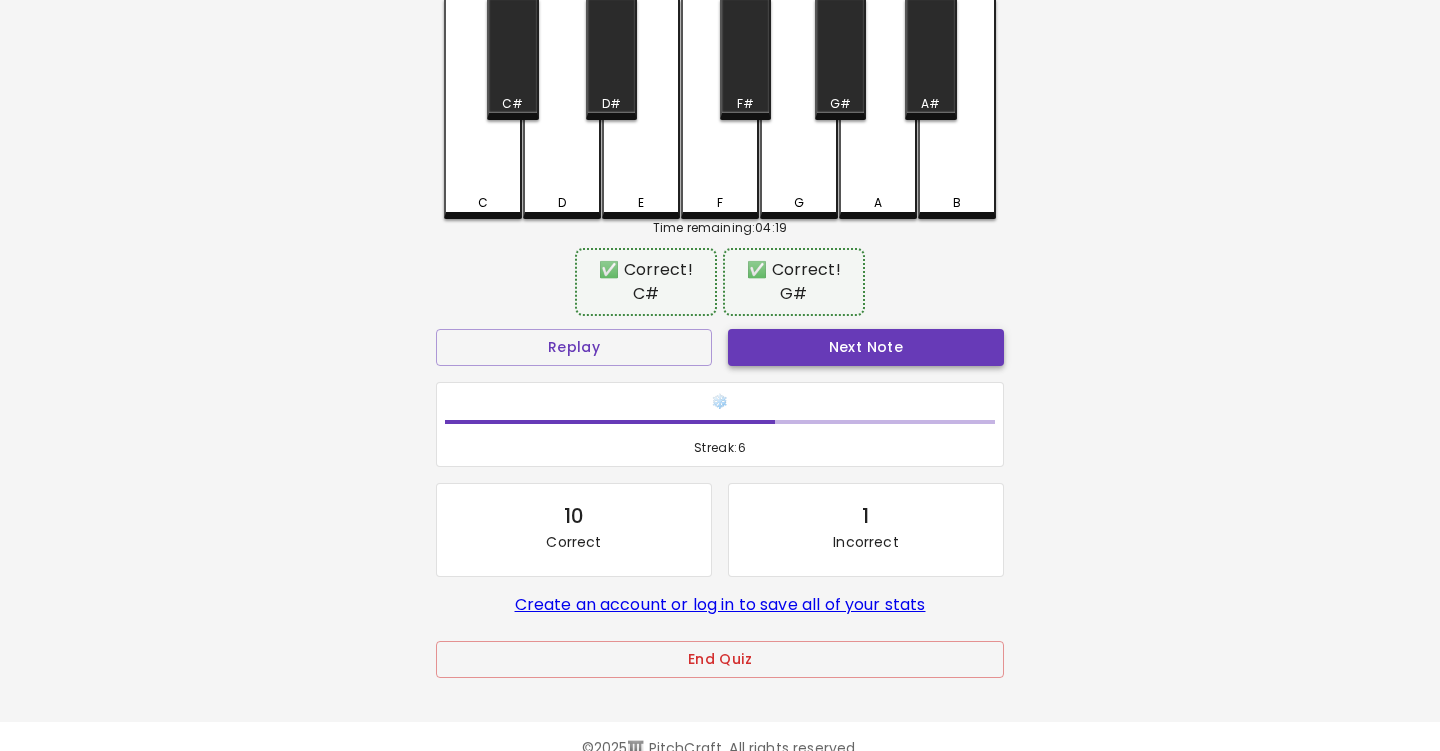 click on "Next Note" at bounding box center [866, 347] 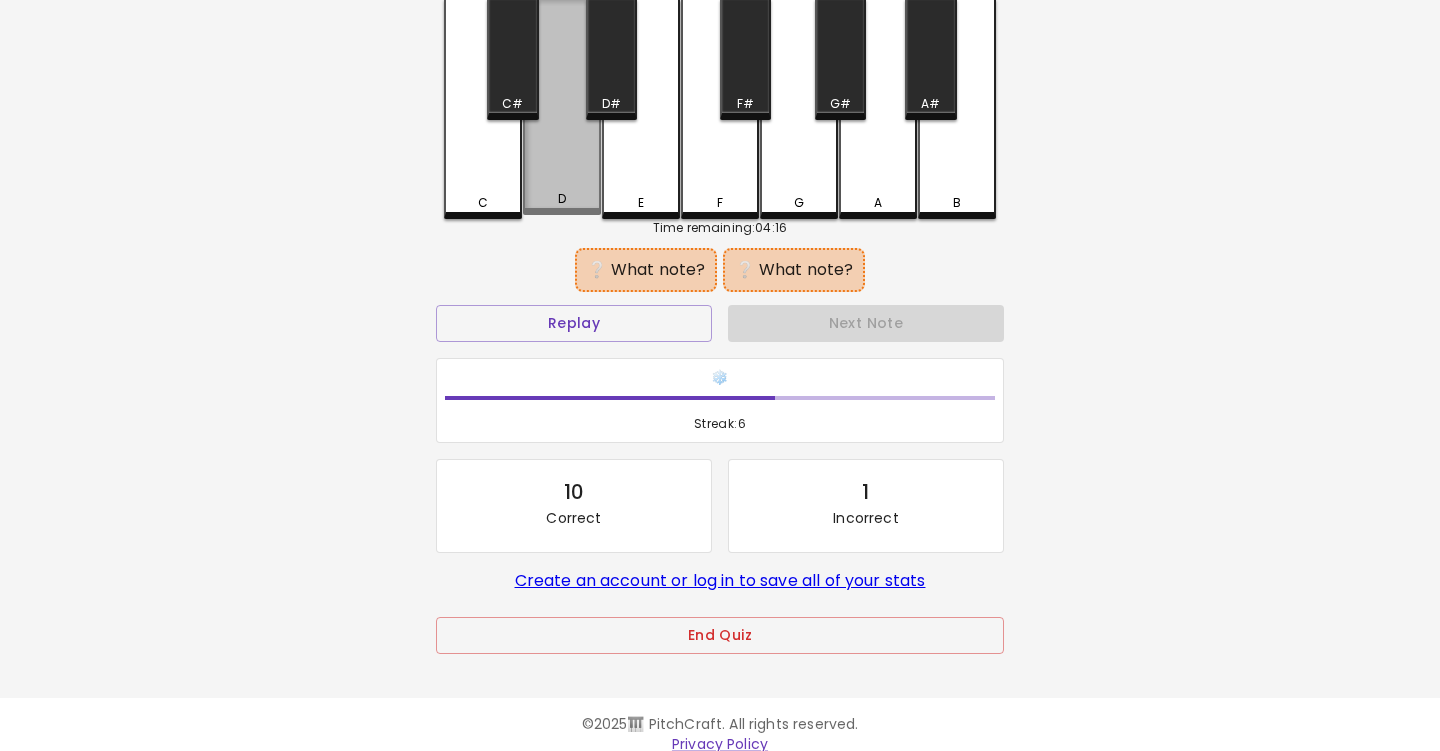 click on "D" at bounding box center (562, 199) 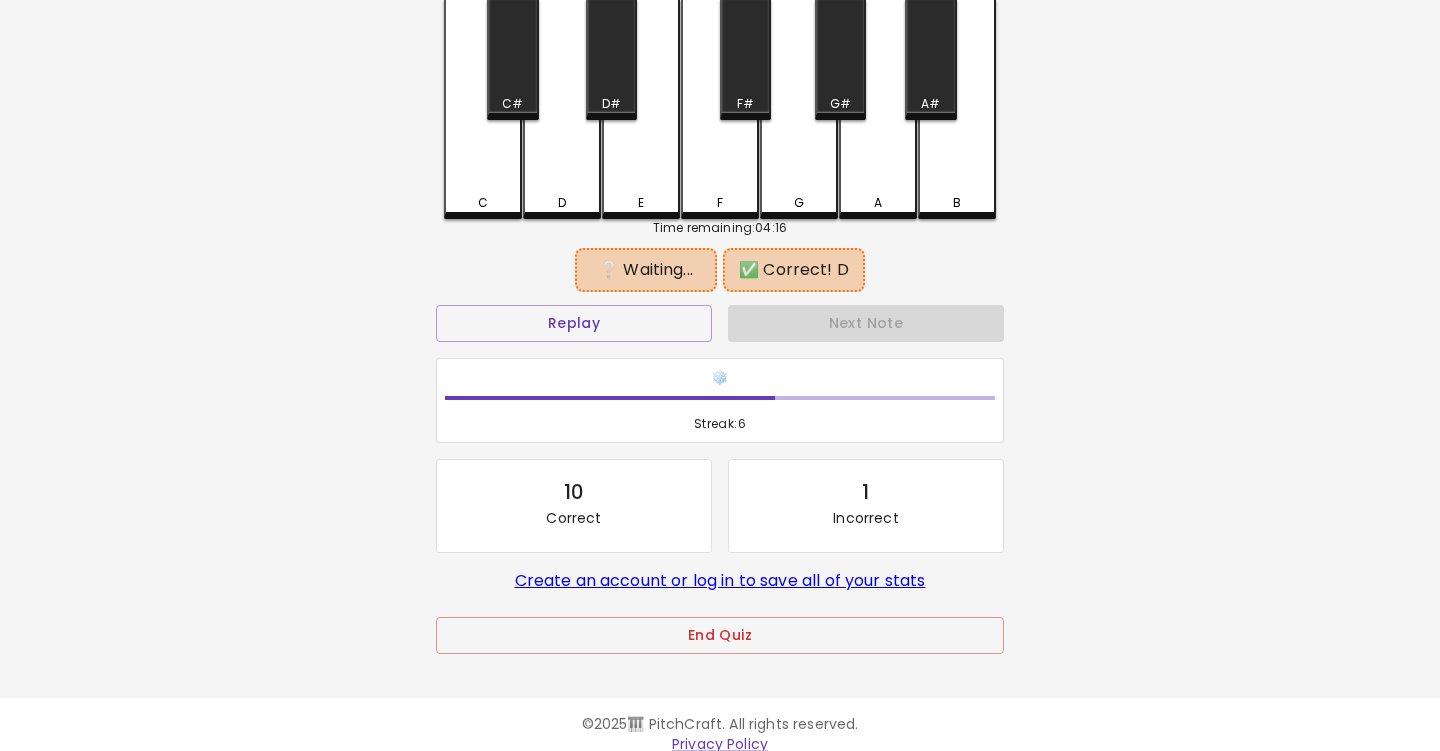 click on "G#" at bounding box center [840, 59] 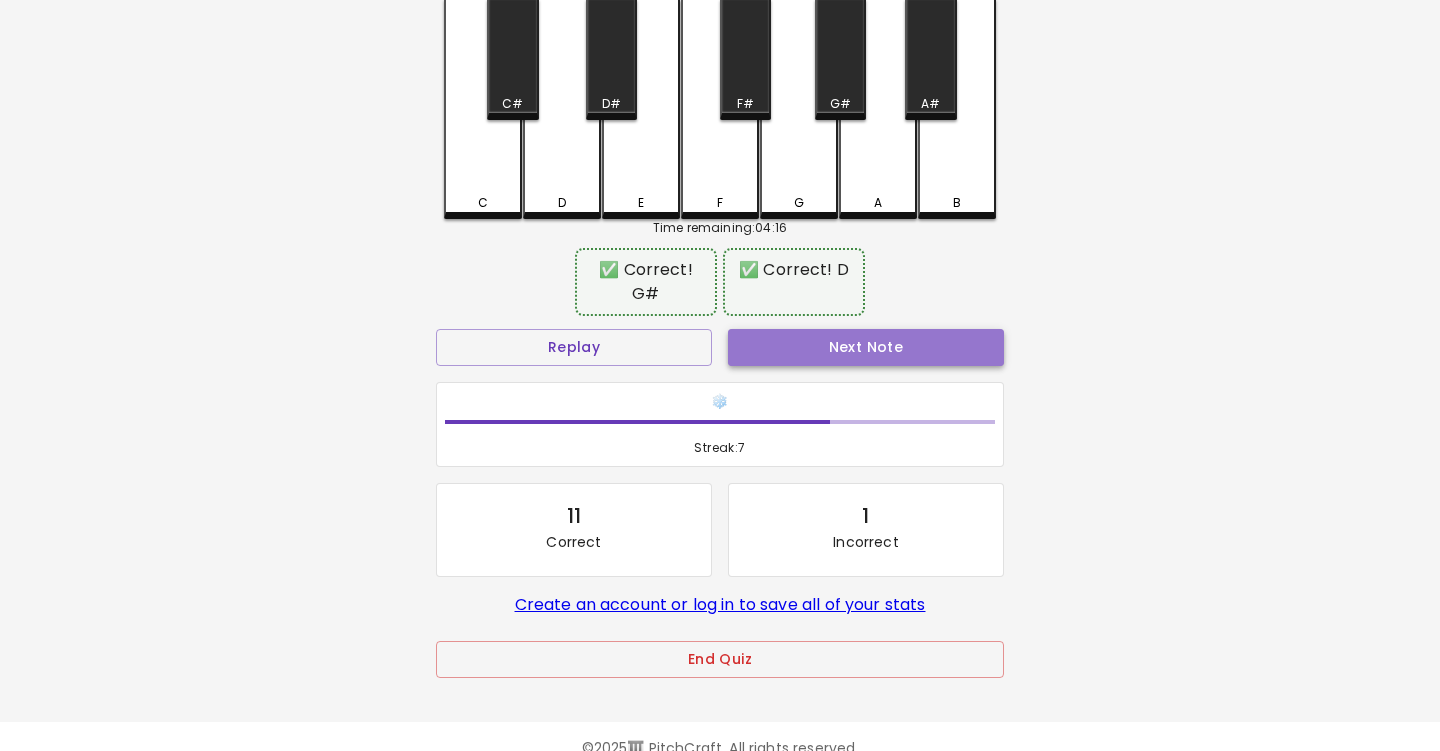 click on "Next Note" at bounding box center [866, 347] 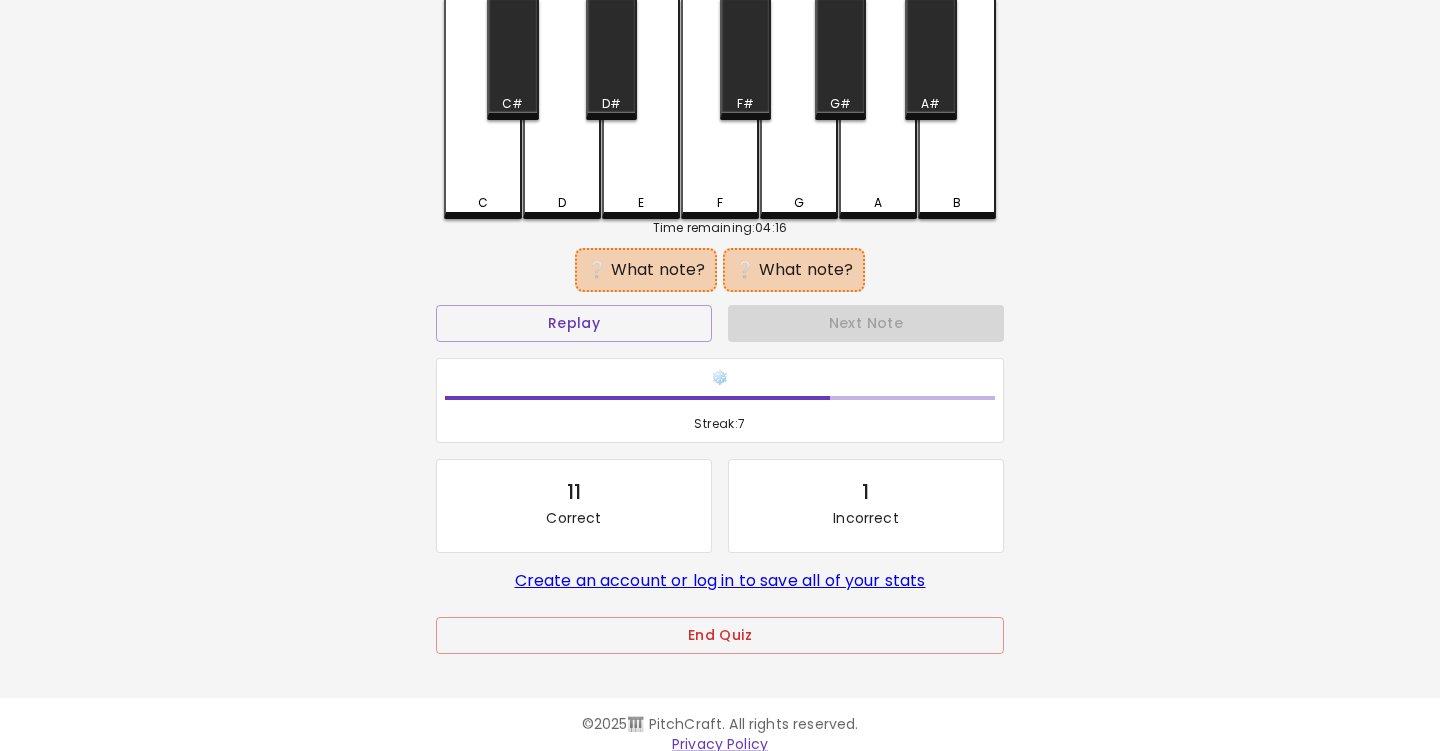 click on "C#" at bounding box center [512, 59] 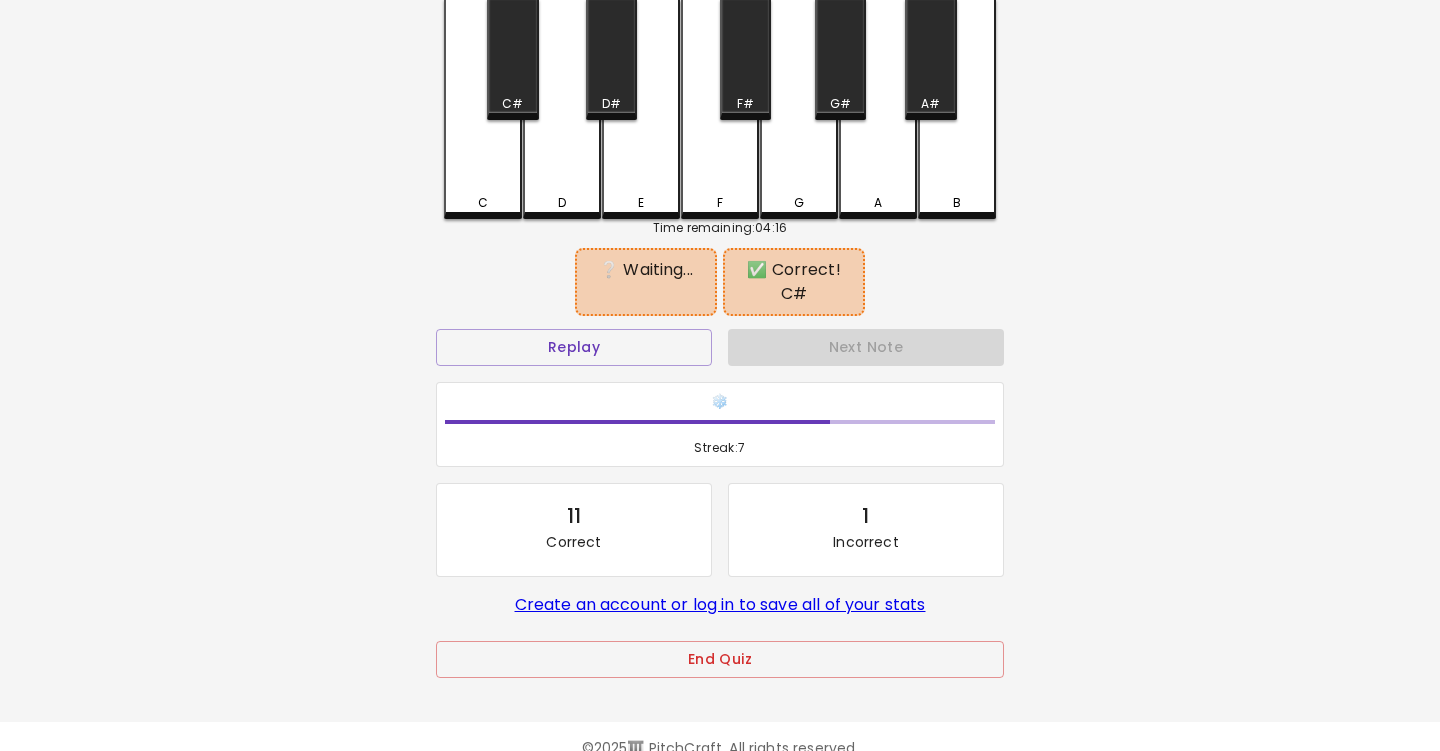 click on "G#" at bounding box center [840, 59] 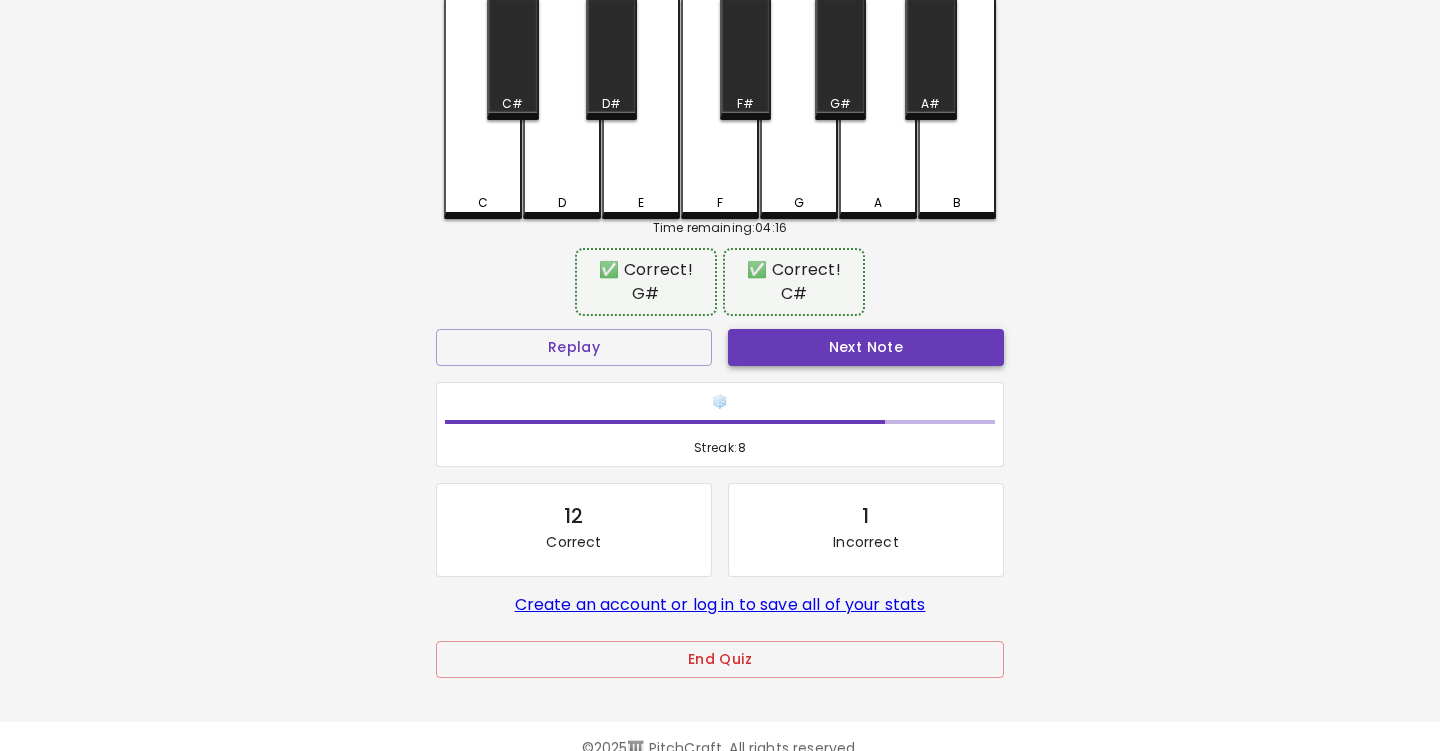 click on "Next Note" at bounding box center [866, 347] 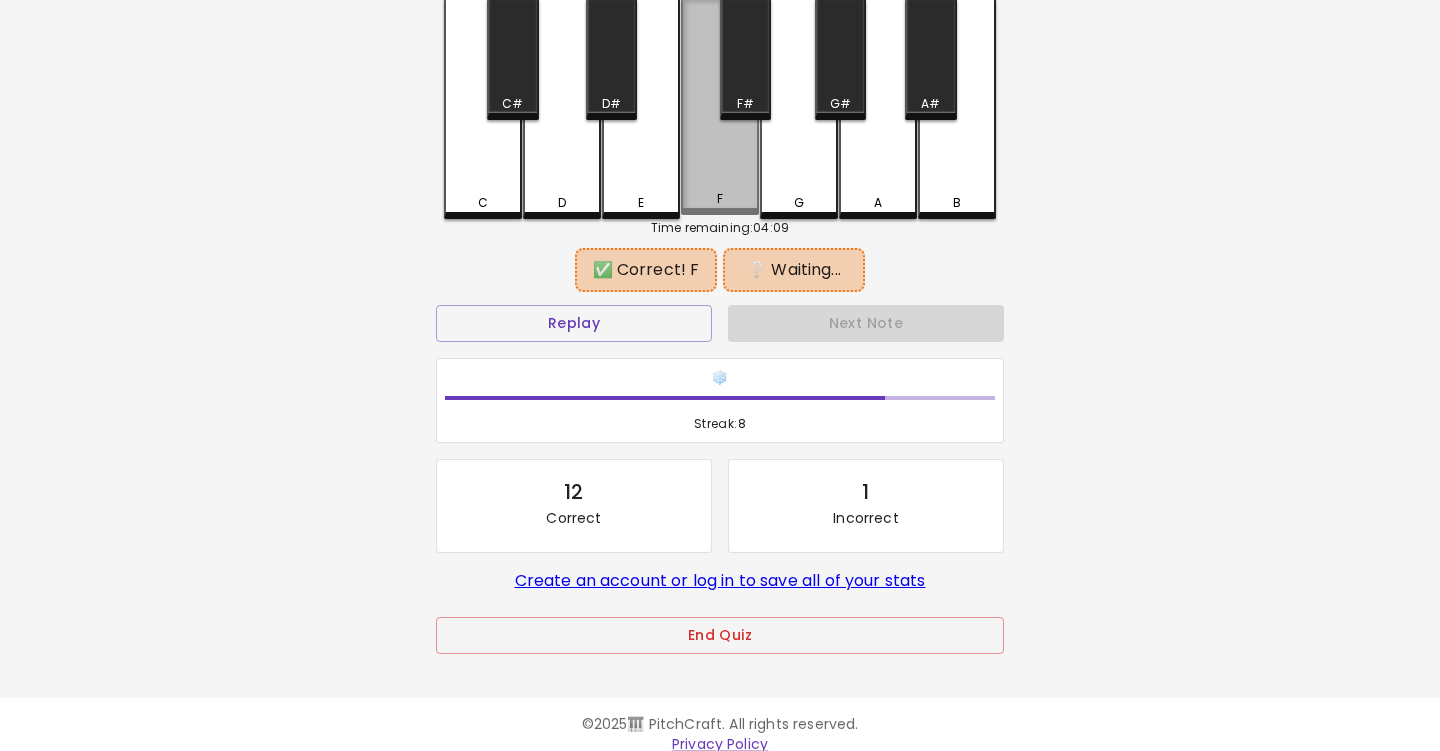 click on "F" at bounding box center [720, 107] 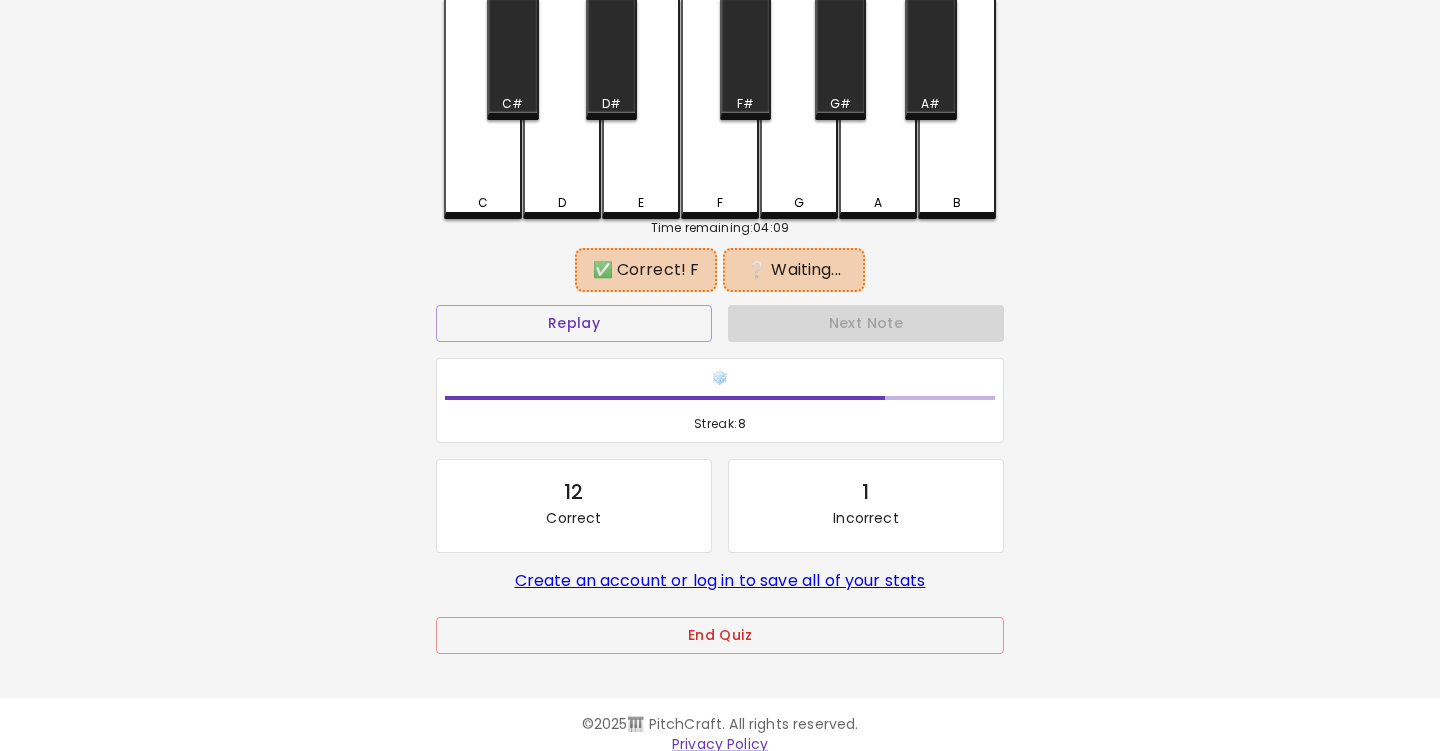 click on "G#" at bounding box center [512, 104] 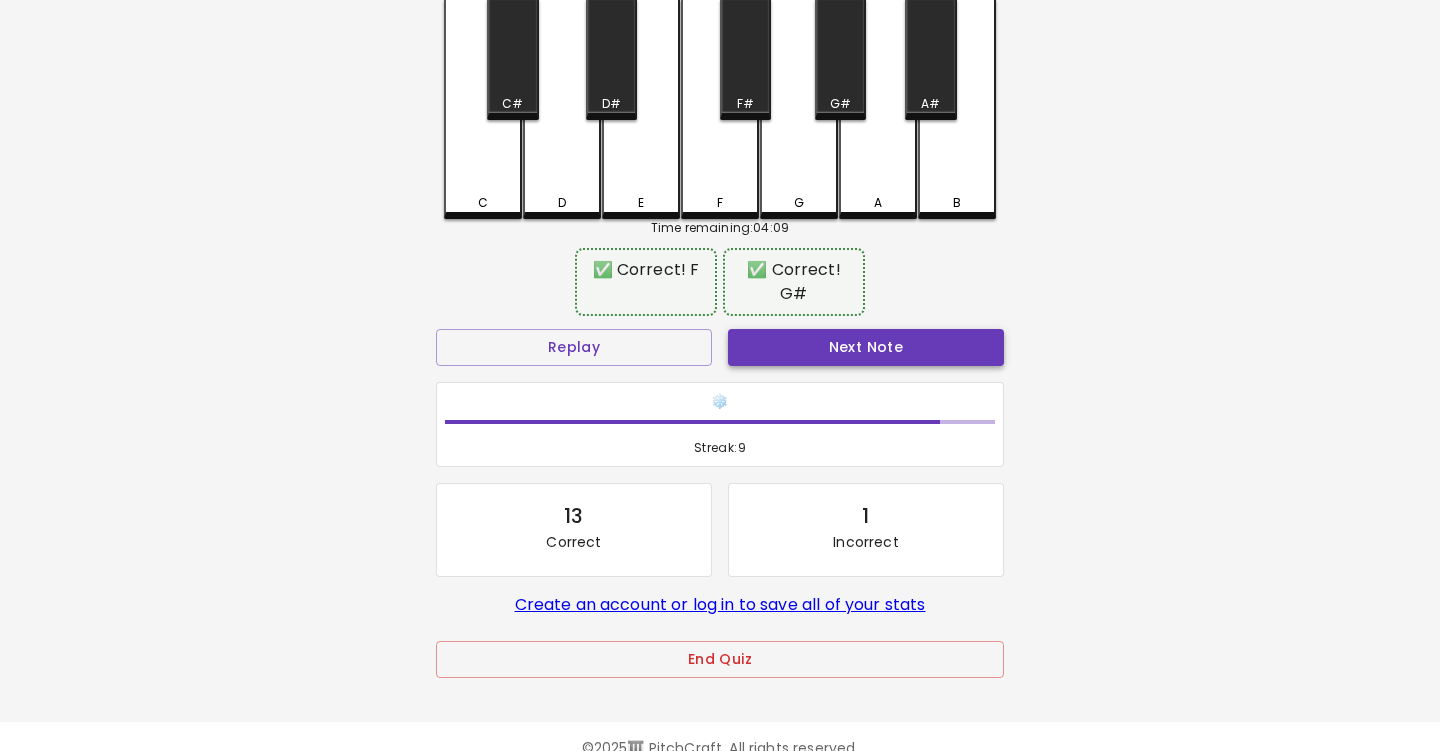 click on "Next Note" at bounding box center (866, 347) 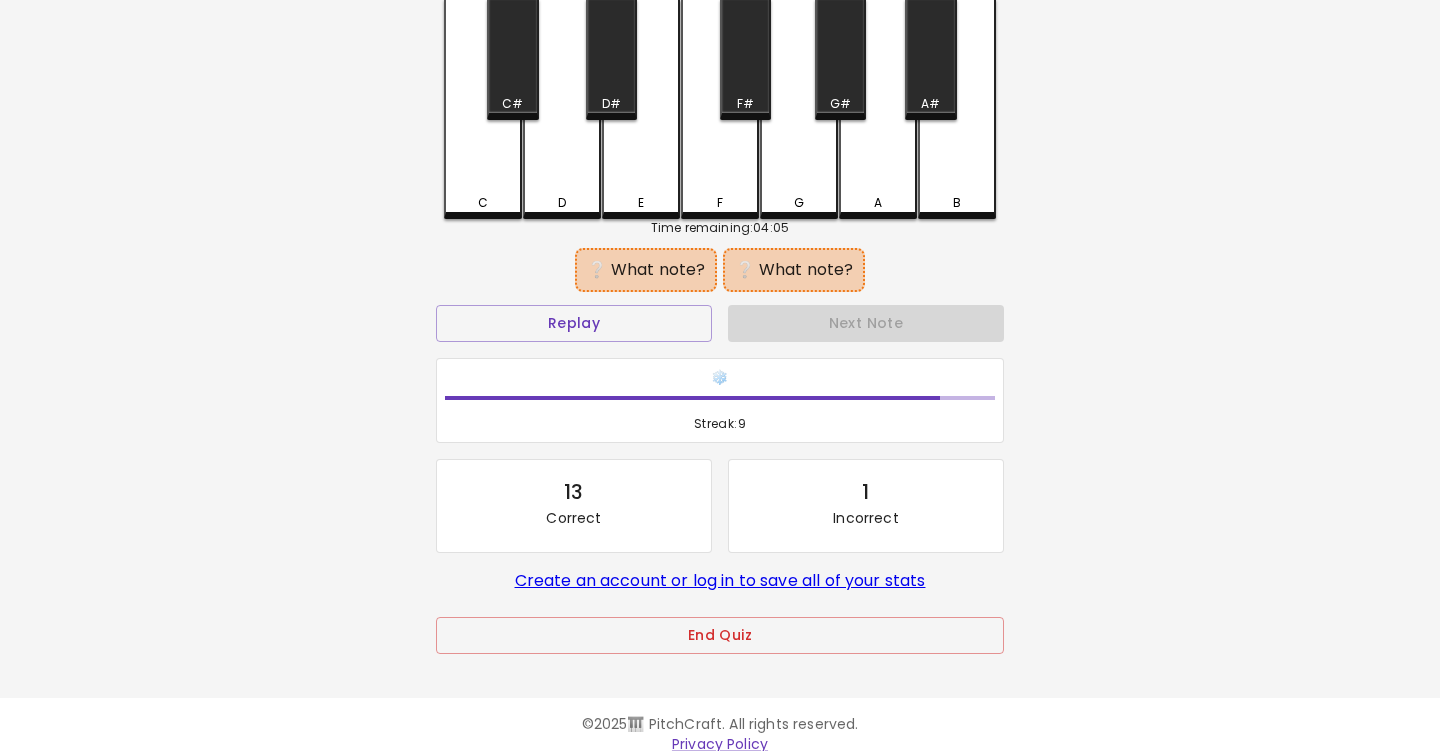 click on "B" at bounding box center [957, 109] 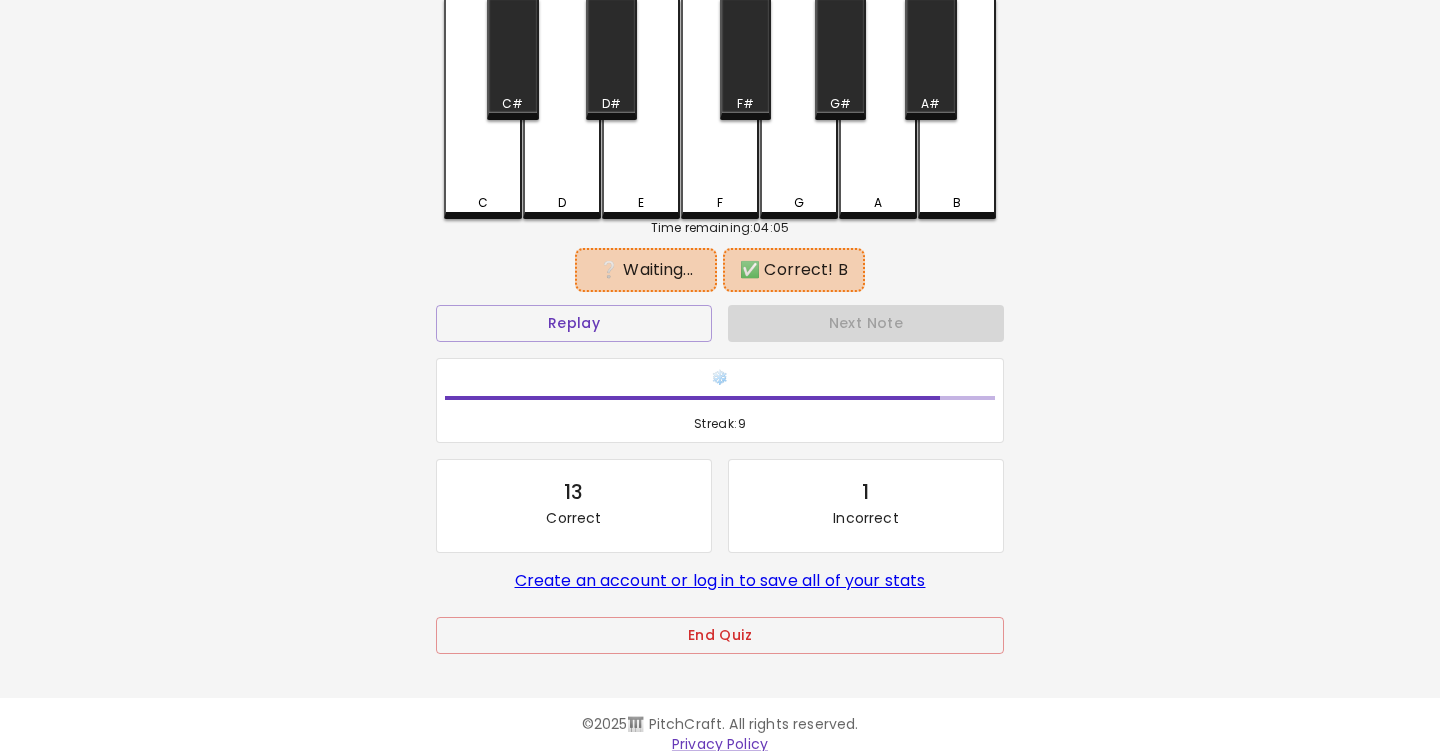 click on "G" at bounding box center [483, 203] 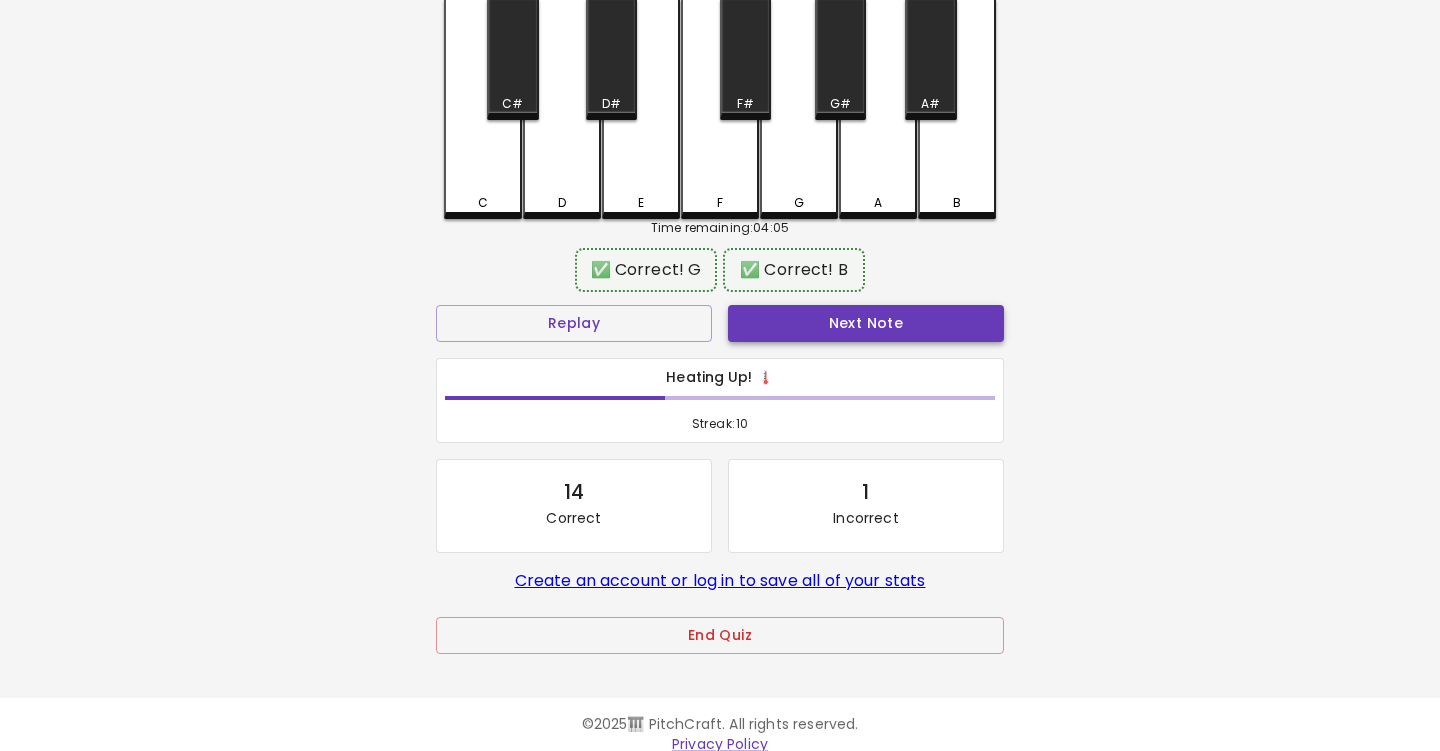 click on "Next Note" at bounding box center [866, 323] 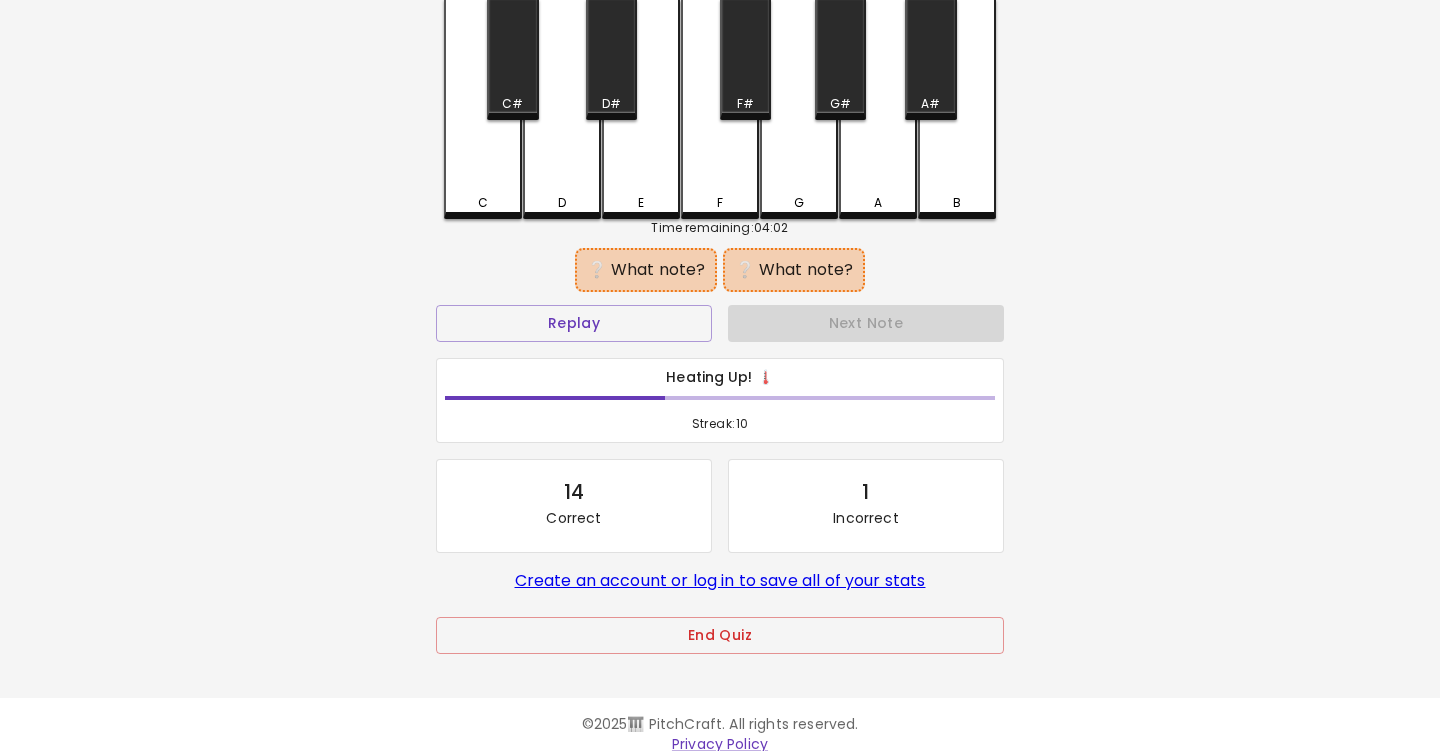 click on "G" at bounding box center (799, 109) 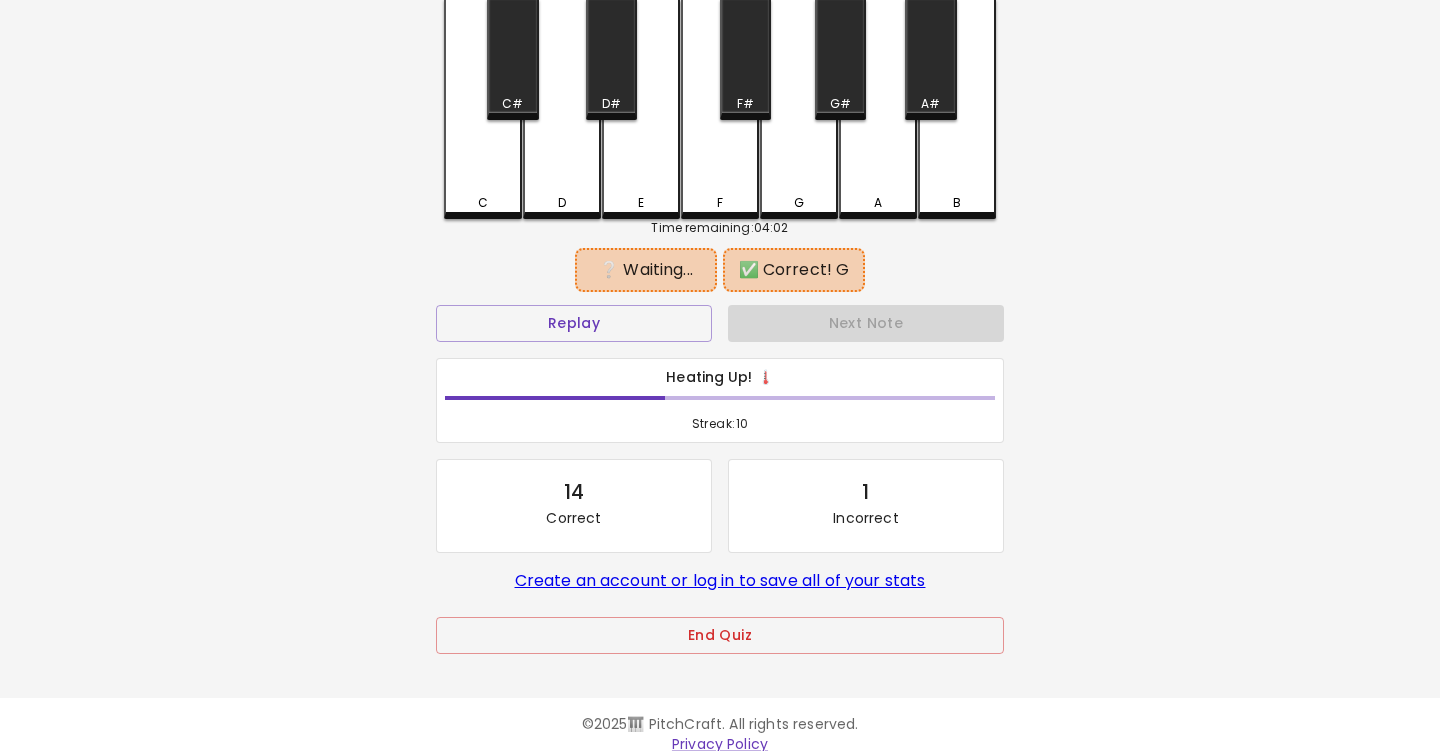 click on "D#" at bounding box center [611, 59] 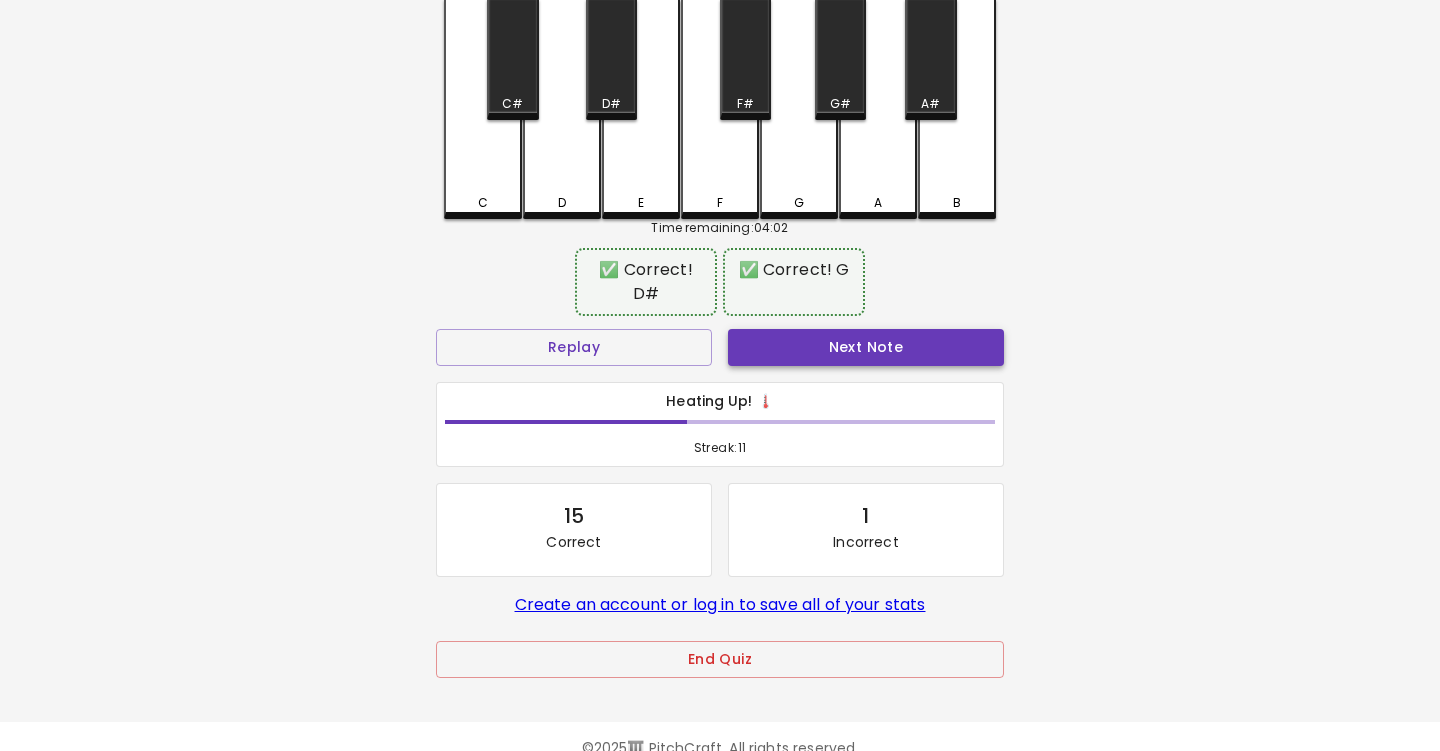 click on "Next Note" at bounding box center (866, 347) 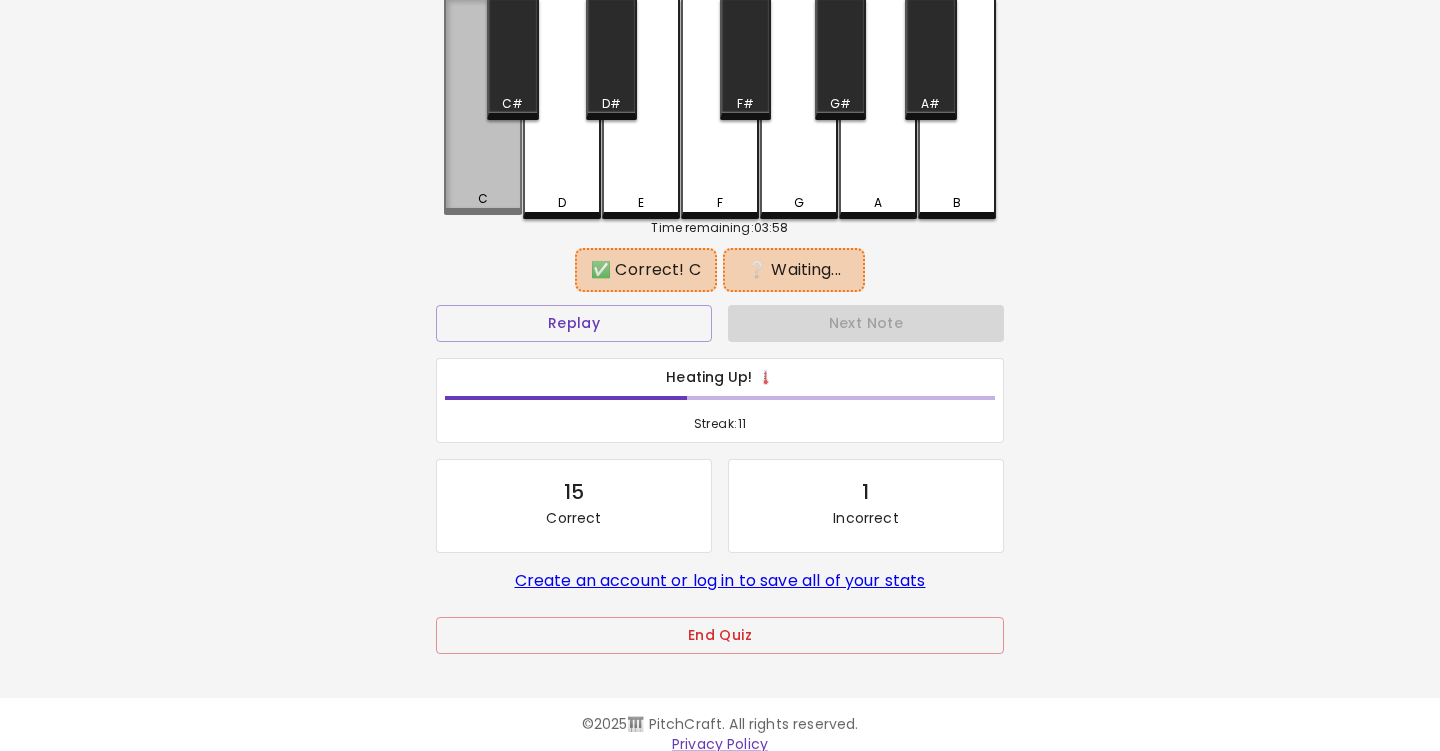 click on "C" at bounding box center [483, 199] 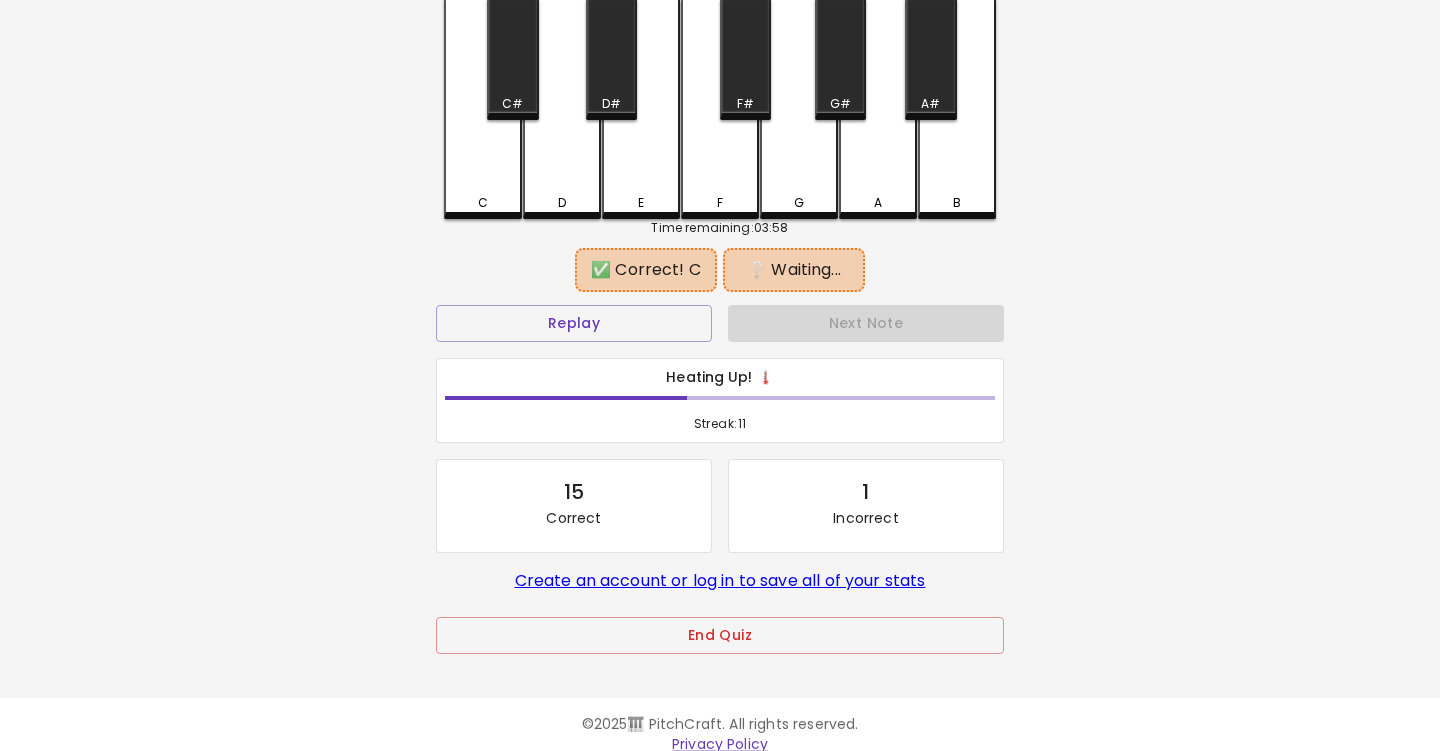click on "D#" at bounding box center [611, 59] 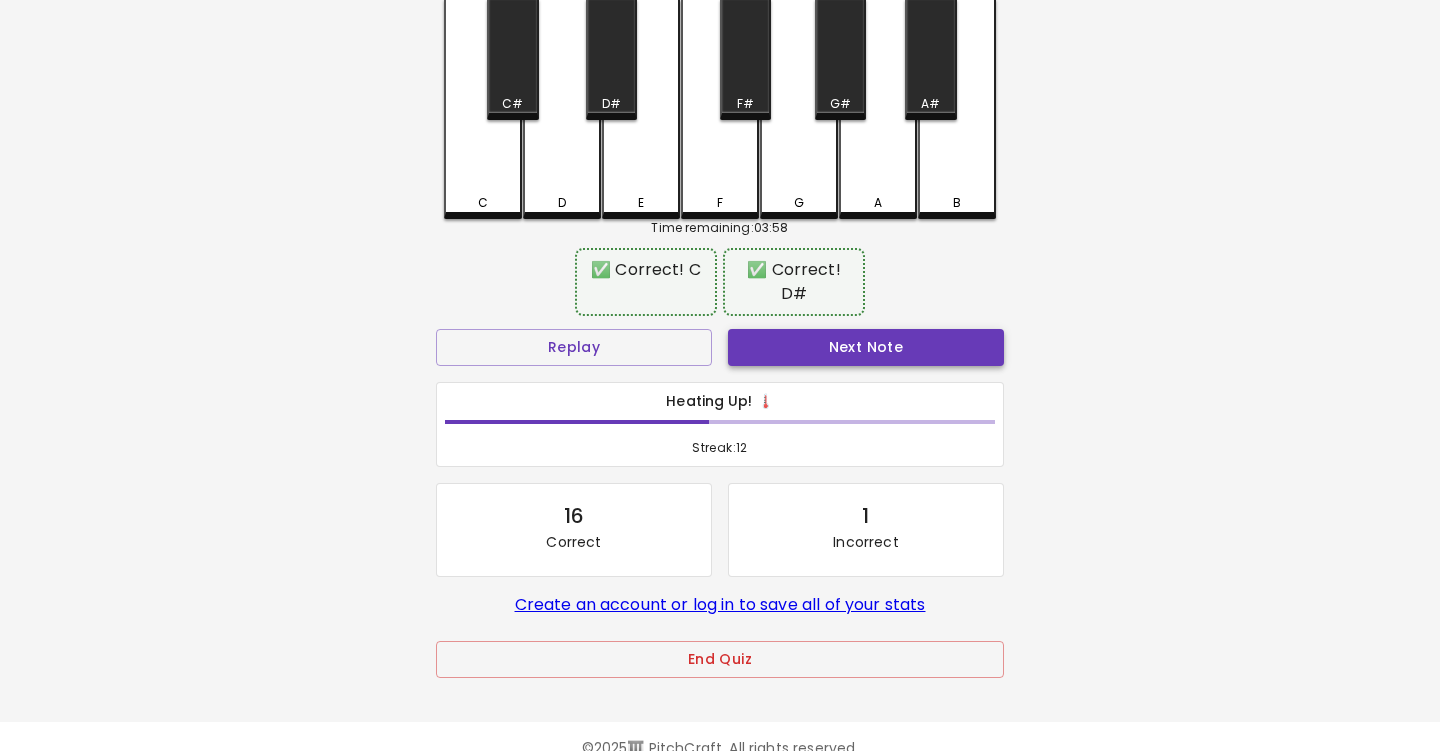 click on "Next Note" at bounding box center (866, 347) 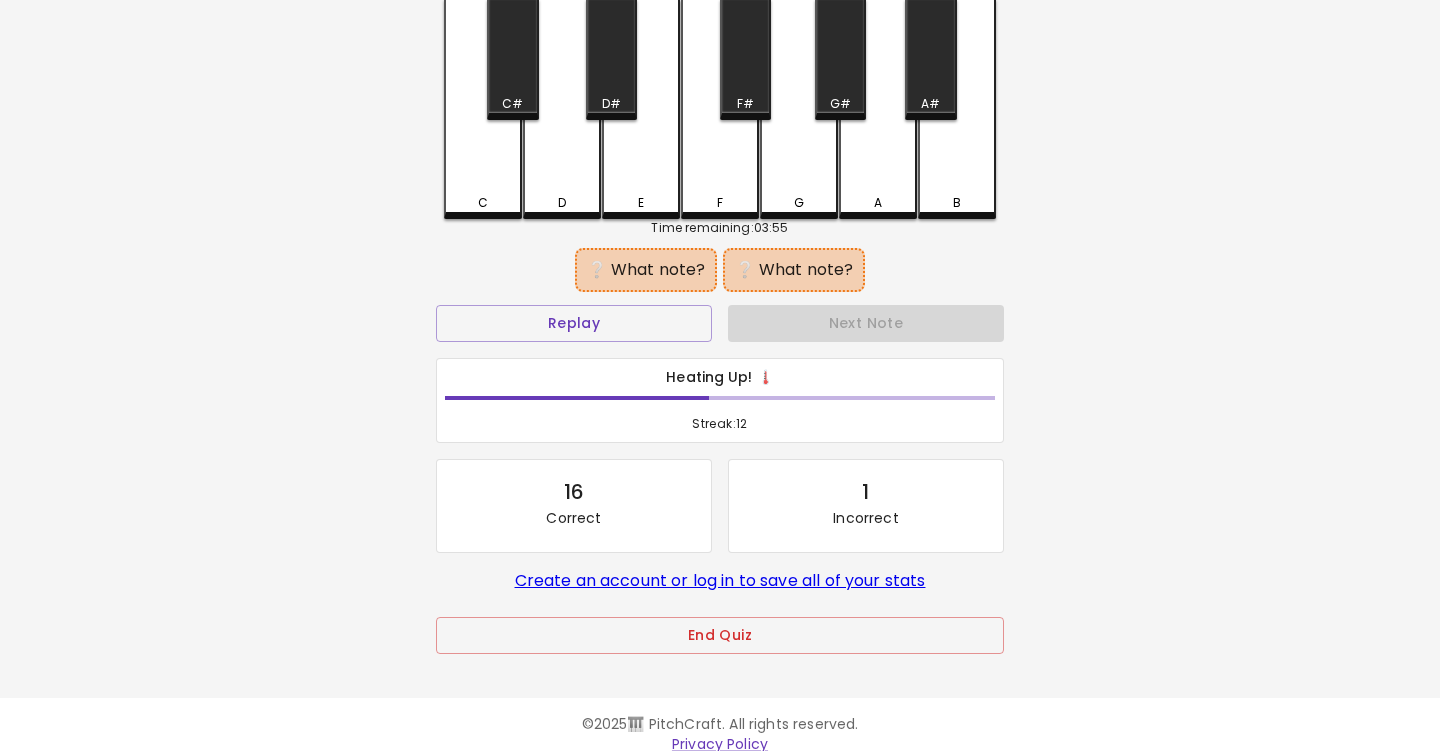 click on "C" at bounding box center (483, 109) 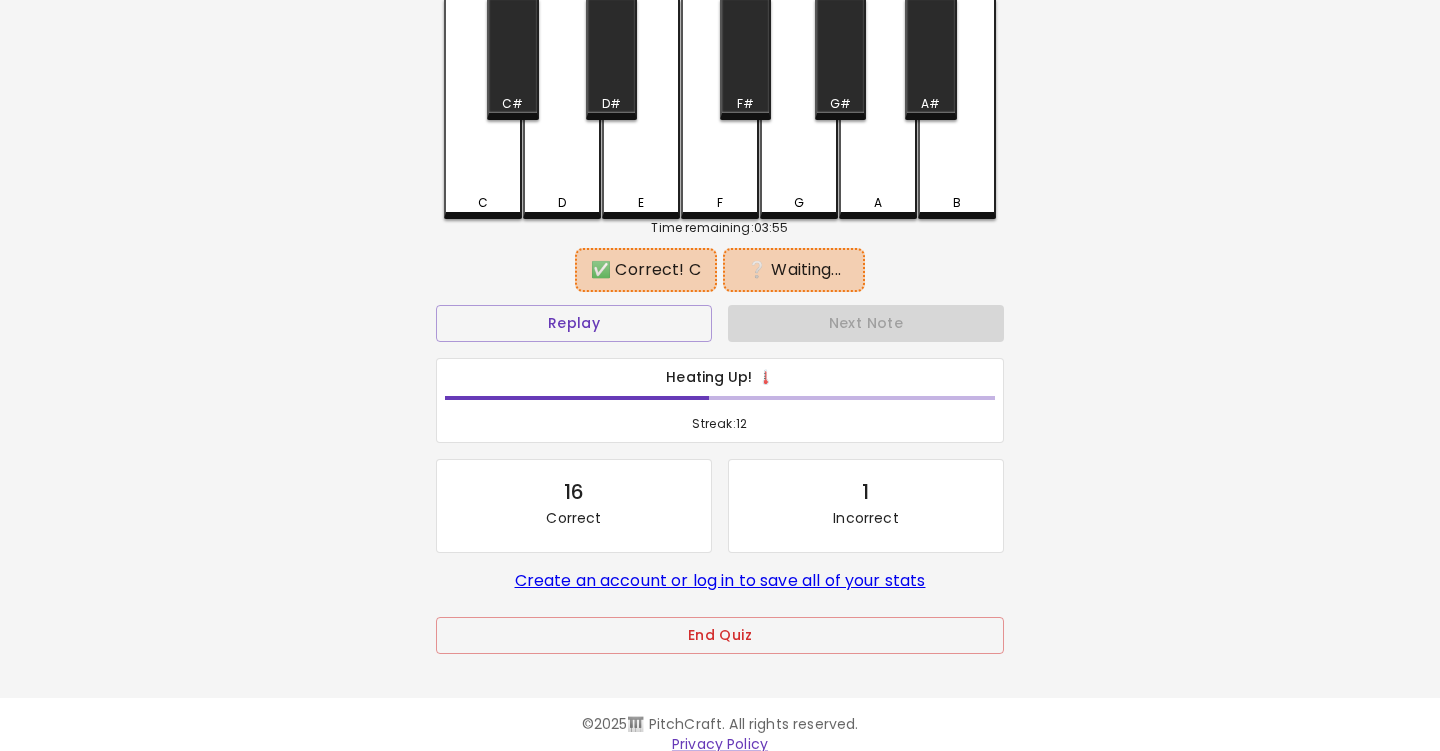 click on "E" at bounding box center (641, 109) 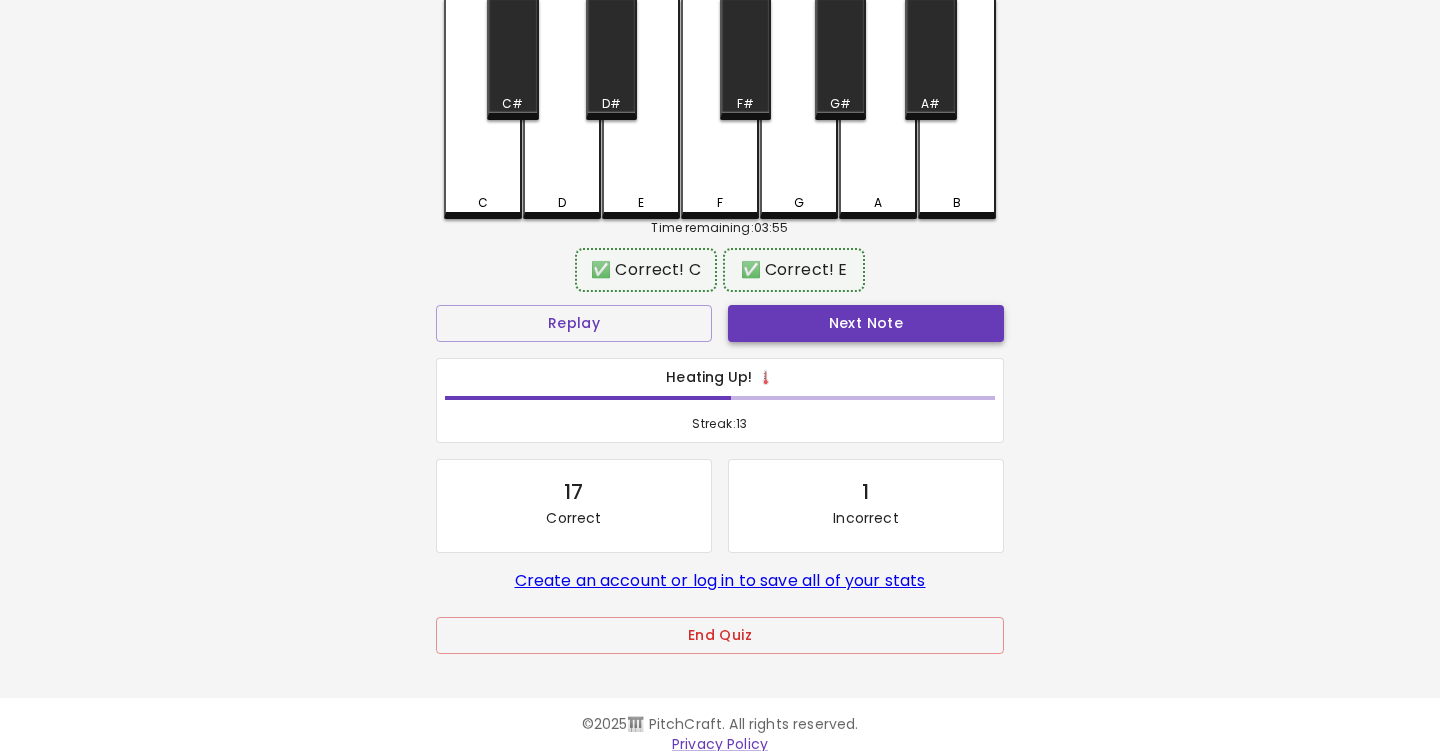 click on "Next Note" at bounding box center [866, 323] 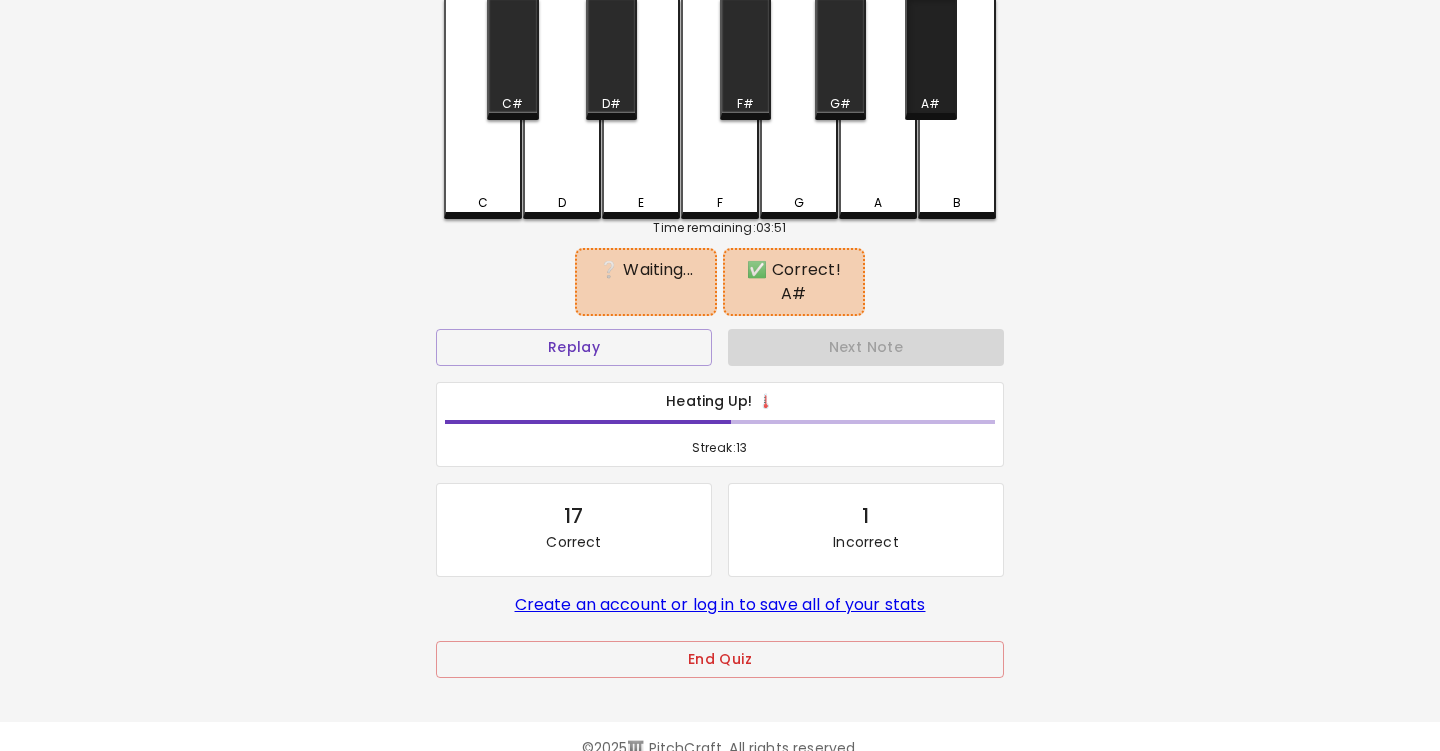 click on "A#" at bounding box center [930, 59] 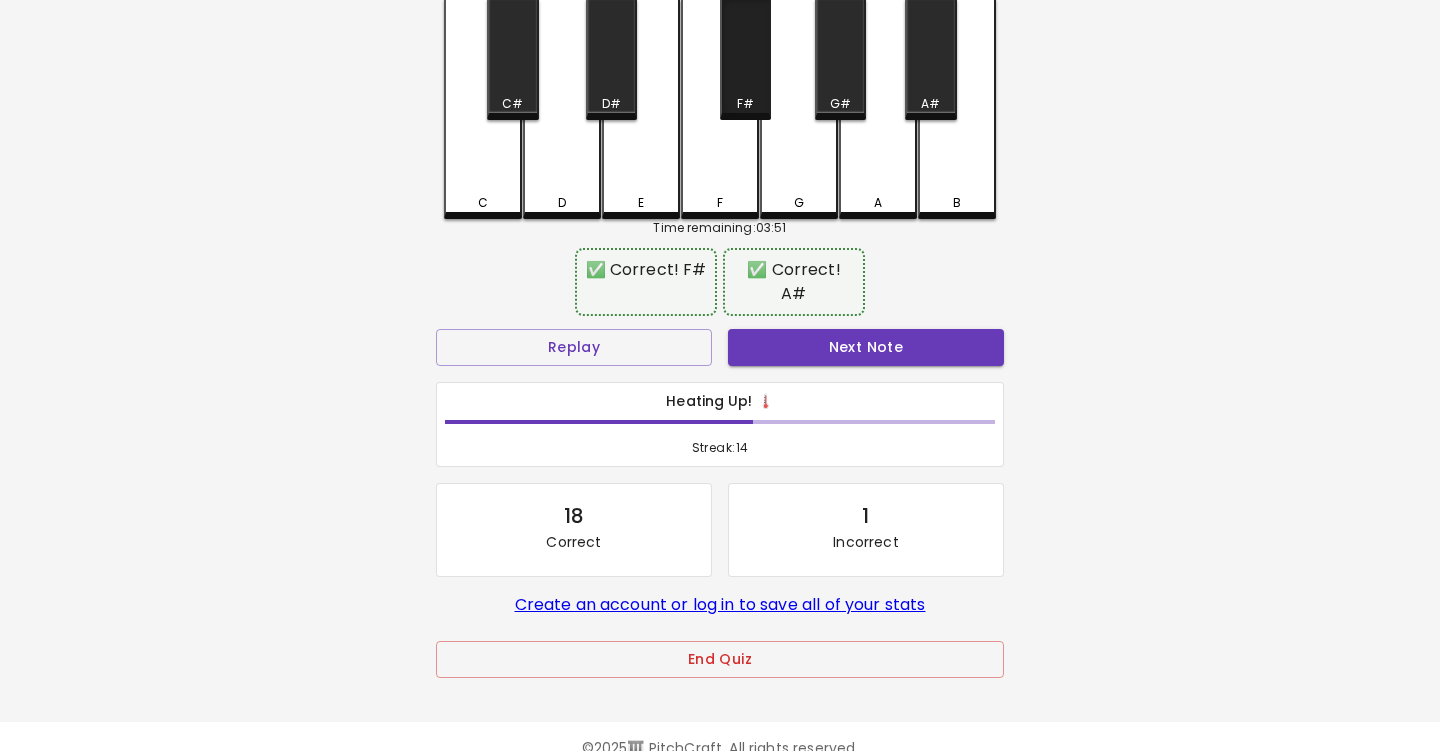 click on "F#" at bounding box center [745, 59] 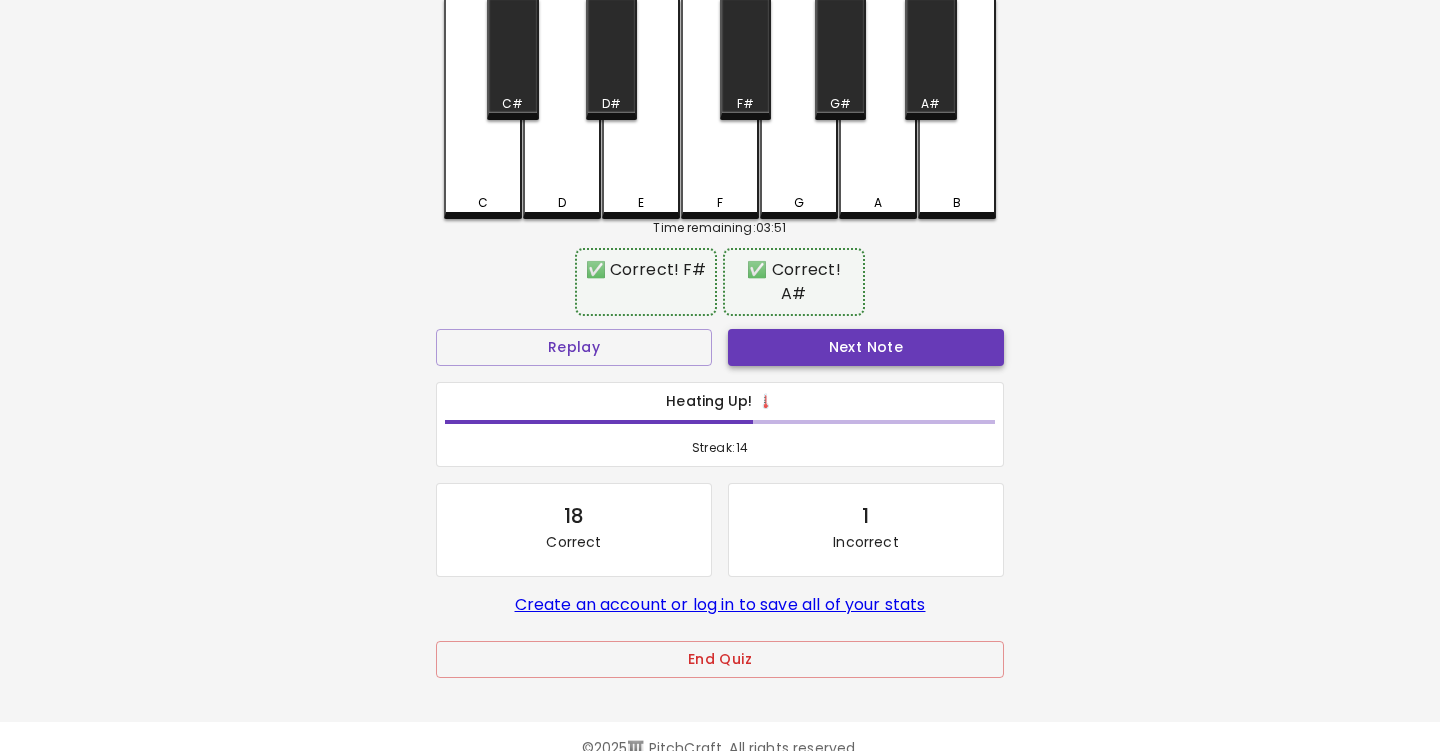 click on "Next Note" at bounding box center [866, 347] 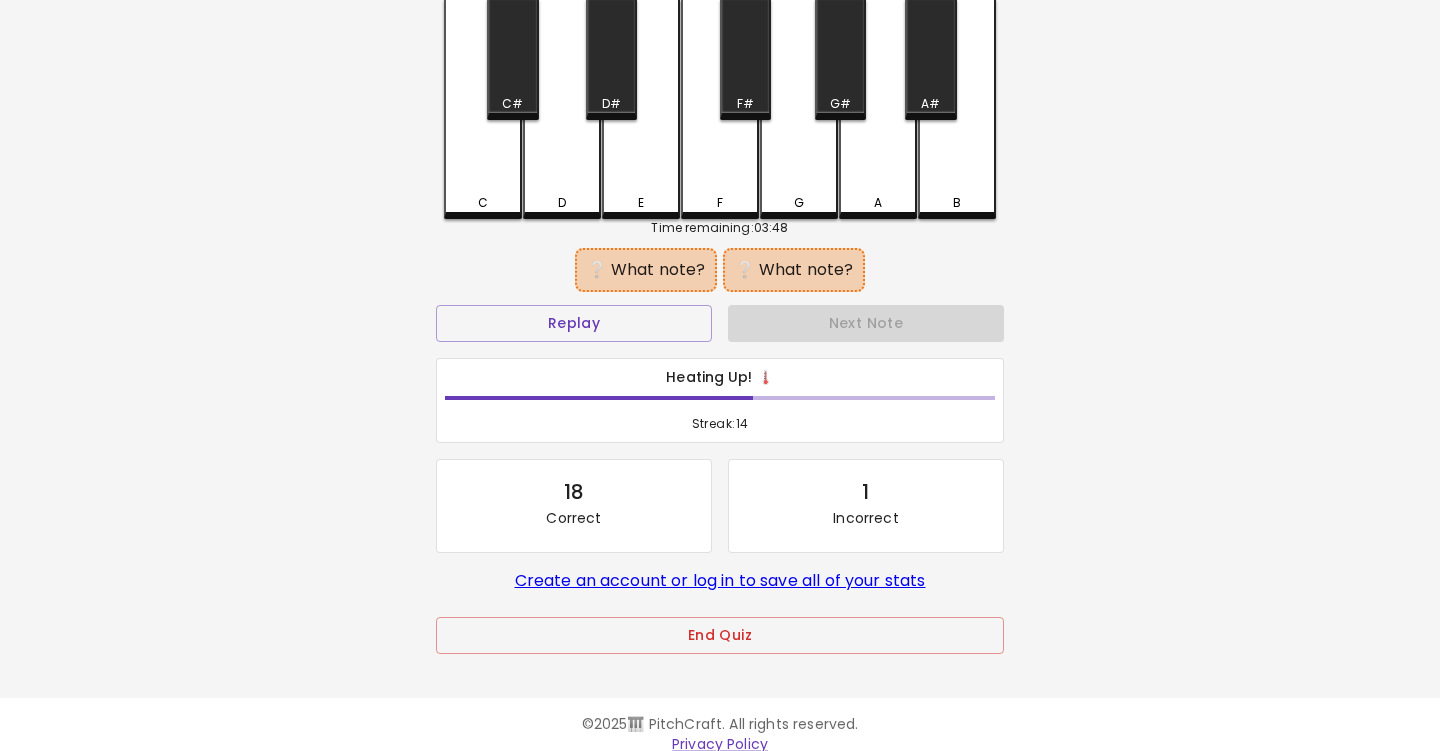 drag, startPoint x: 491, startPoint y: 201, endPoint x: 514, endPoint y: 197, distance: 23.345236 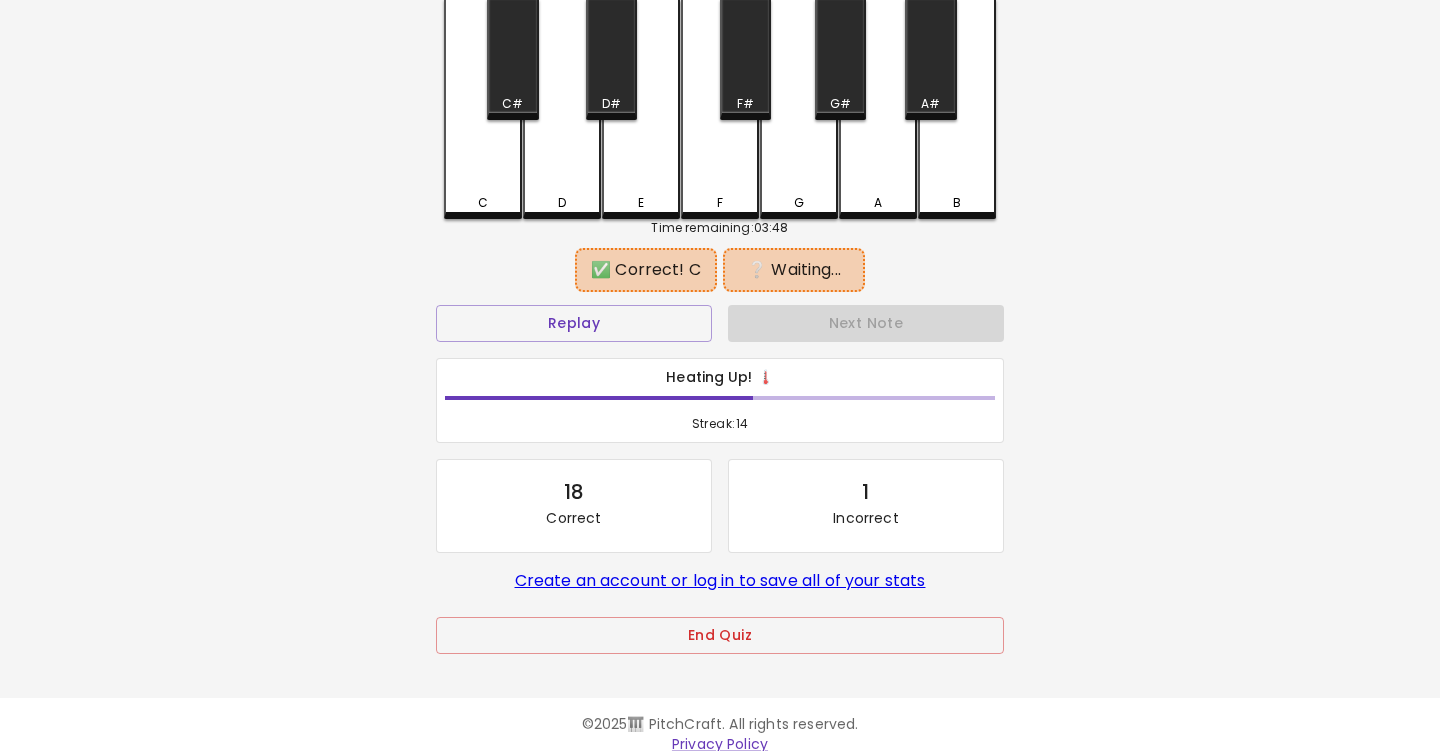 click on "A" at bounding box center [878, 109] 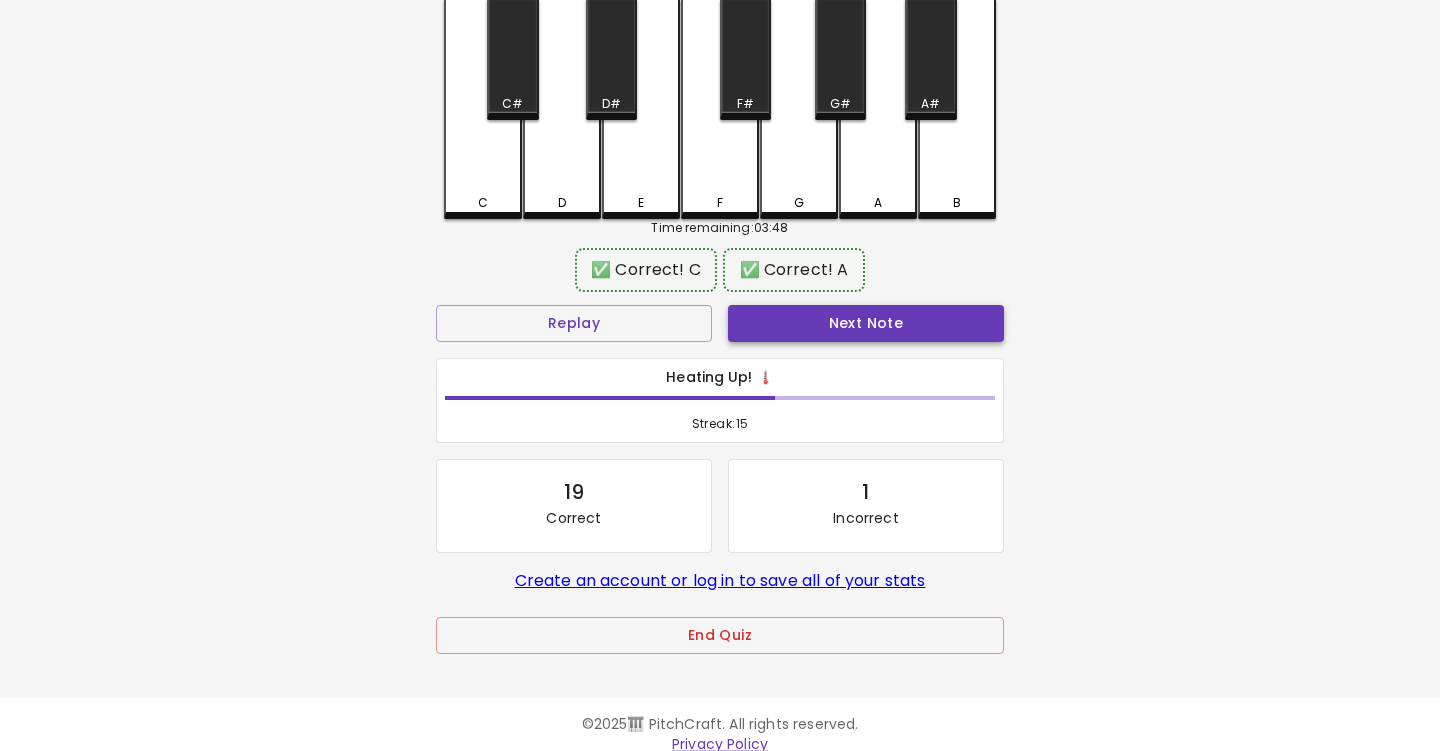 click on "Next Note" at bounding box center [866, 323] 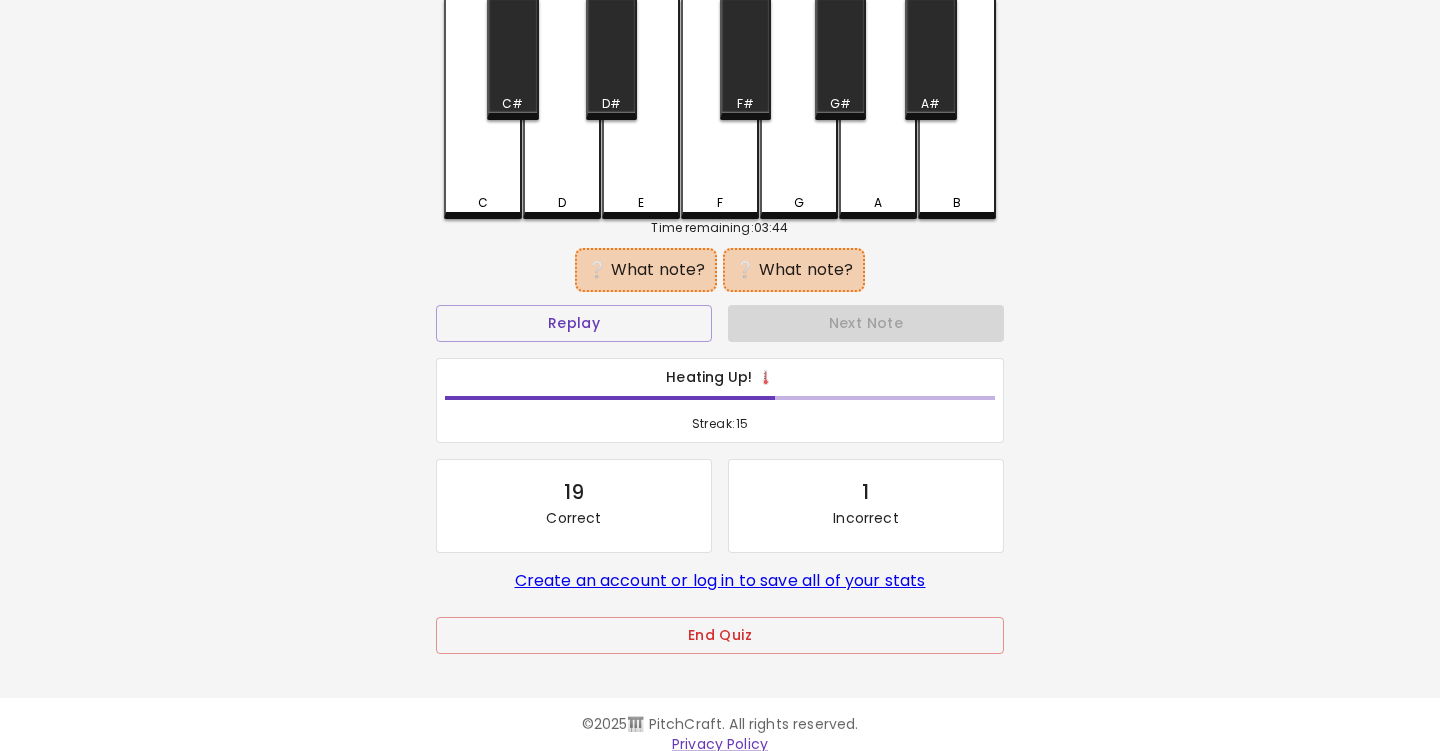 click on "A" at bounding box center (878, 109) 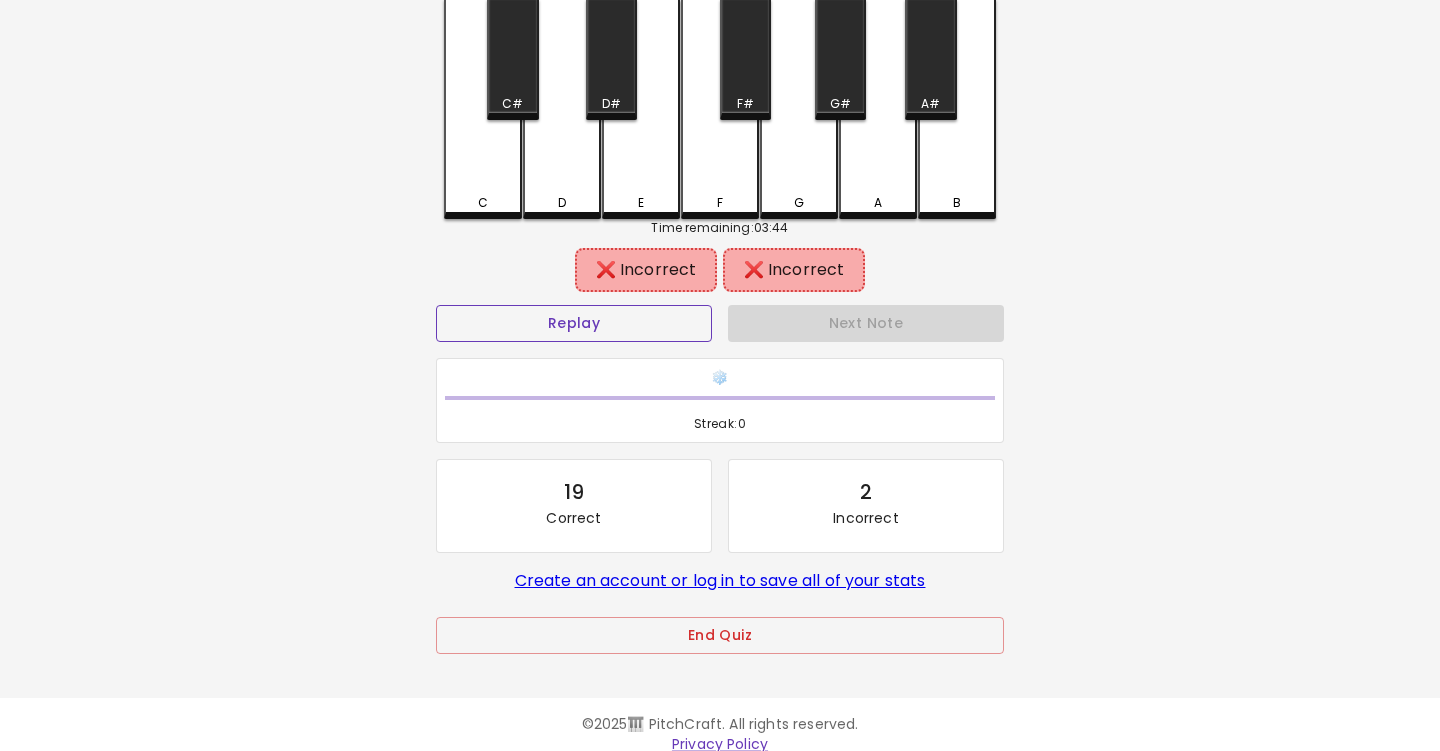 click on "Replay" at bounding box center (574, 323) 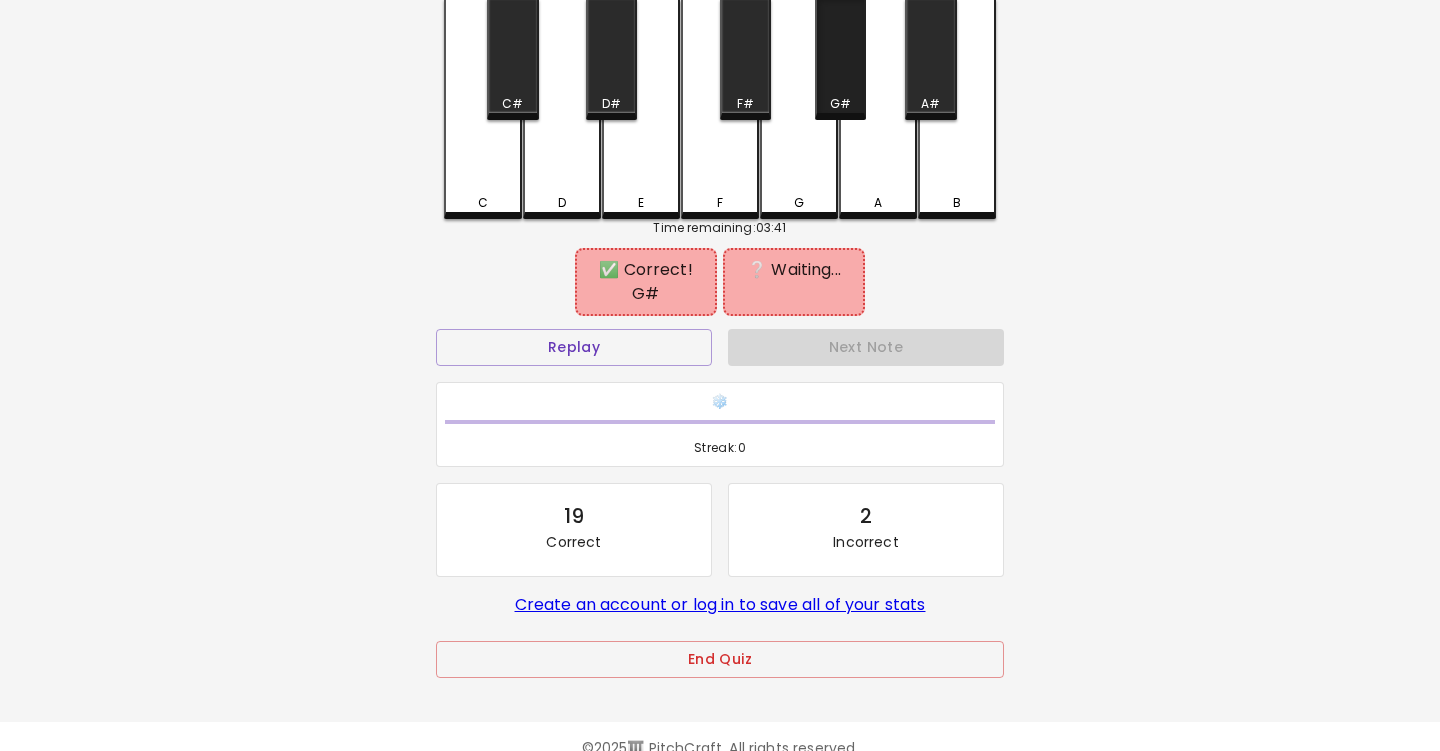 click on "G#" at bounding box center [840, 59] 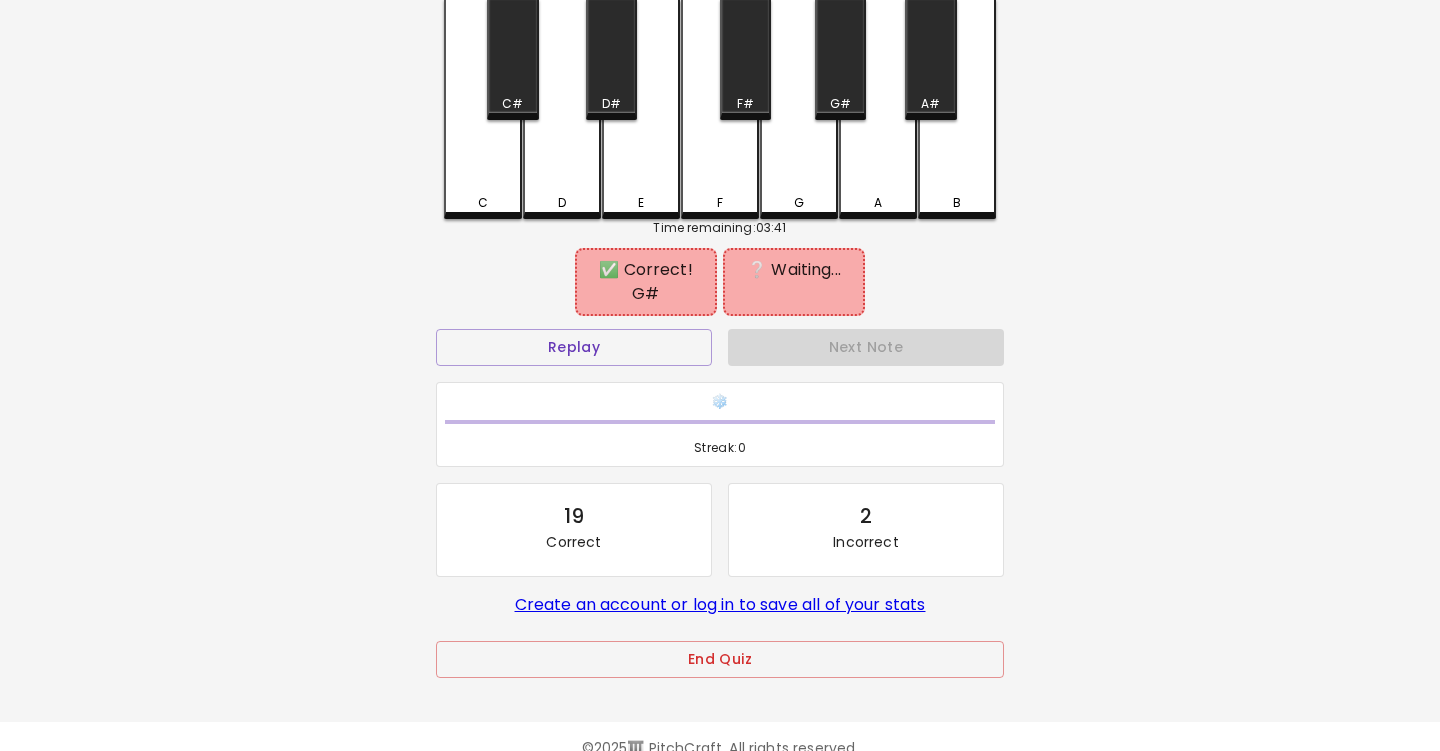 click on "A#" at bounding box center (930, 59) 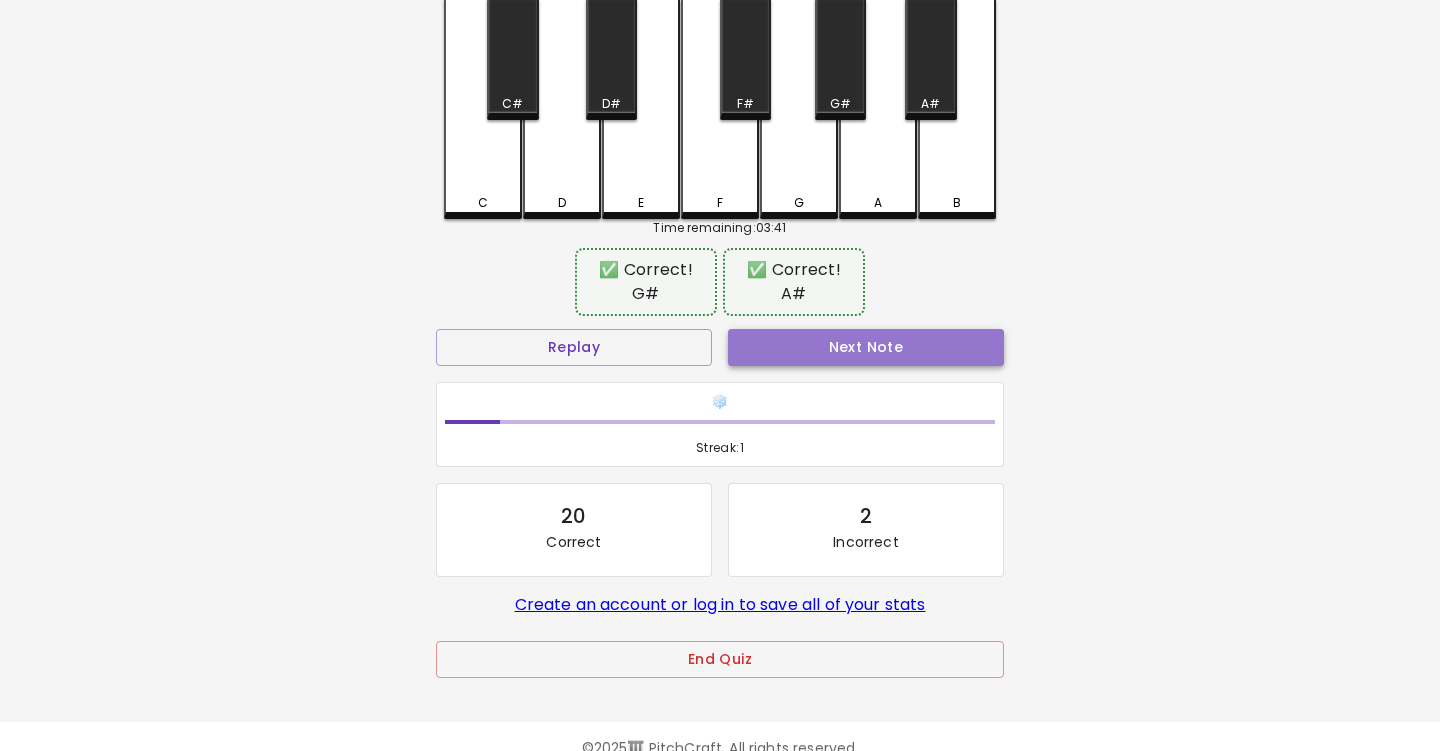 click on "Next Note" at bounding box center [866, 347] 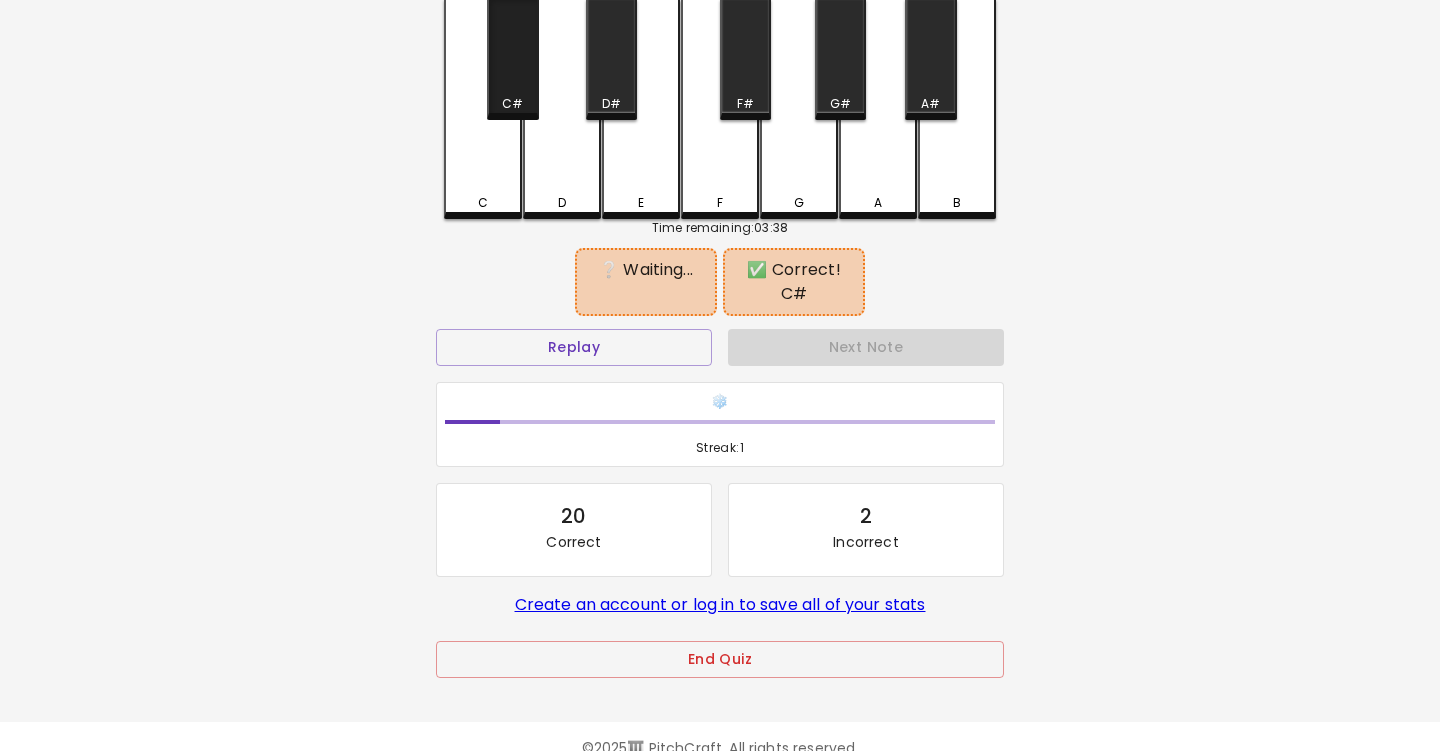 click on "C#" at bounding box center (512, 59) 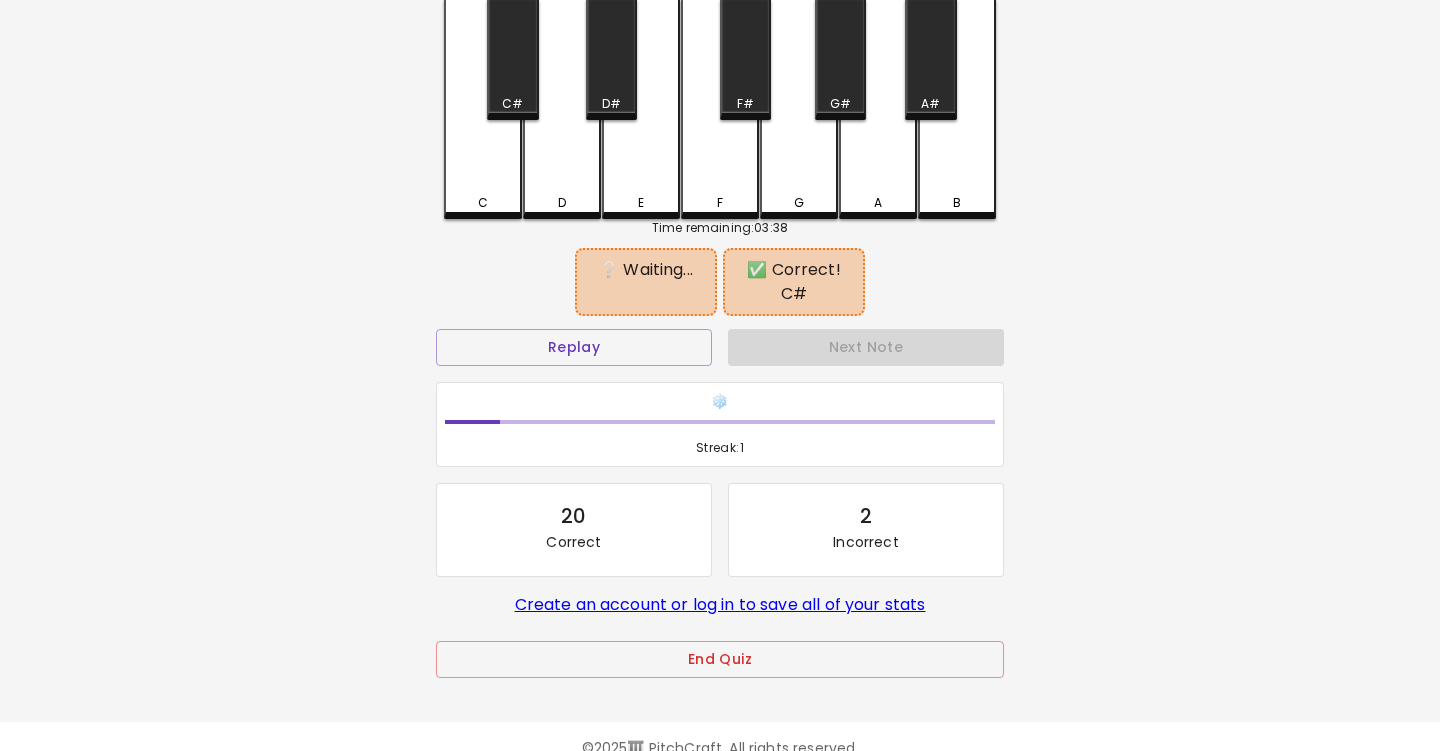 click on "D#" at bounding box center [611, 59] 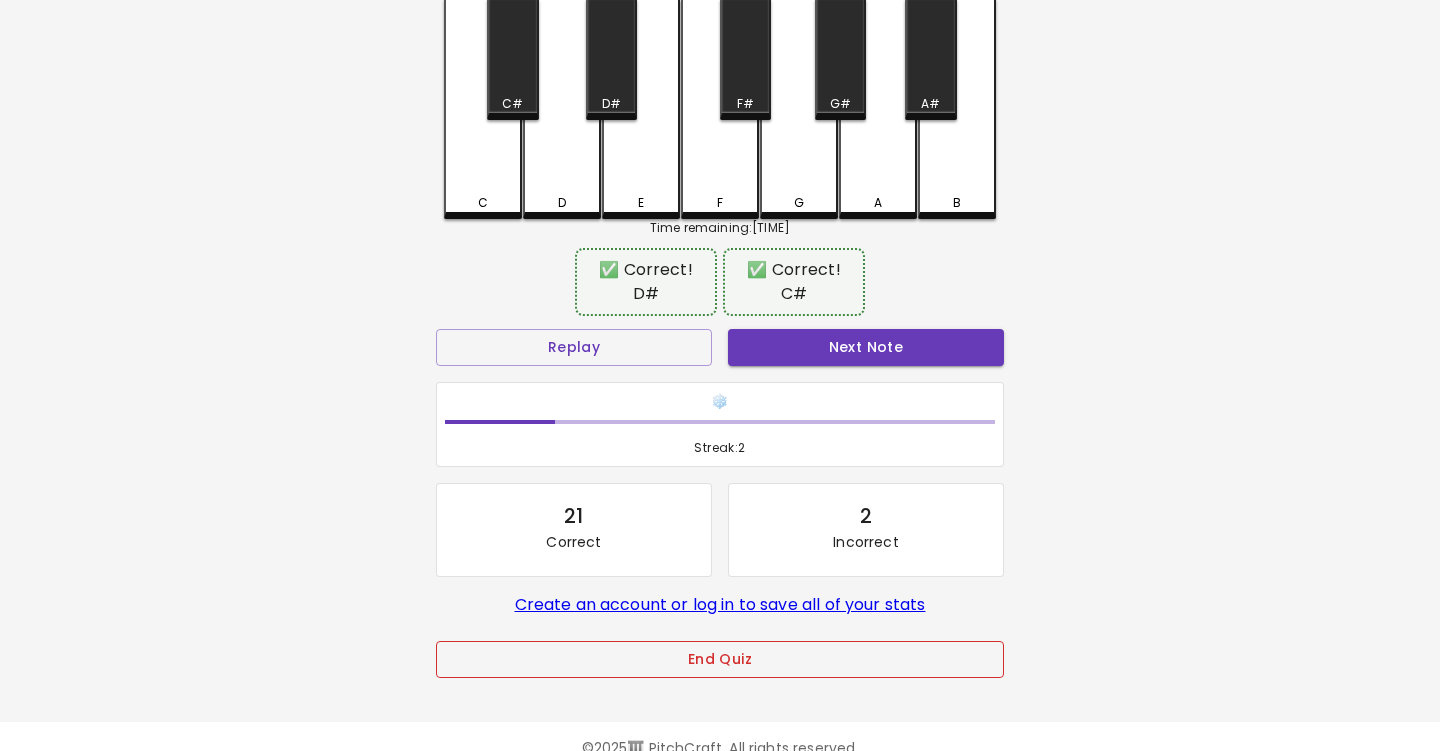 click on "End Quiz" at bounding box center [720, 659] 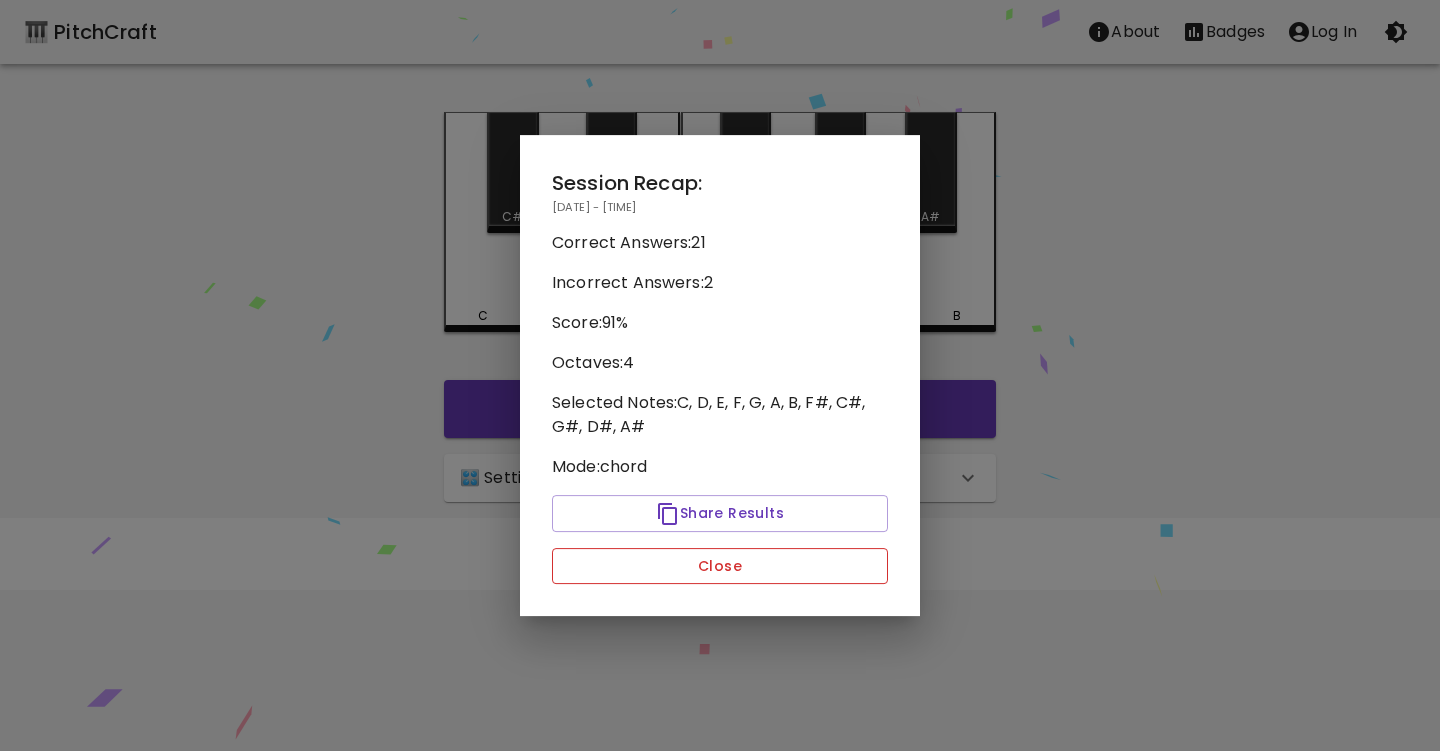 click on "Close" at bounding box center [720, 566] 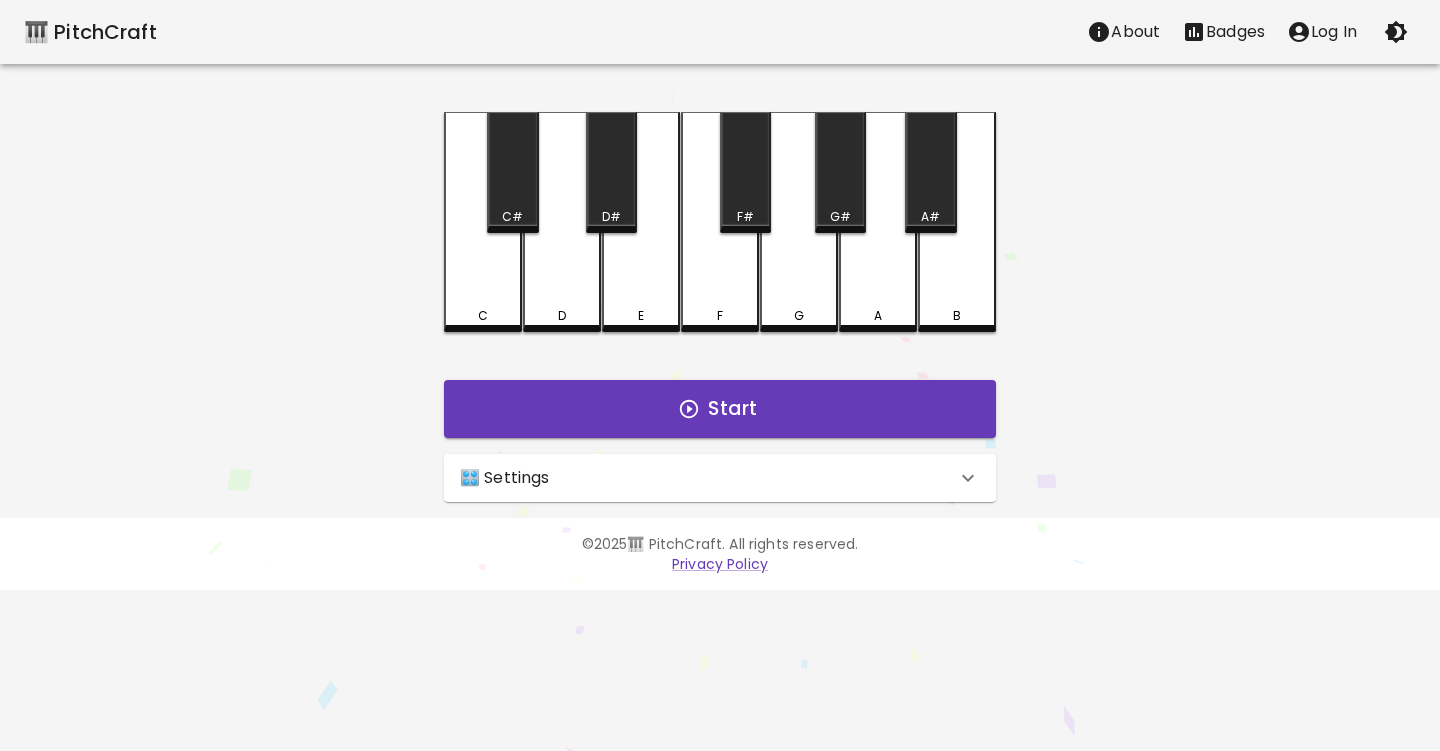 click on "🎛️ Settings" at bounding box center (708, 478) 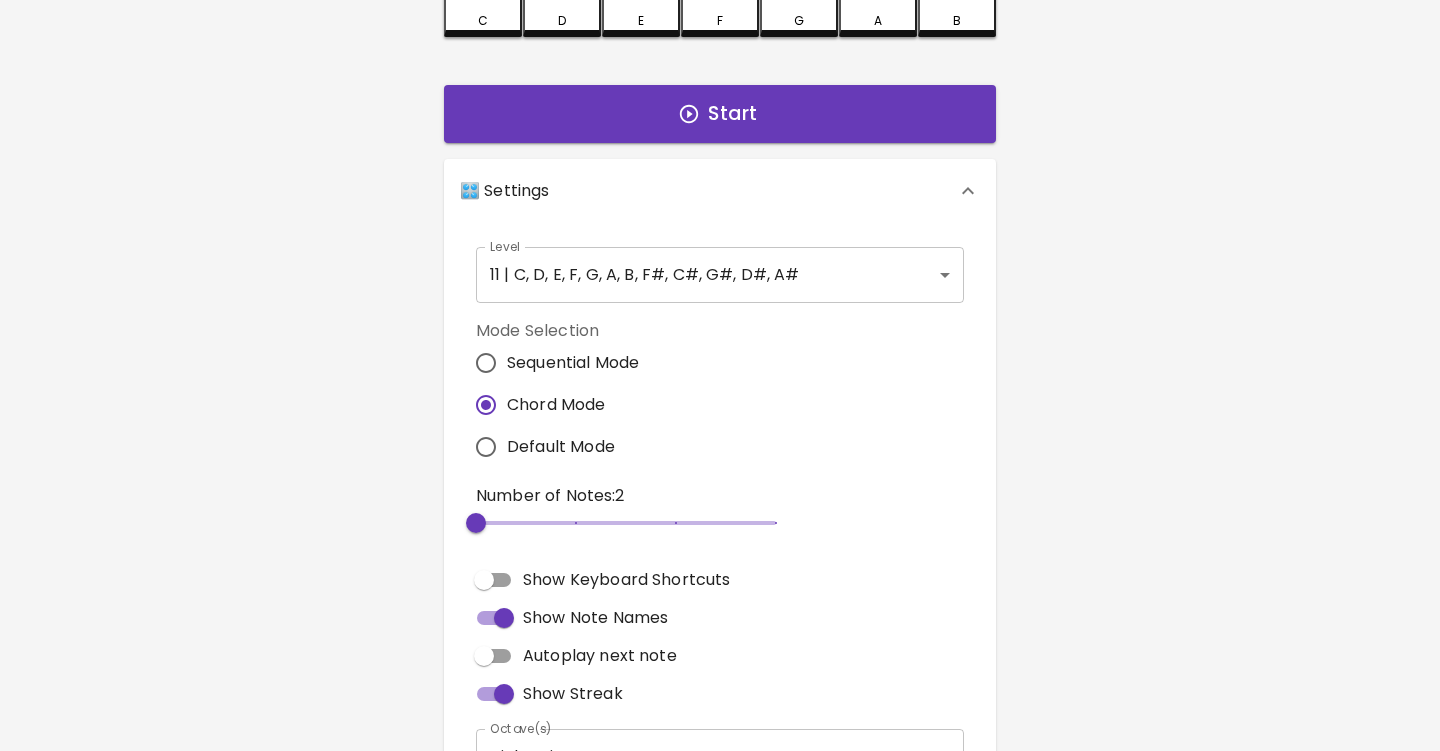 scroll, scrollTop: 300, scrollLeft: 0, axis: vertical 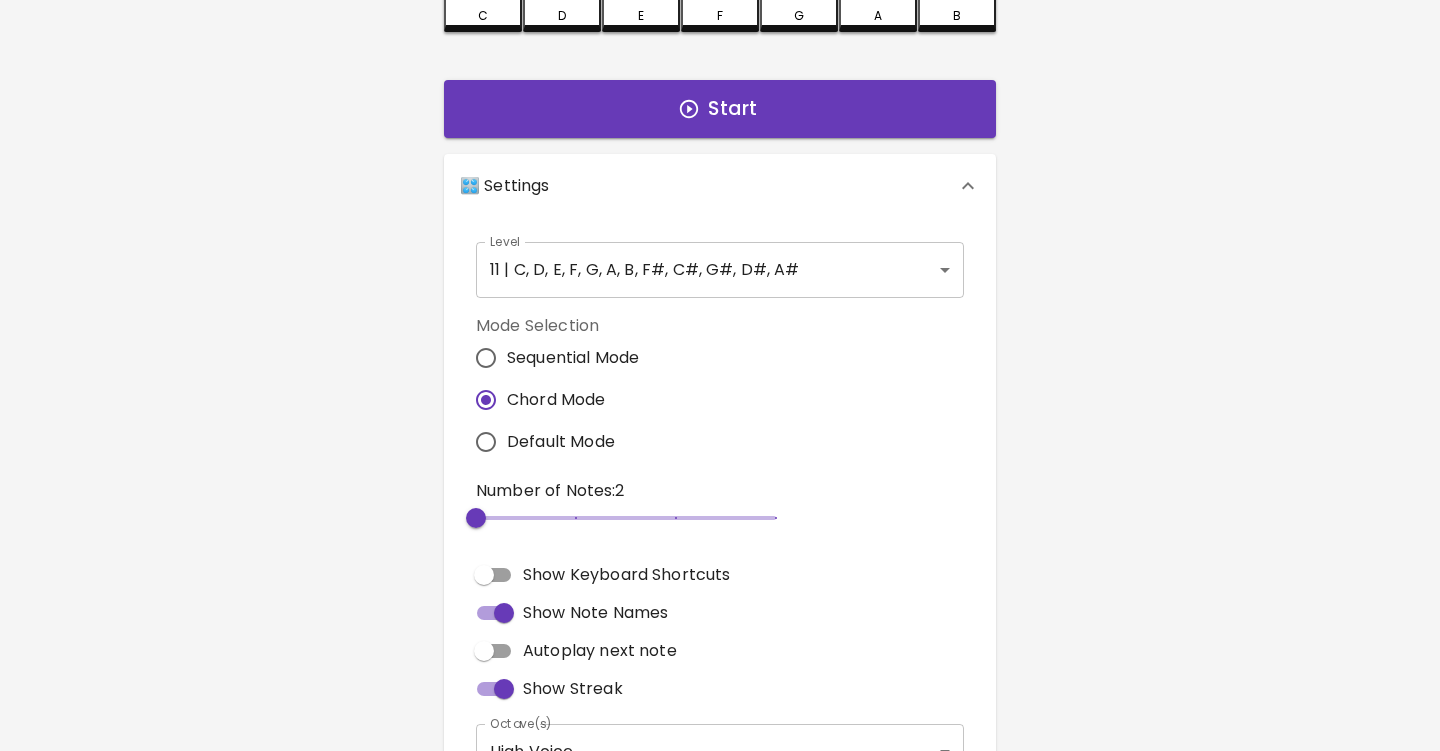 click at bounding box center (626, 518) 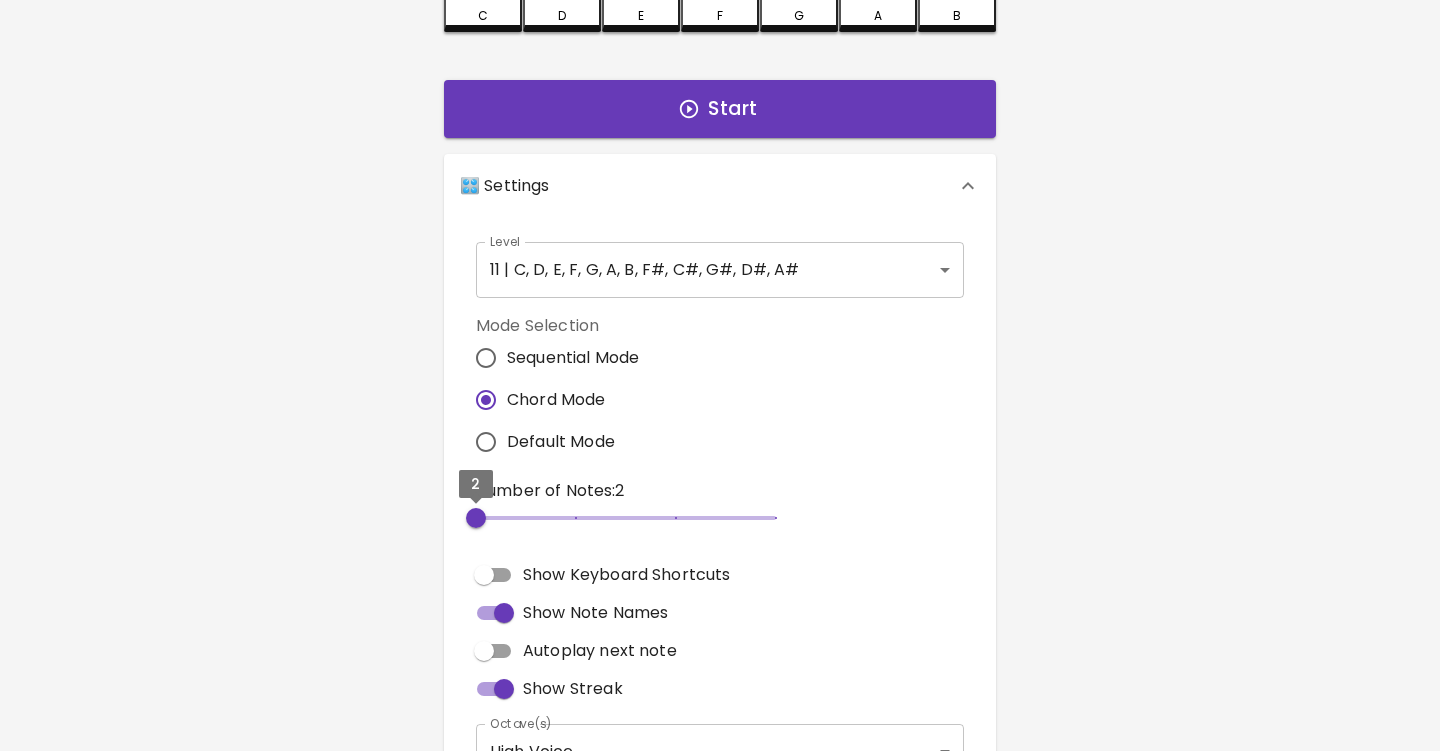 click on "2" at bounding box center (626, 518) 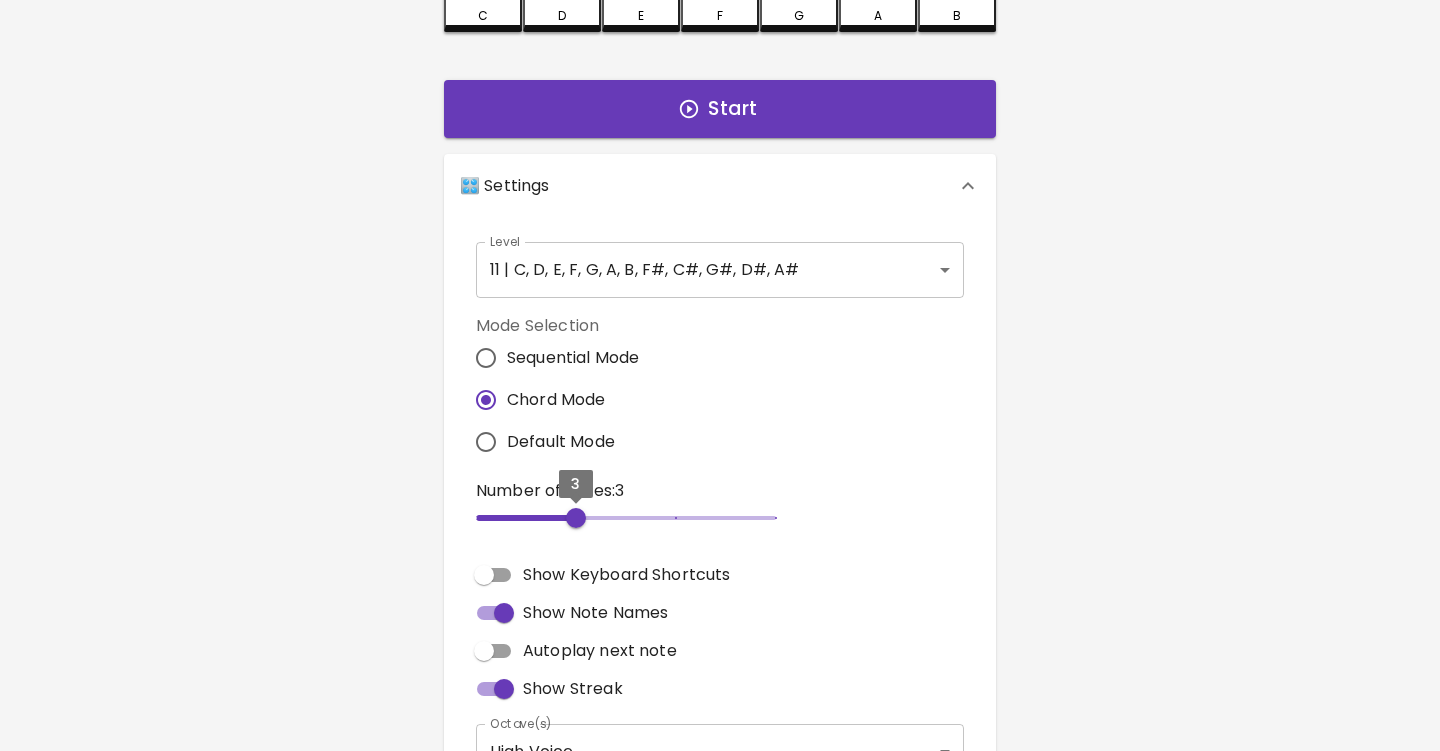 click on "🎹 PitchCraft About Badges   Log In C C# D D# E F F# G G# A A# B Start 🎛️ Settings Level 11 | C, D, E, F, G, A, B, F#, C#, G#, D#, A# 21 Level Mode Selection Sequential Mode Chord Mode Default Mode Number of Notes:  3 3 Show Keyboard Shortcuts Show Note Names Autoplay next note Show Streak Octave(s) High Voice 4 Octave Instrument Piano acoustic_grand_piano Instrument" at bounding box center (720, 292) 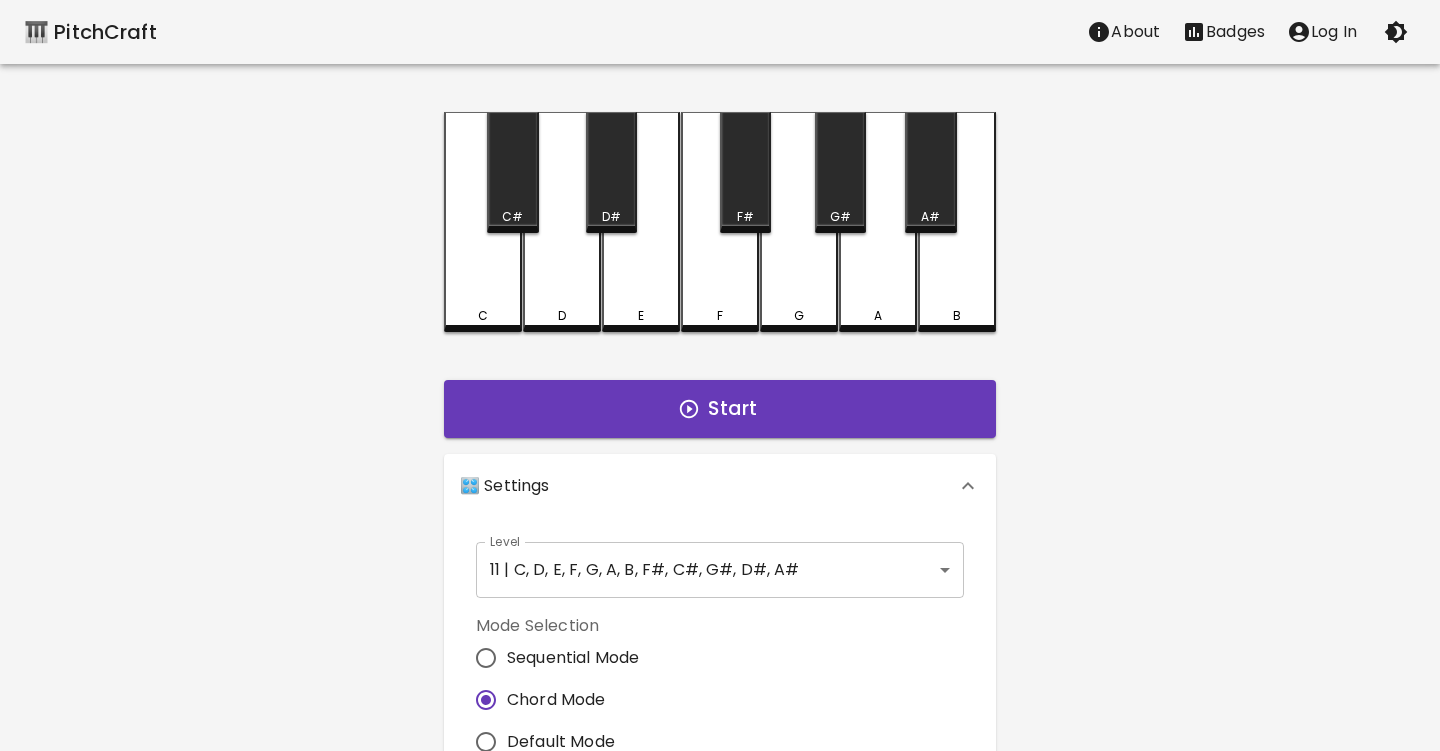 scroll, scrollTop: 0, scrollLeft: 0, axis: both 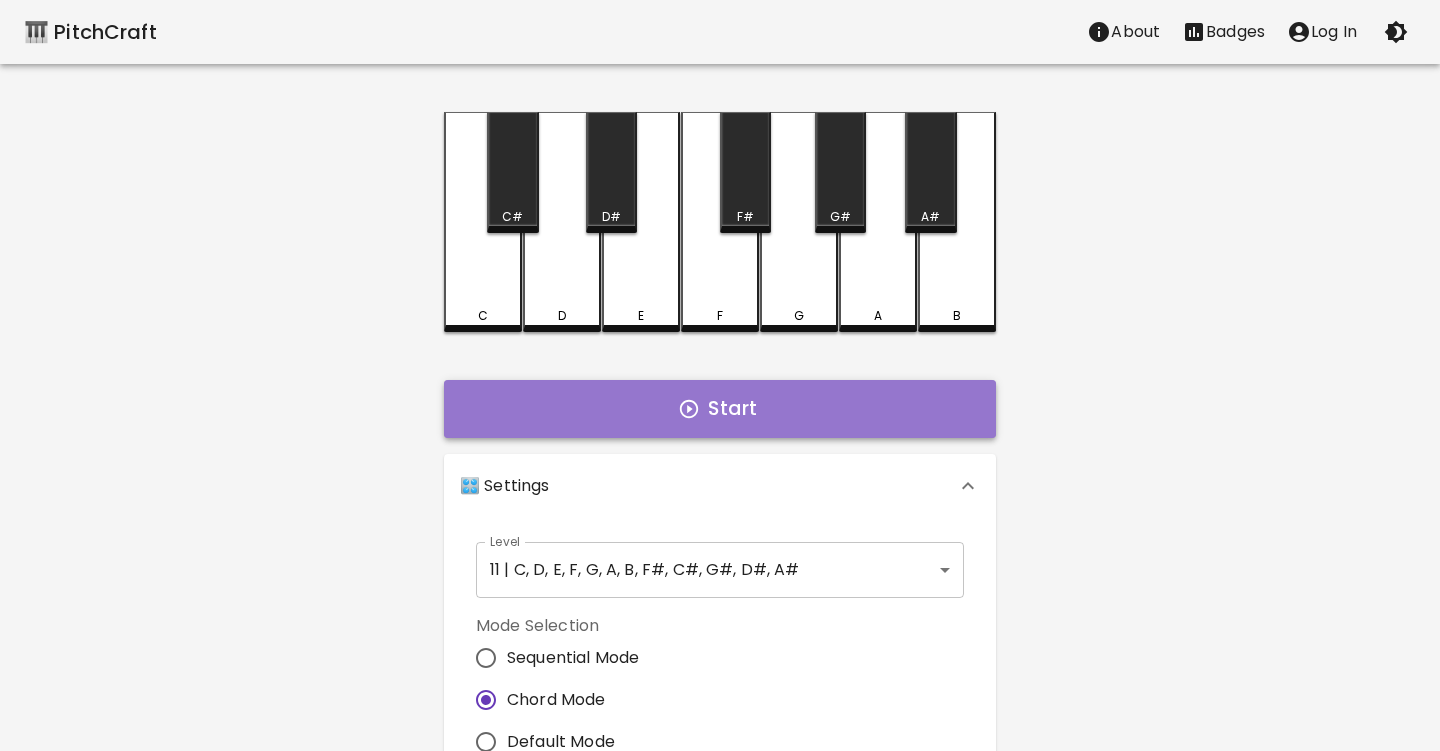 click at bounding box center (689, 409) 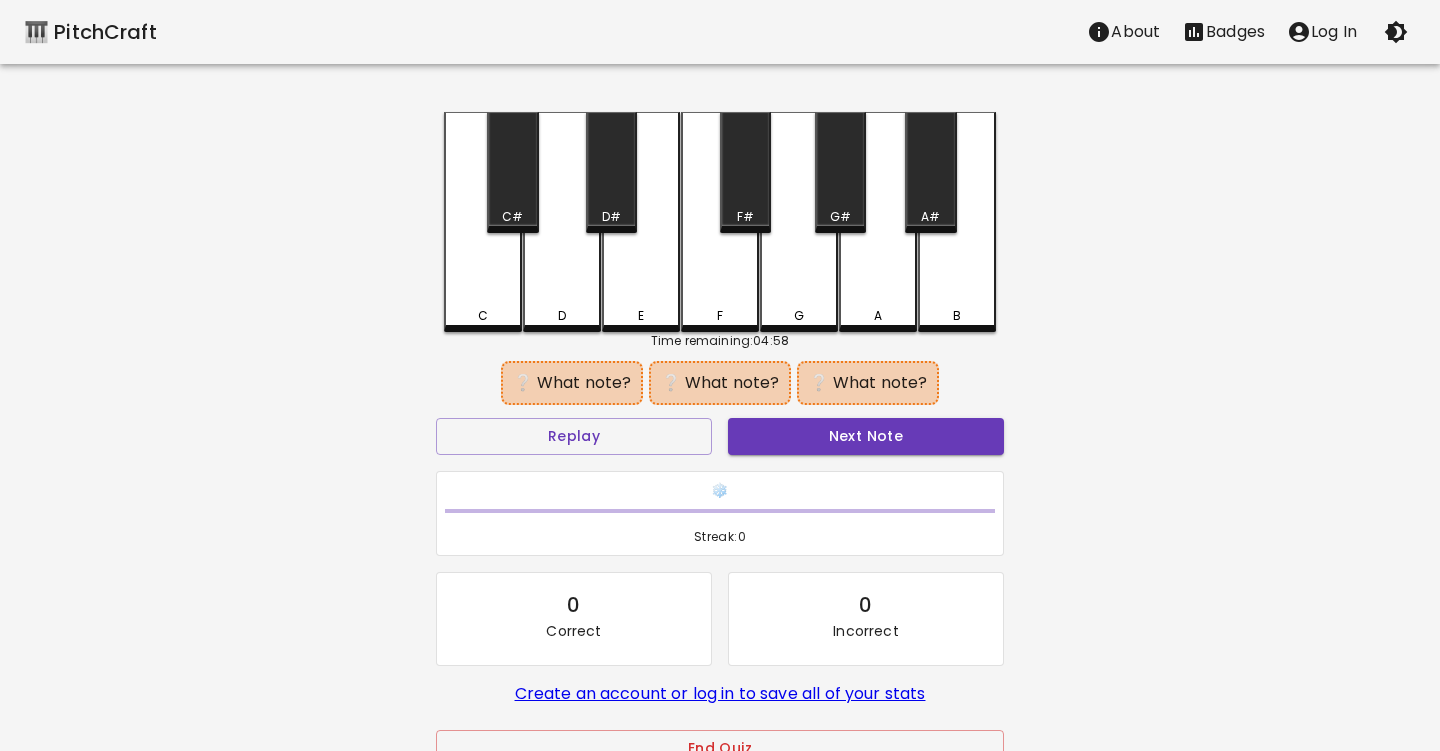 click on "D#" at bounding box center [611, 172] 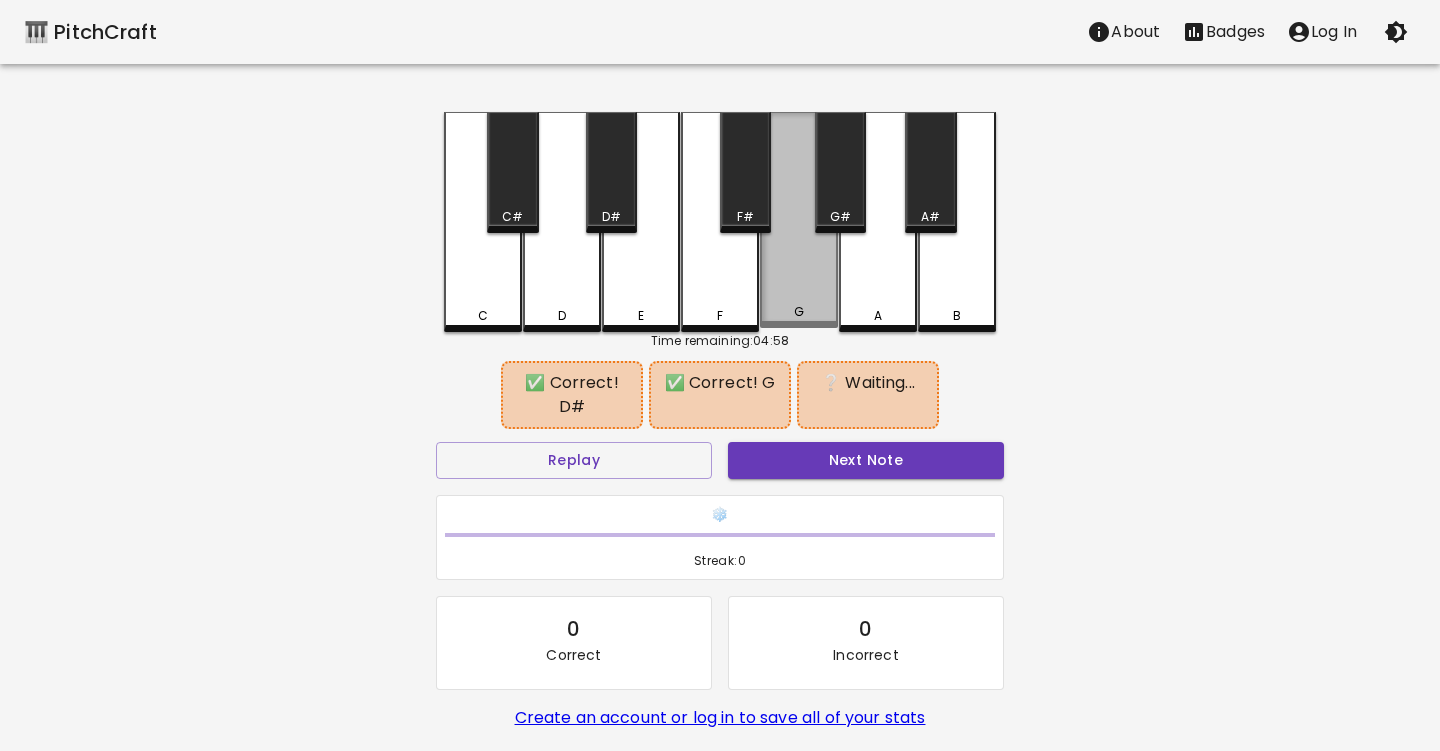 click on "G" at bounding box center [799, 220] 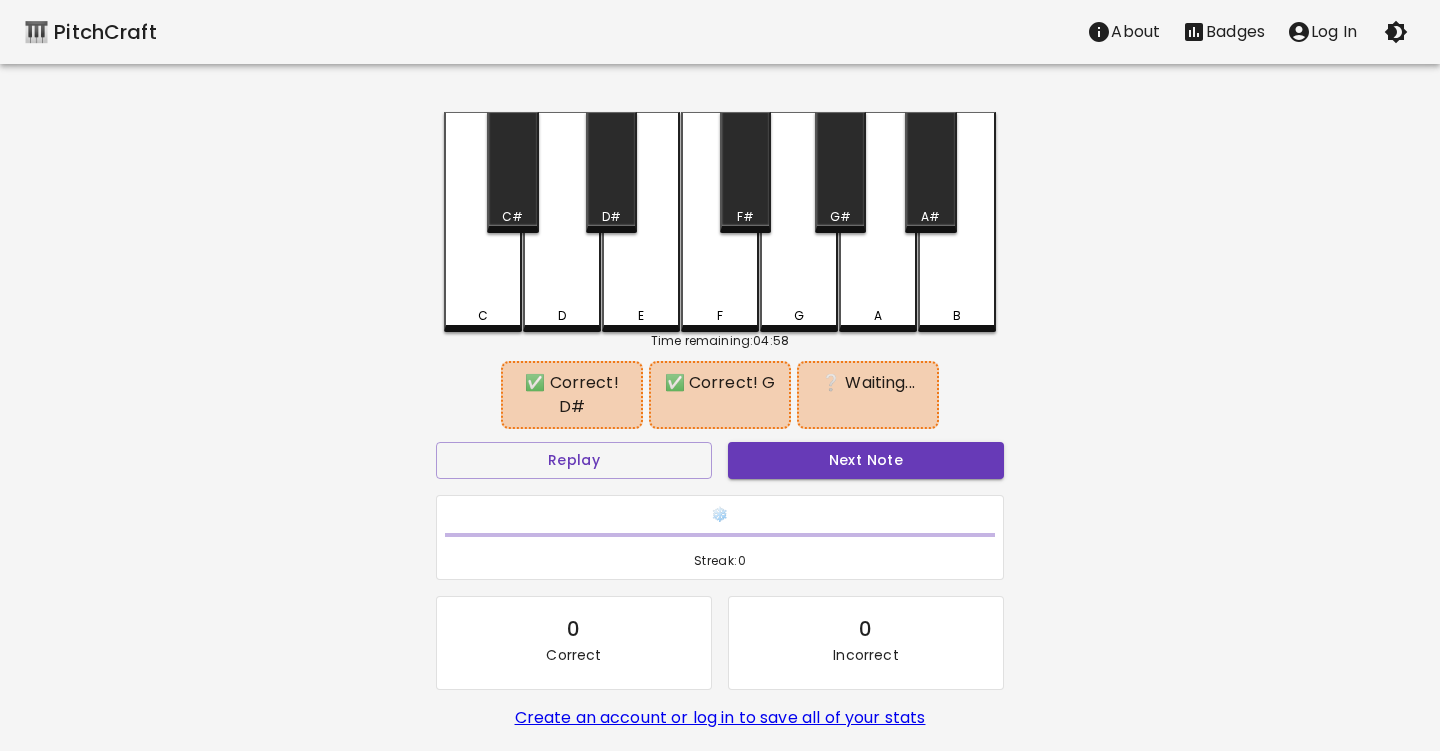 click on "F" at bounding box center [720, 222] 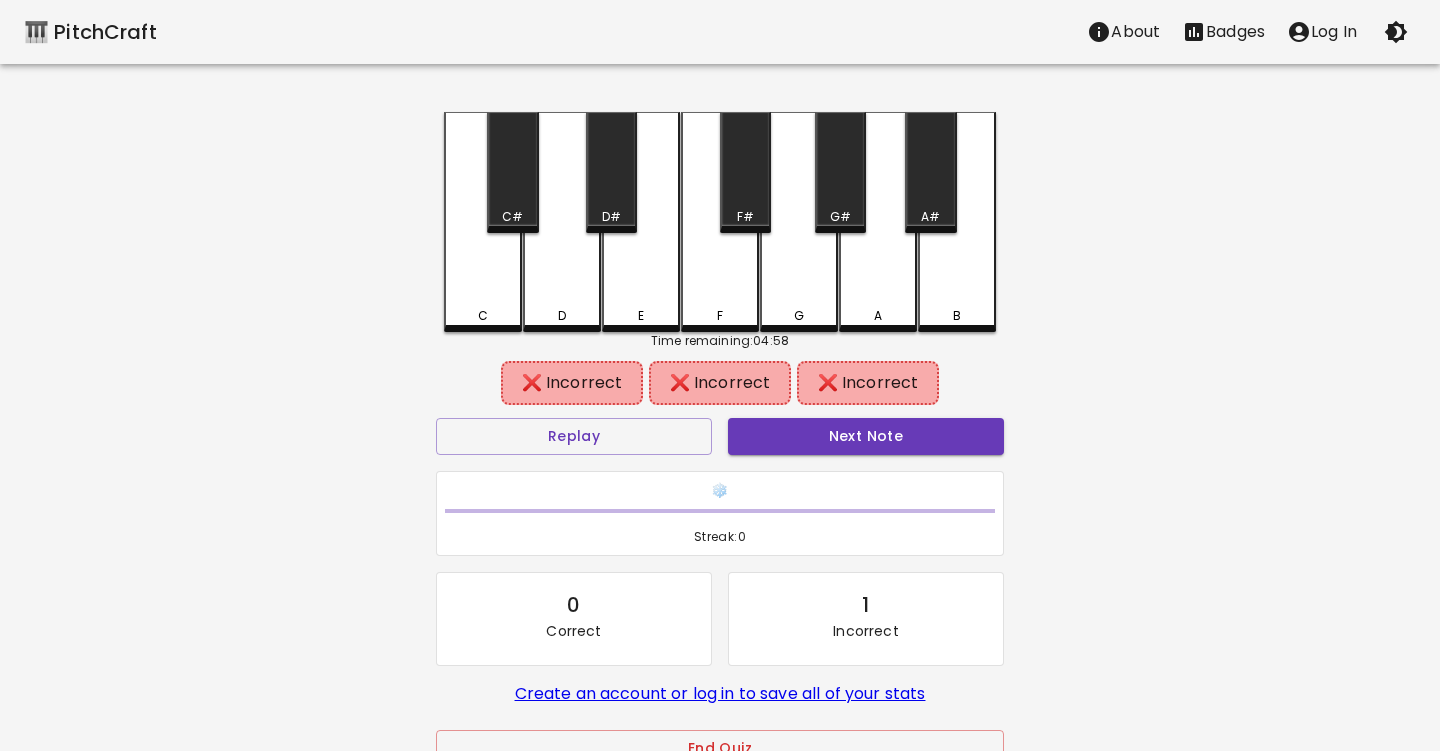 click on "F#" at bounding box center (745, 172) 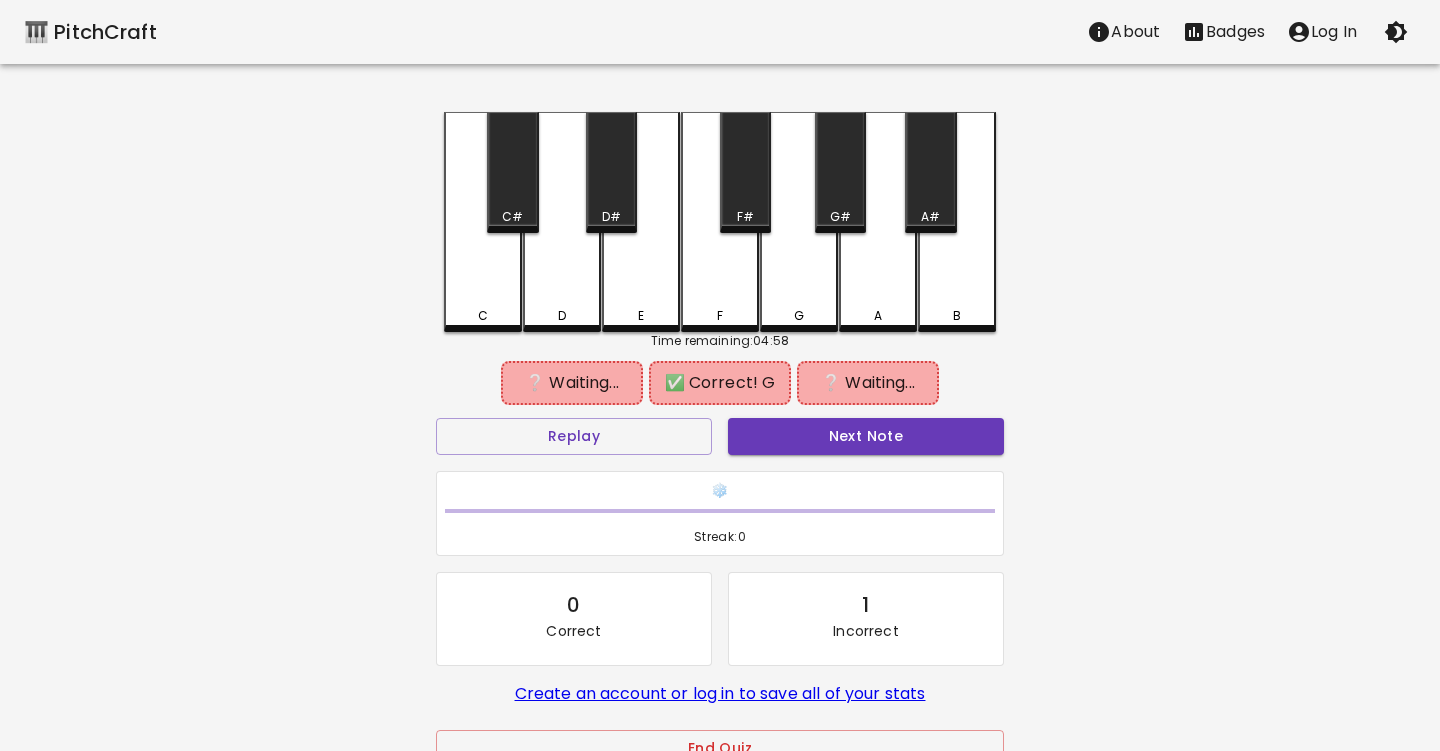 click on "D#" at bounding box center [512, 217] 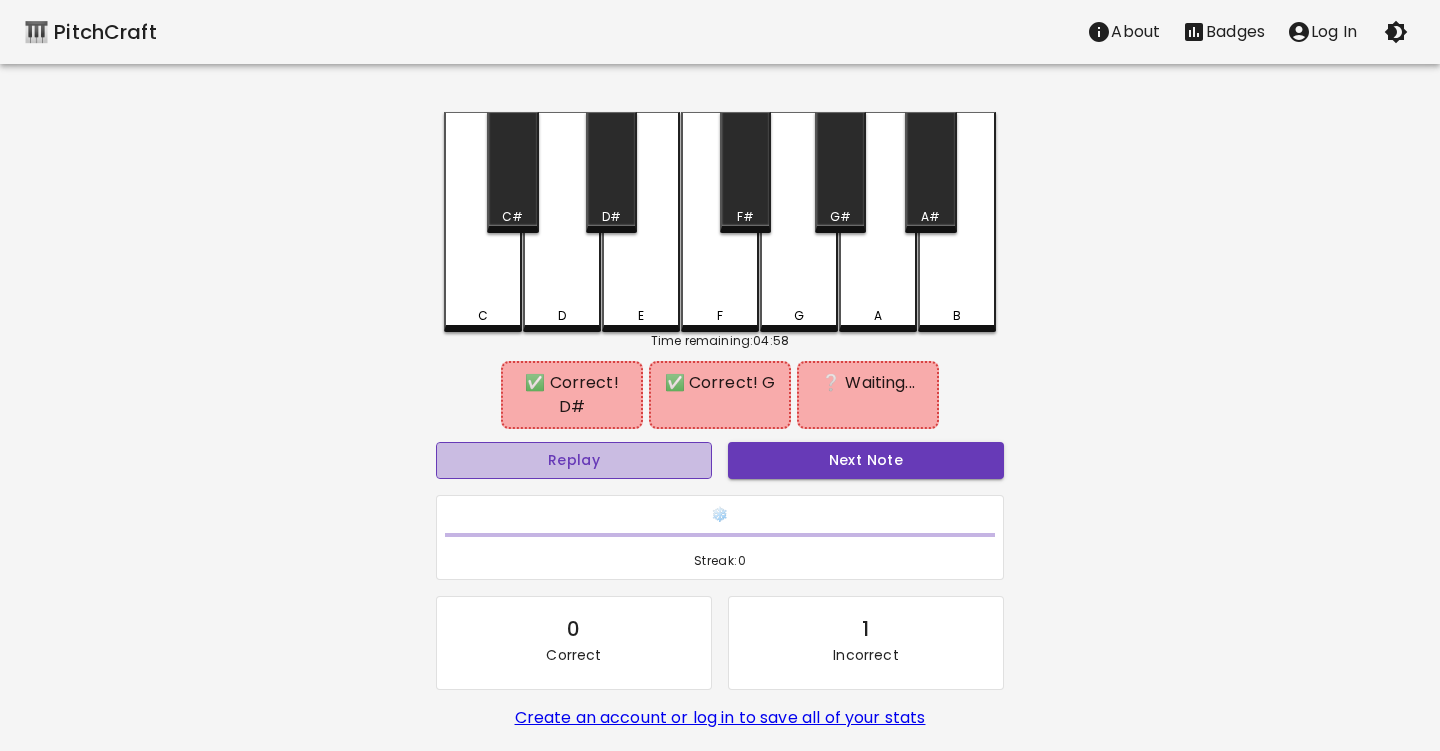 click on "Replay" at bounding box center [574, 460] 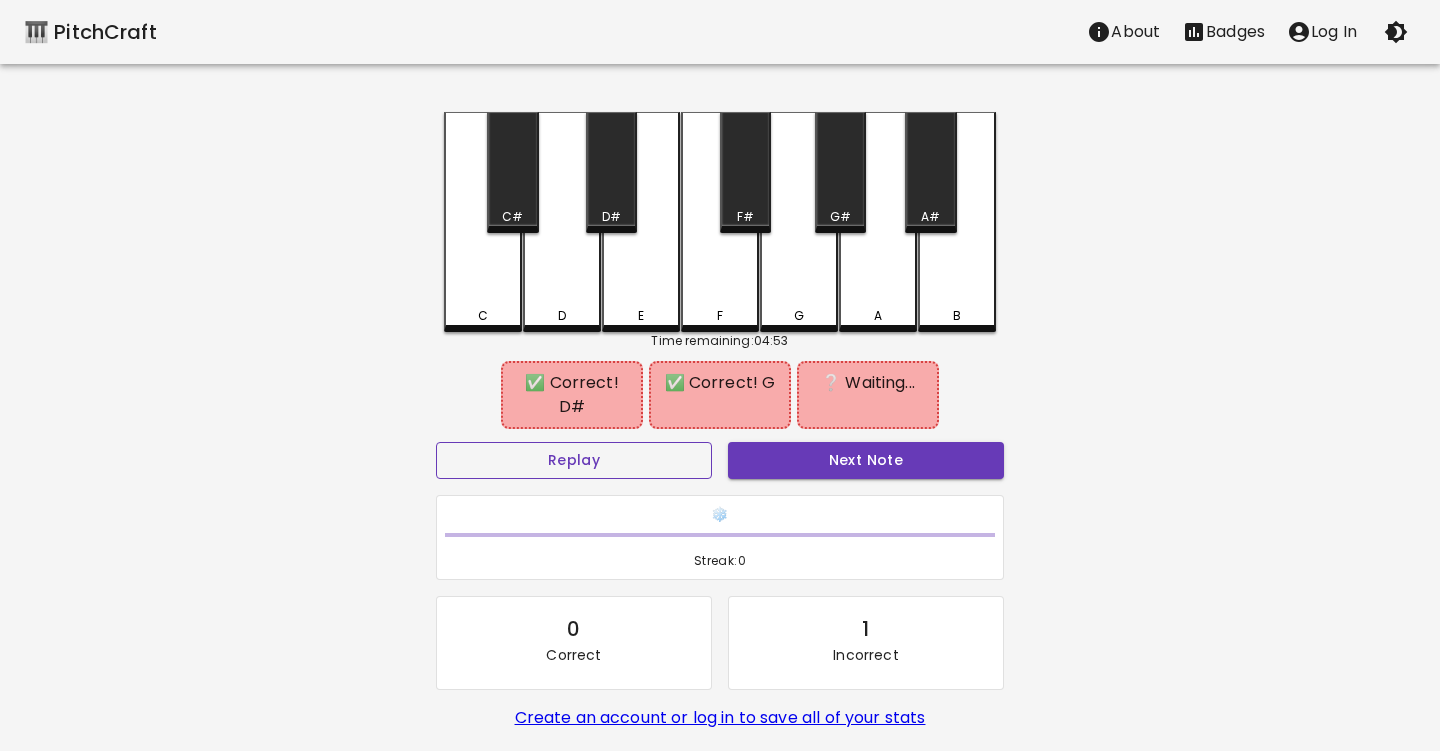 click on "Replay" at bounding box center [574, 460] 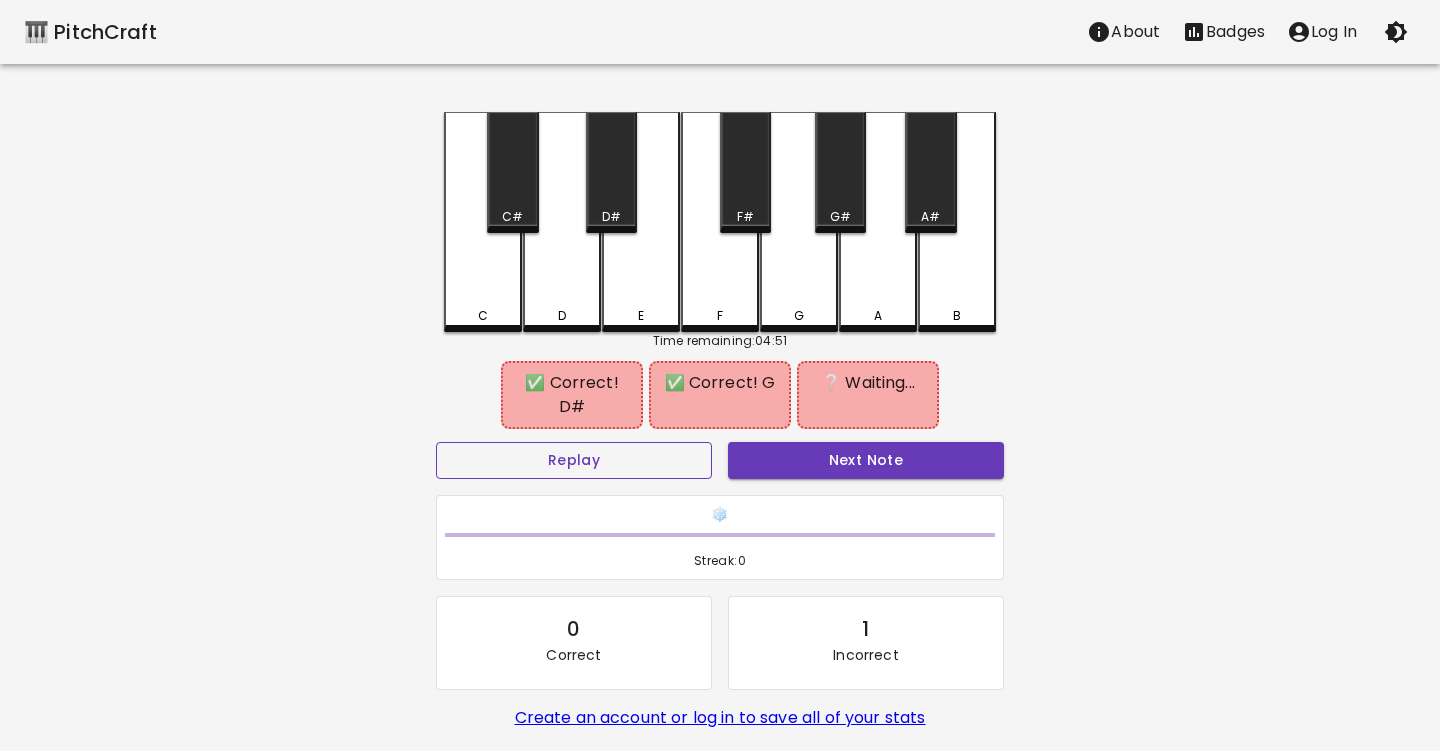 click on "Replay" at bounding box center (574, 460) 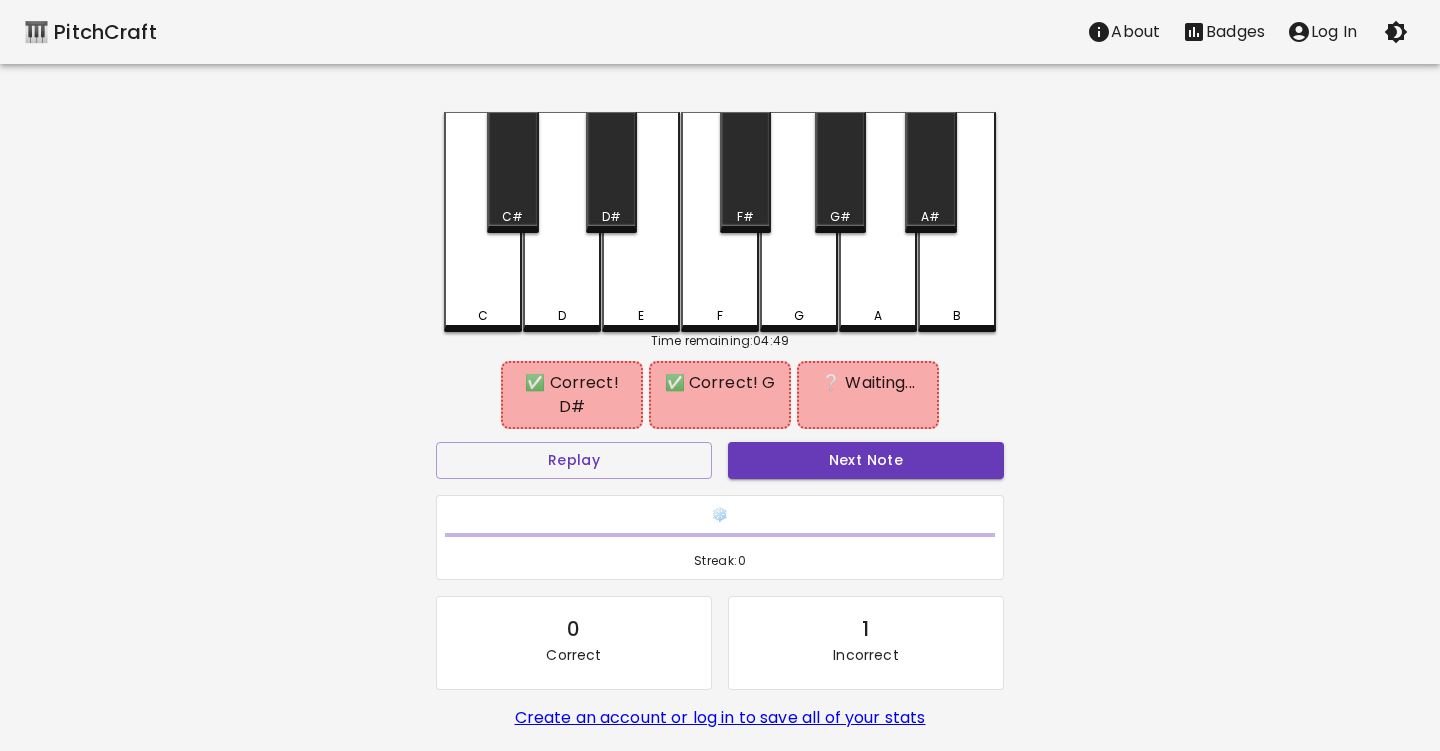 click on "G#" at bounding box center (840, 172) 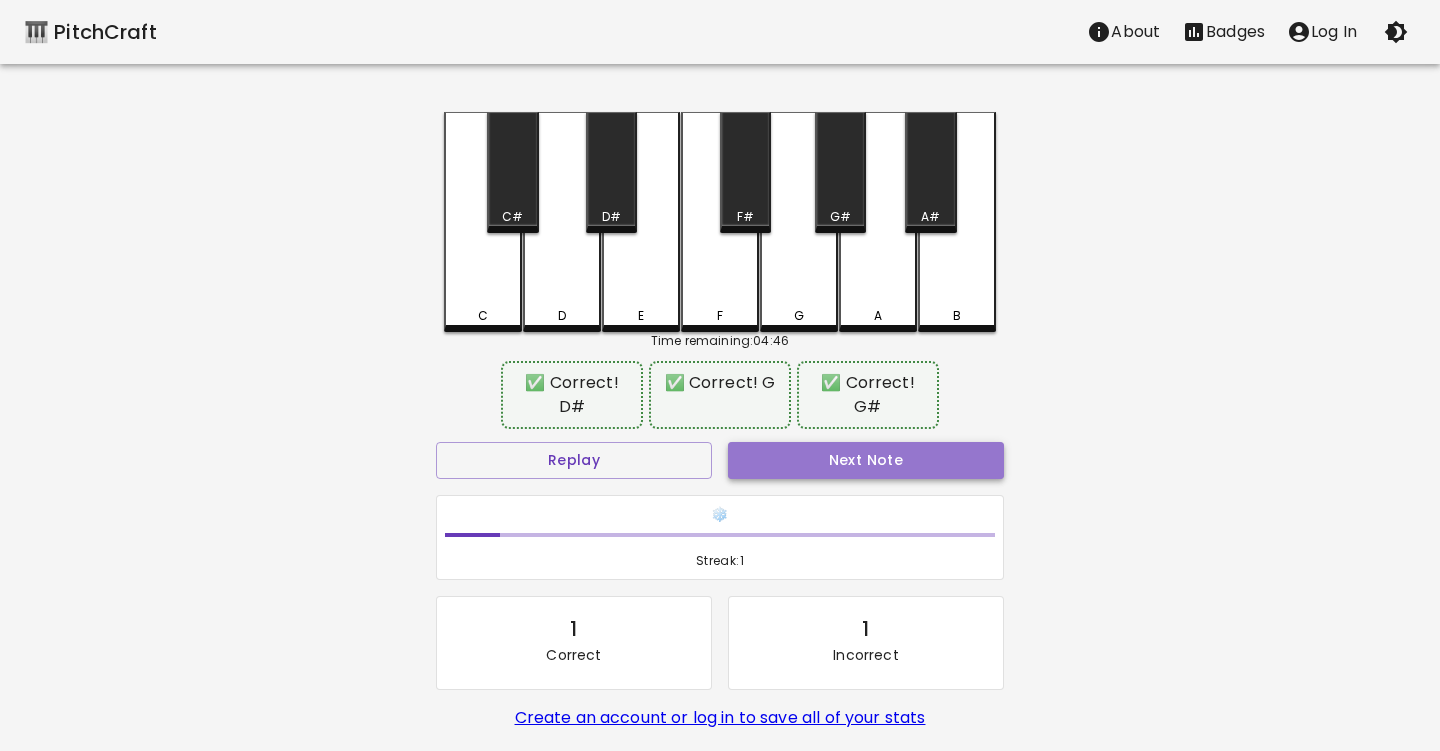 click on "Next Note" at bounding box center [866, 460] 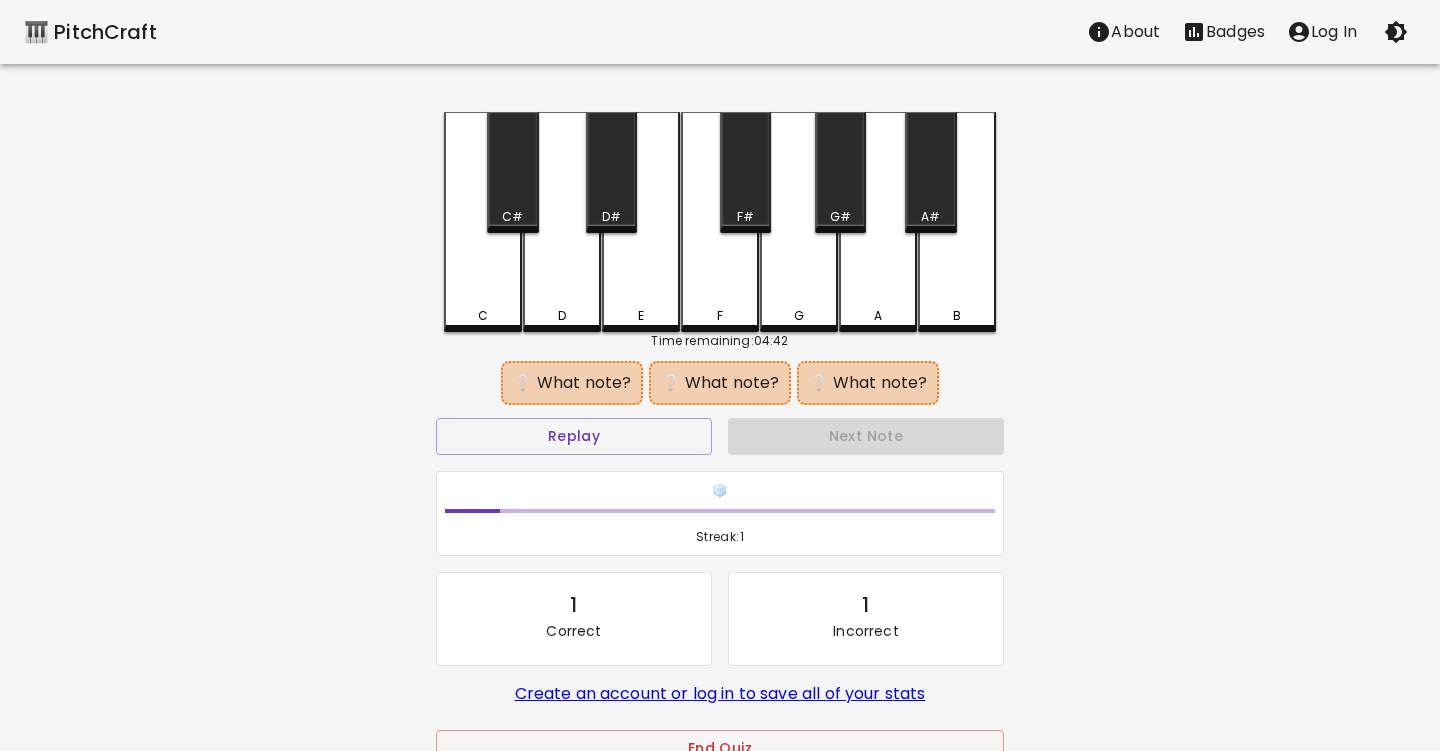 click on "B" at bounding box center [483, 316] 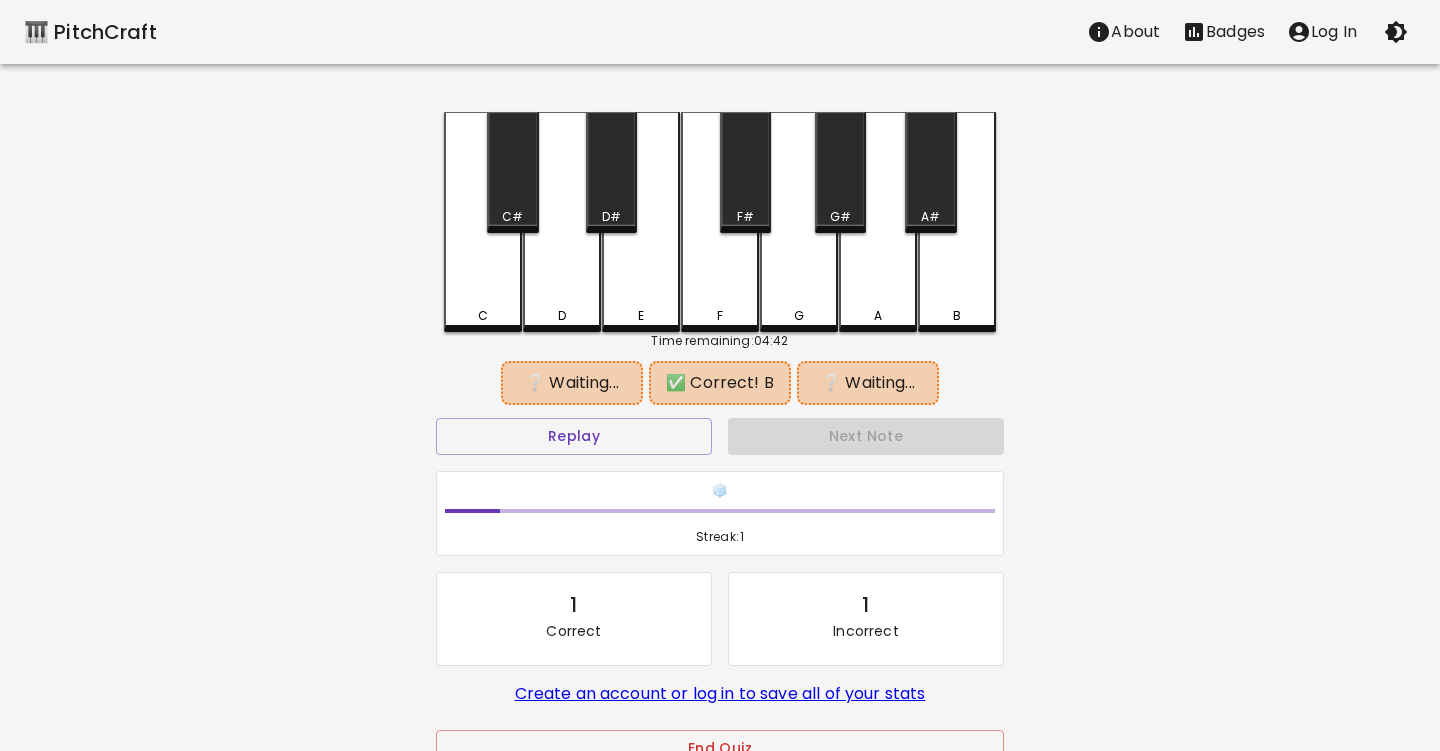 click on "A" at bounding box center [483, 316] 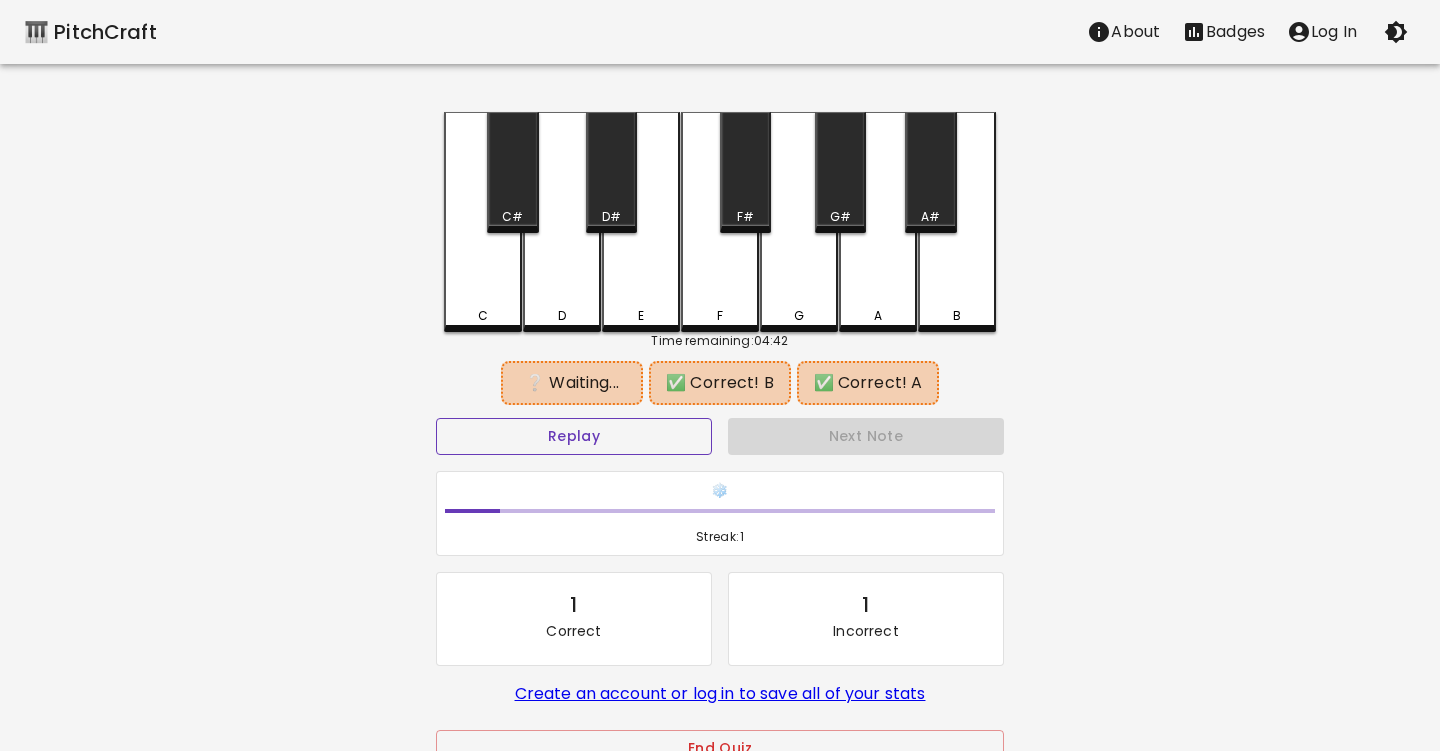 click on "Replay" at bounding box center (574, 436) 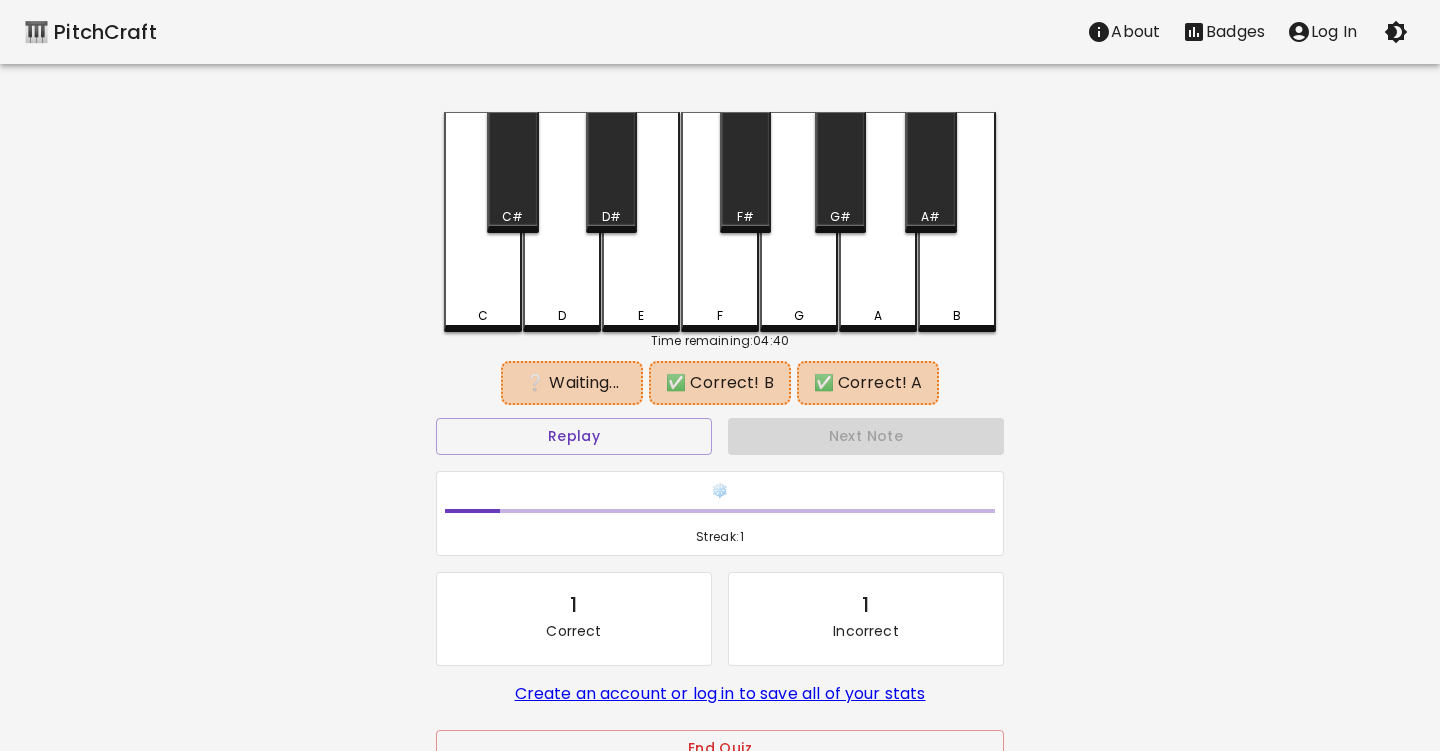 click on "F" at bounding box center [720, 222] 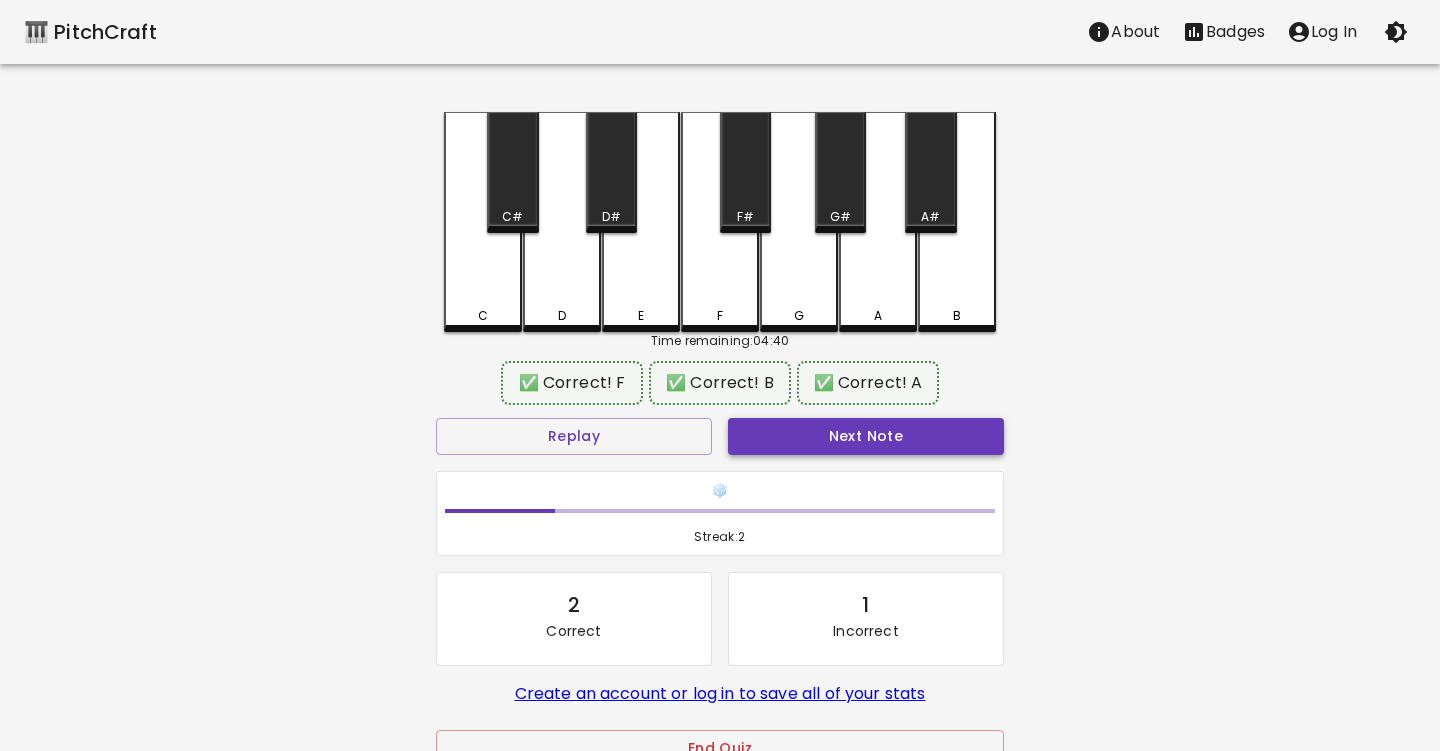 click on "Next Note" at bounding box center (866, 436) 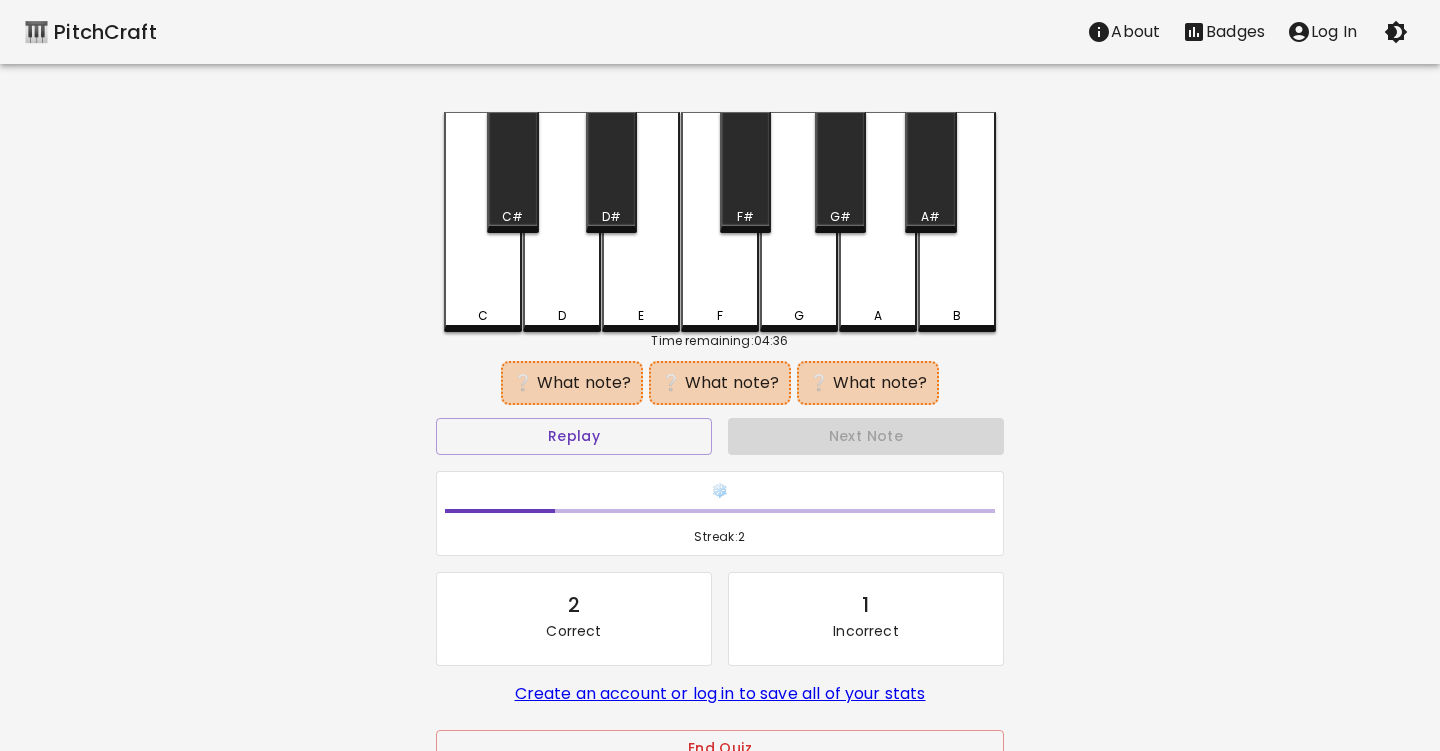 click on "Time remaining:  [TIME]" at bounding box center (720, 341) 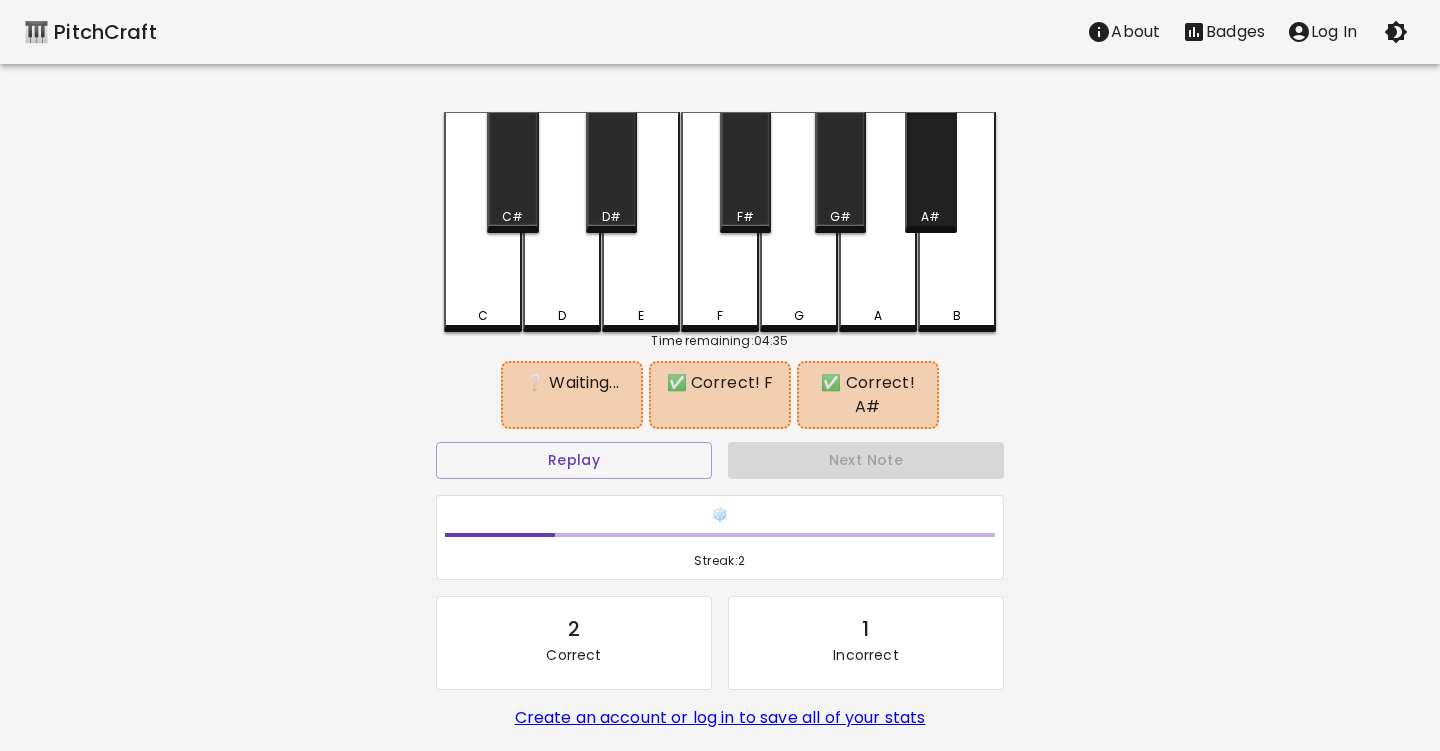 click on "A#" at bounding box center (930, 172) 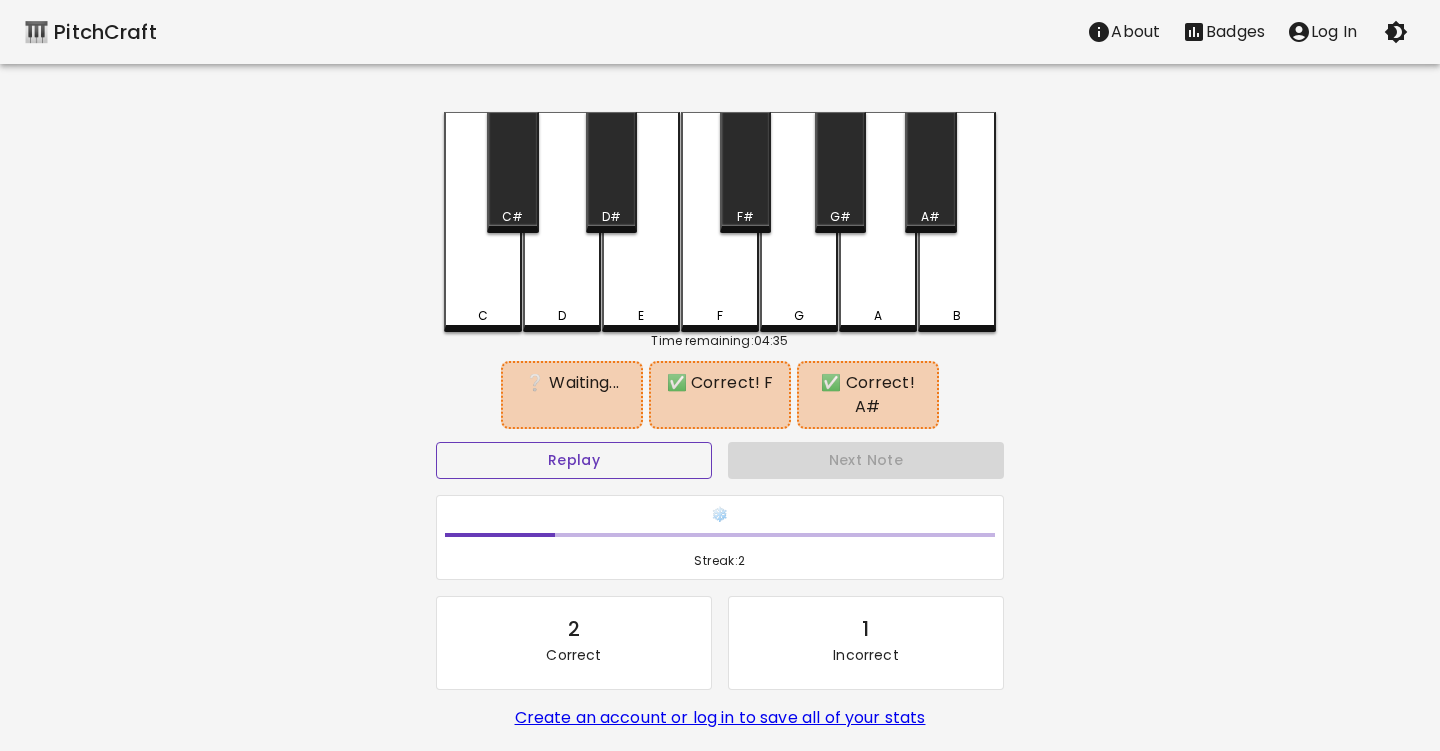 click on "Replay" at bounding box center [574, 460] 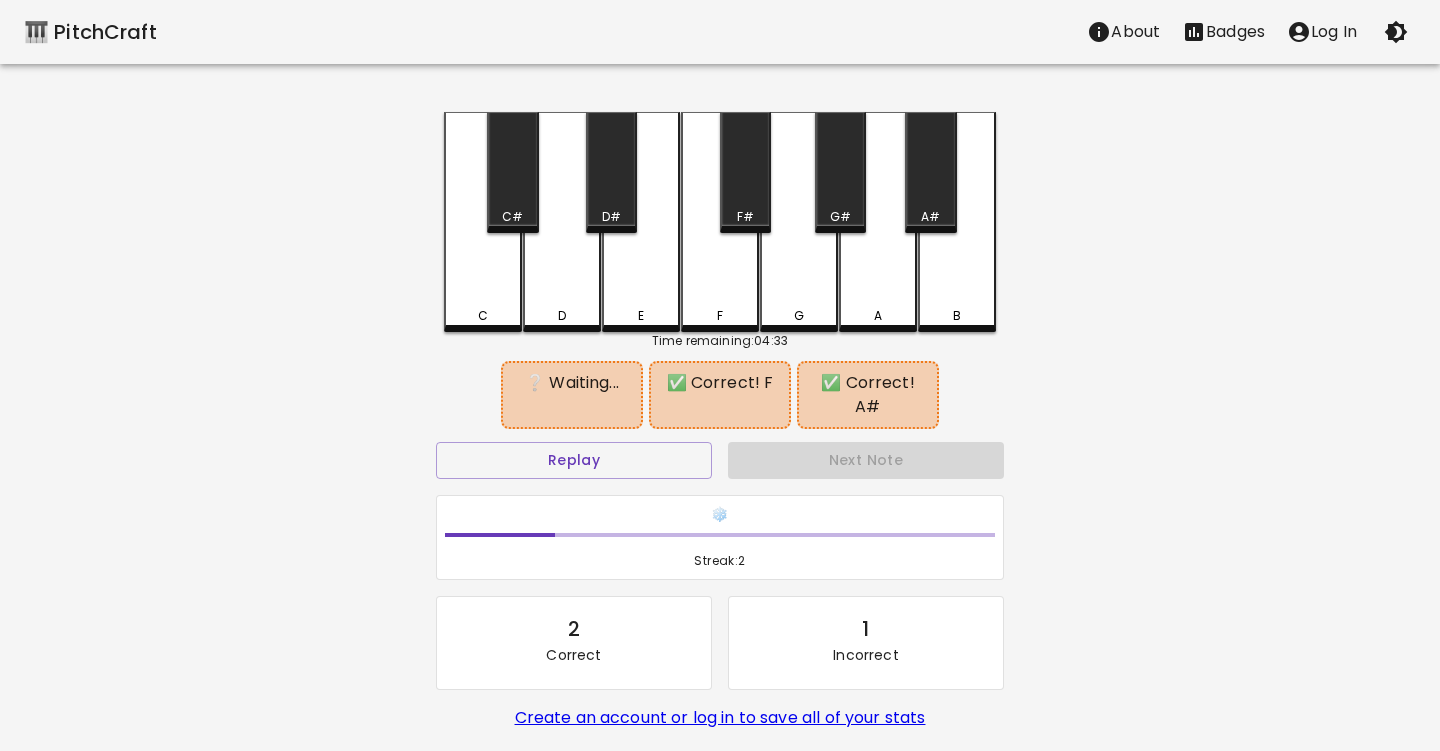 click on "F#" at bounding box center (512, 217) 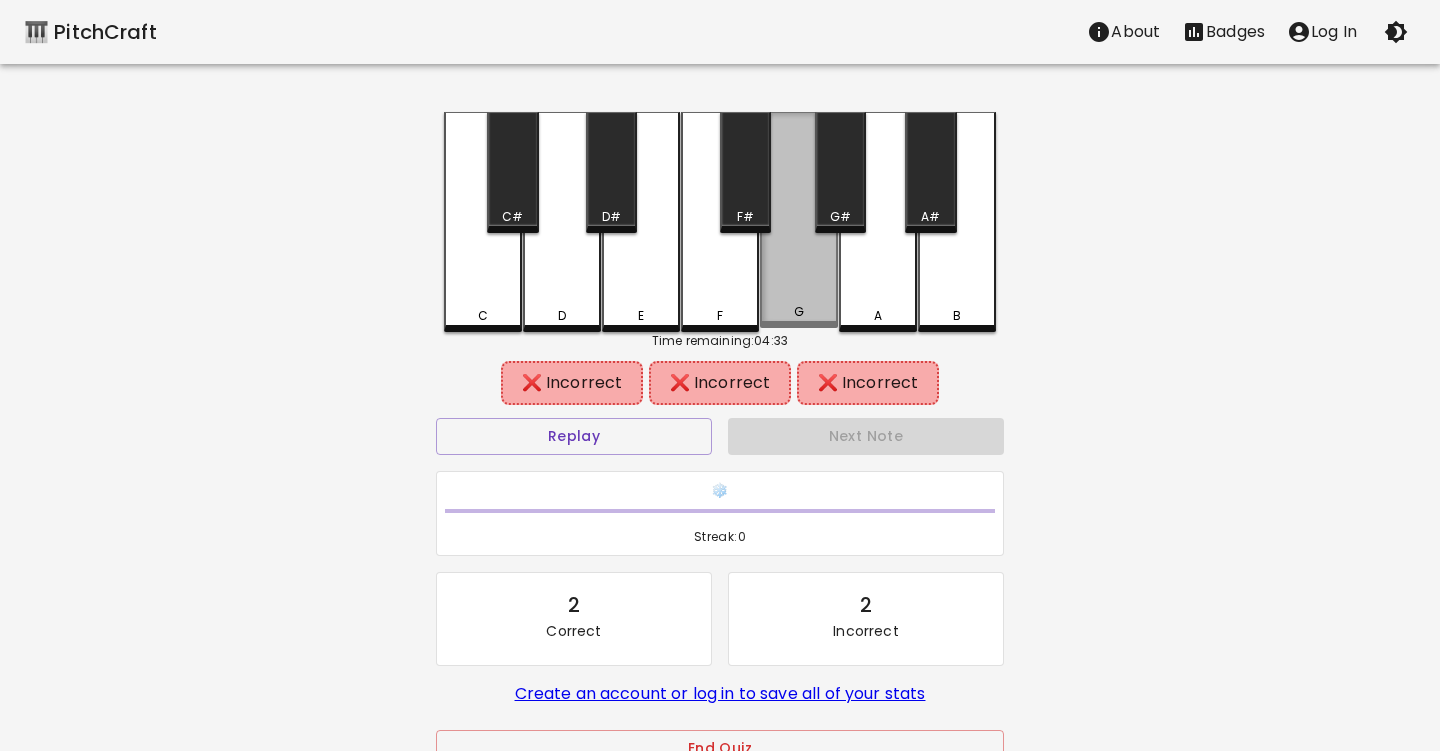 click on "G" at bounding box center (799, 220) 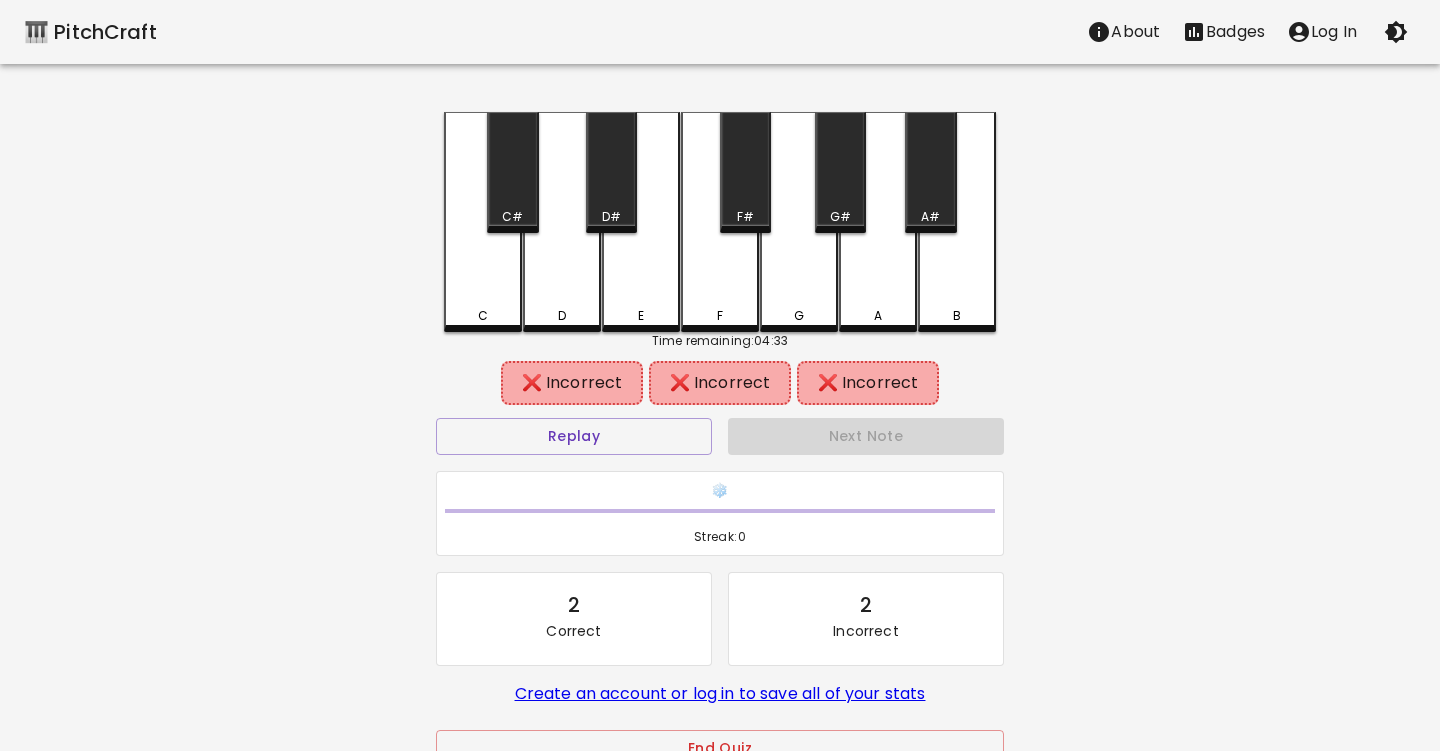 click on "F" at bounding box center (720, 222) 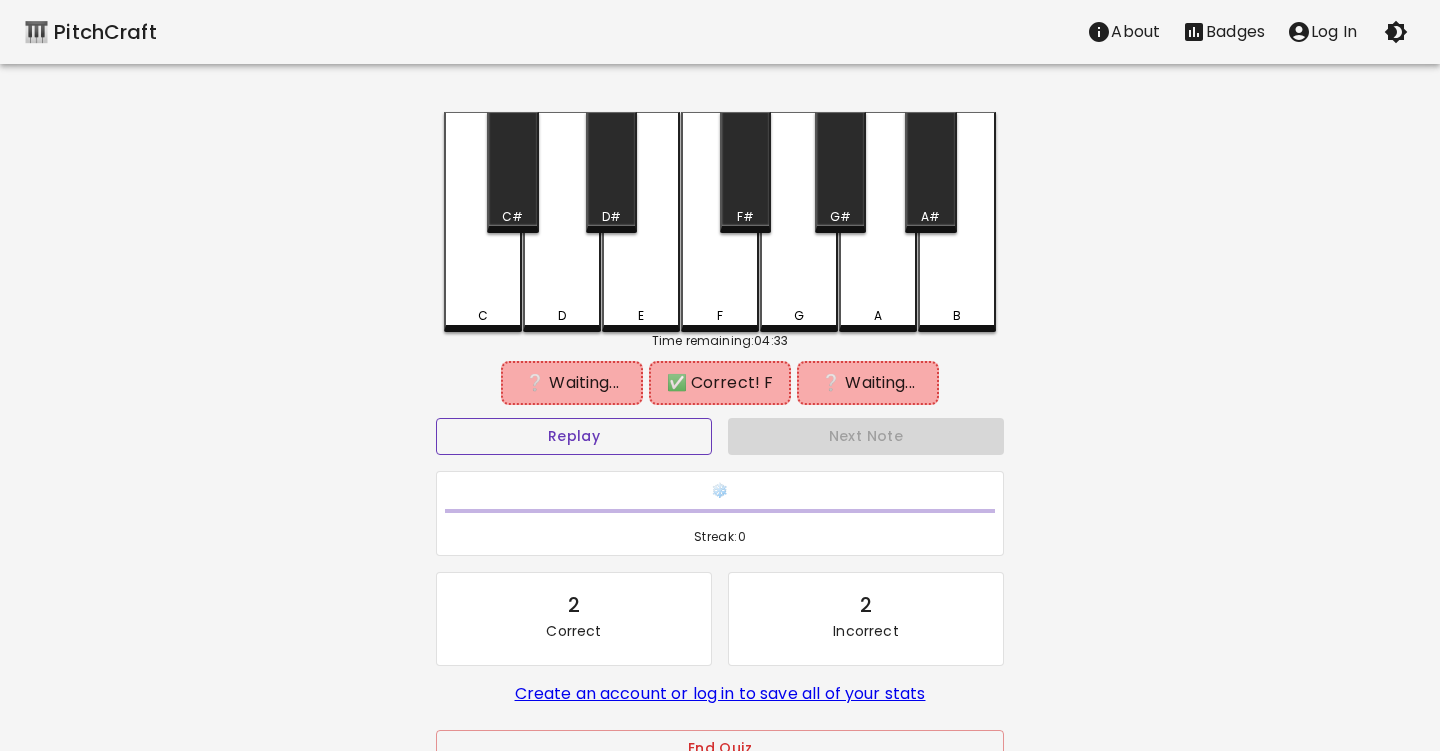 click on "Replay" at bounding box center [574, 436] 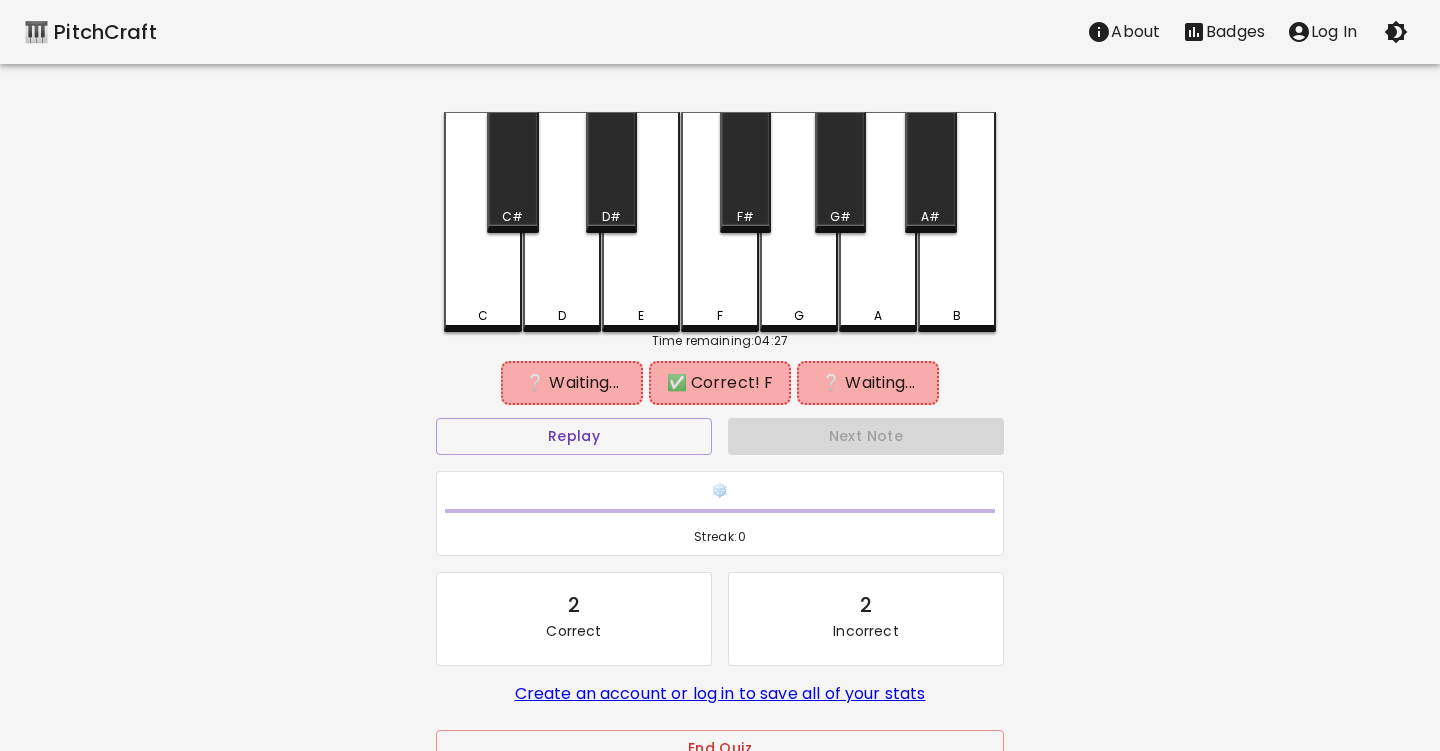 click on "C#" at bounding box center (512, 172) 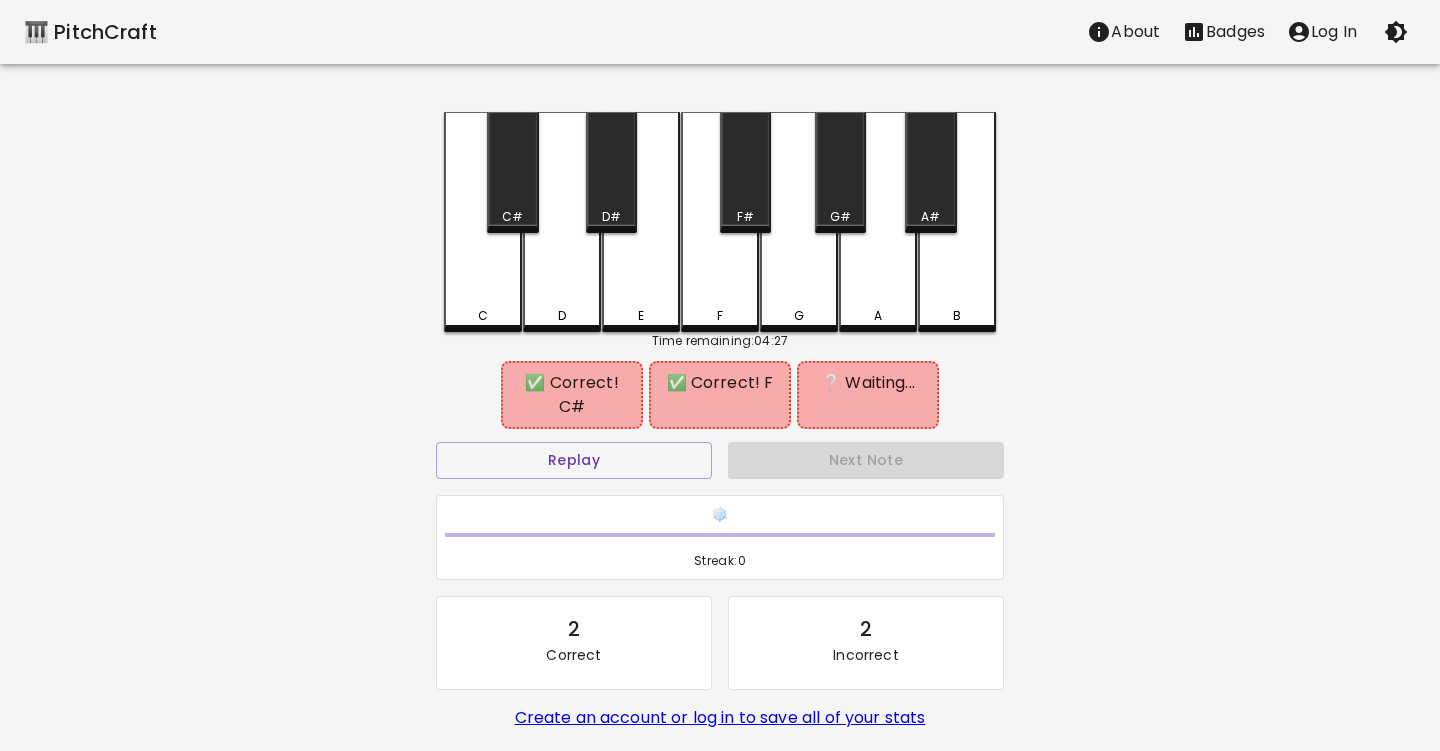 click on "A#" at bounding box center (930, 172) 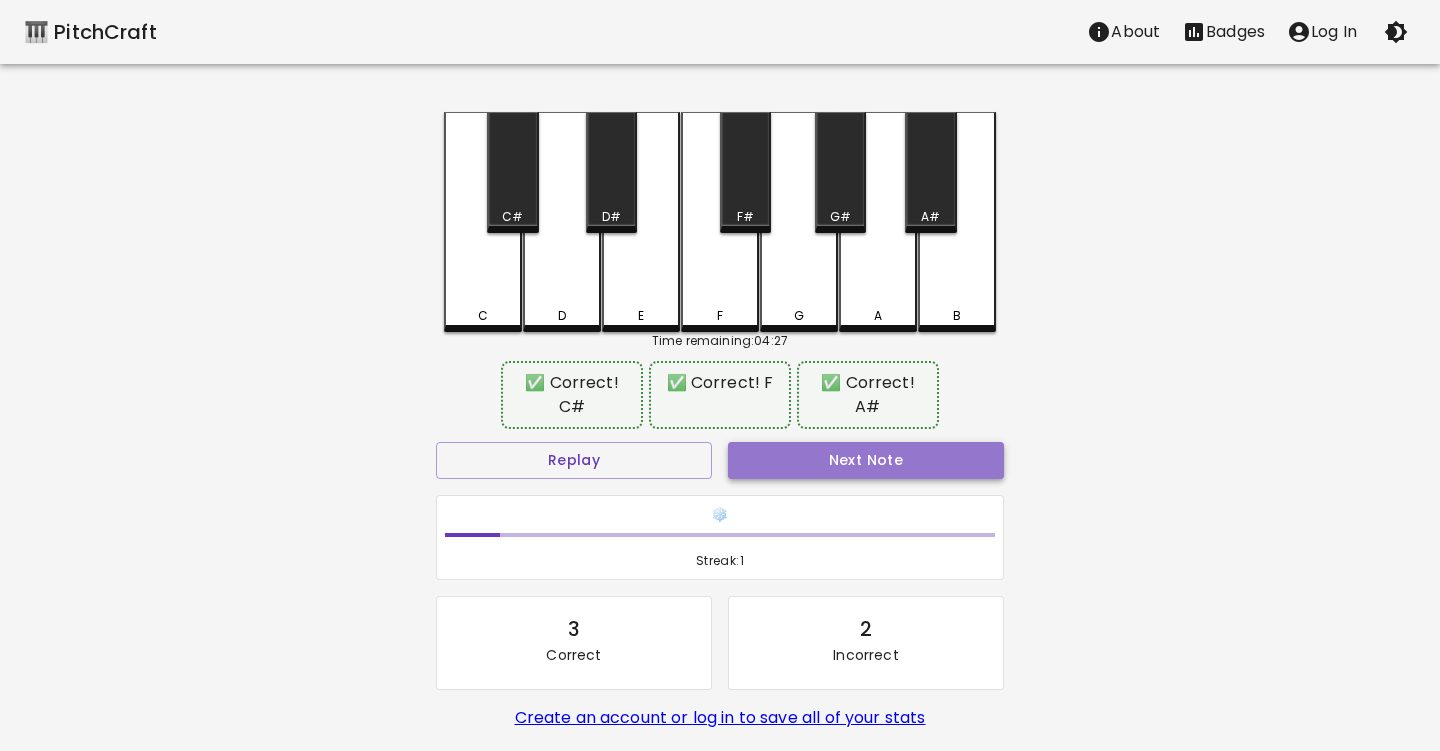 click on "Next Note" at bounding box center (866, 460) 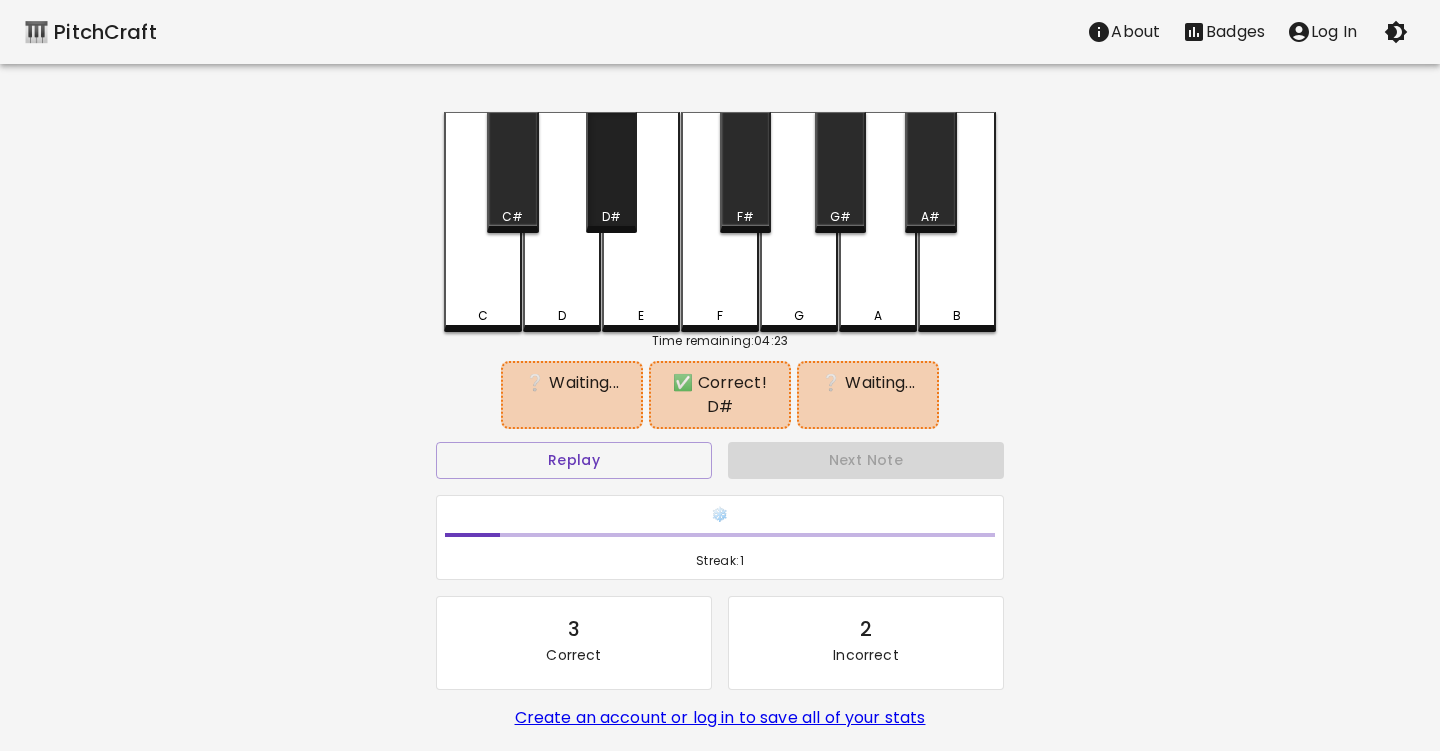 click on "D#" at bounding box center [611, 172] 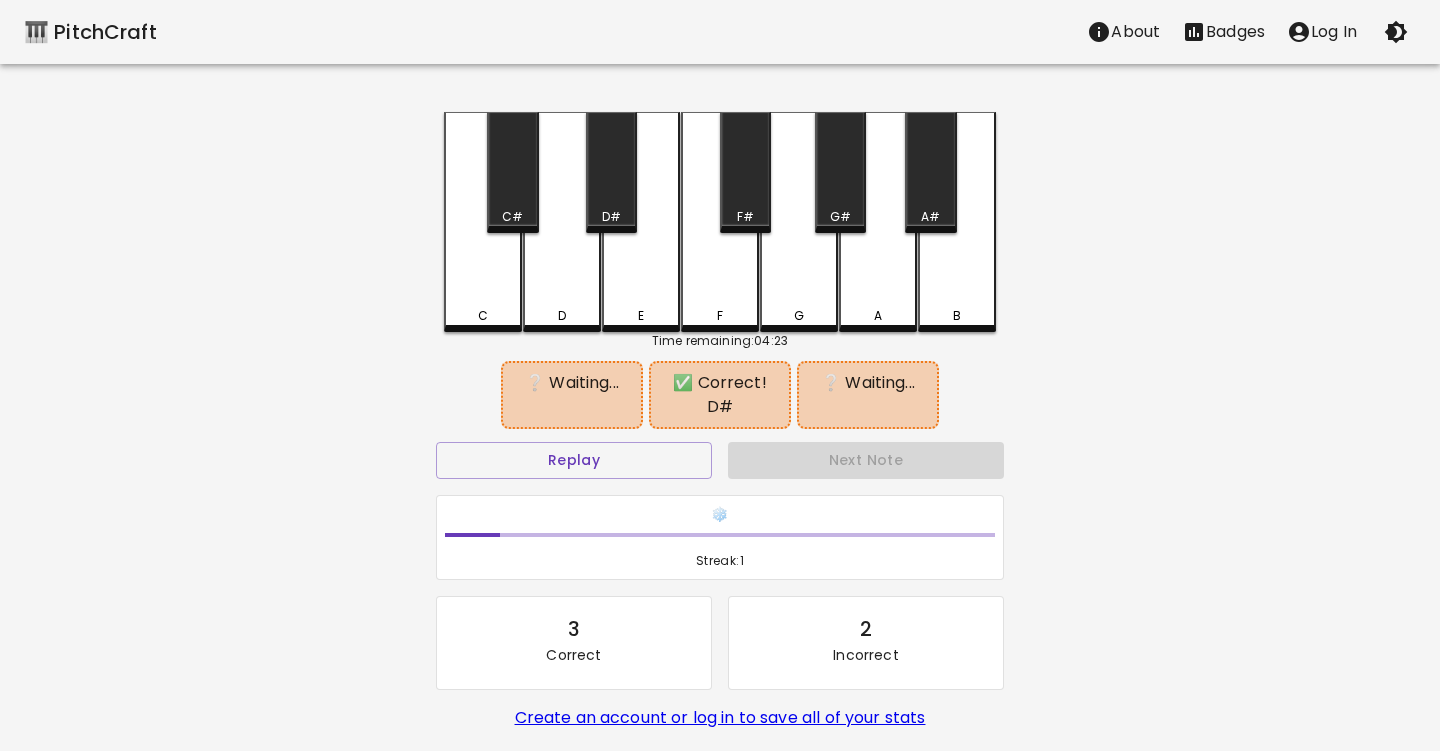 click on "B" at bounding box center (957, 222) 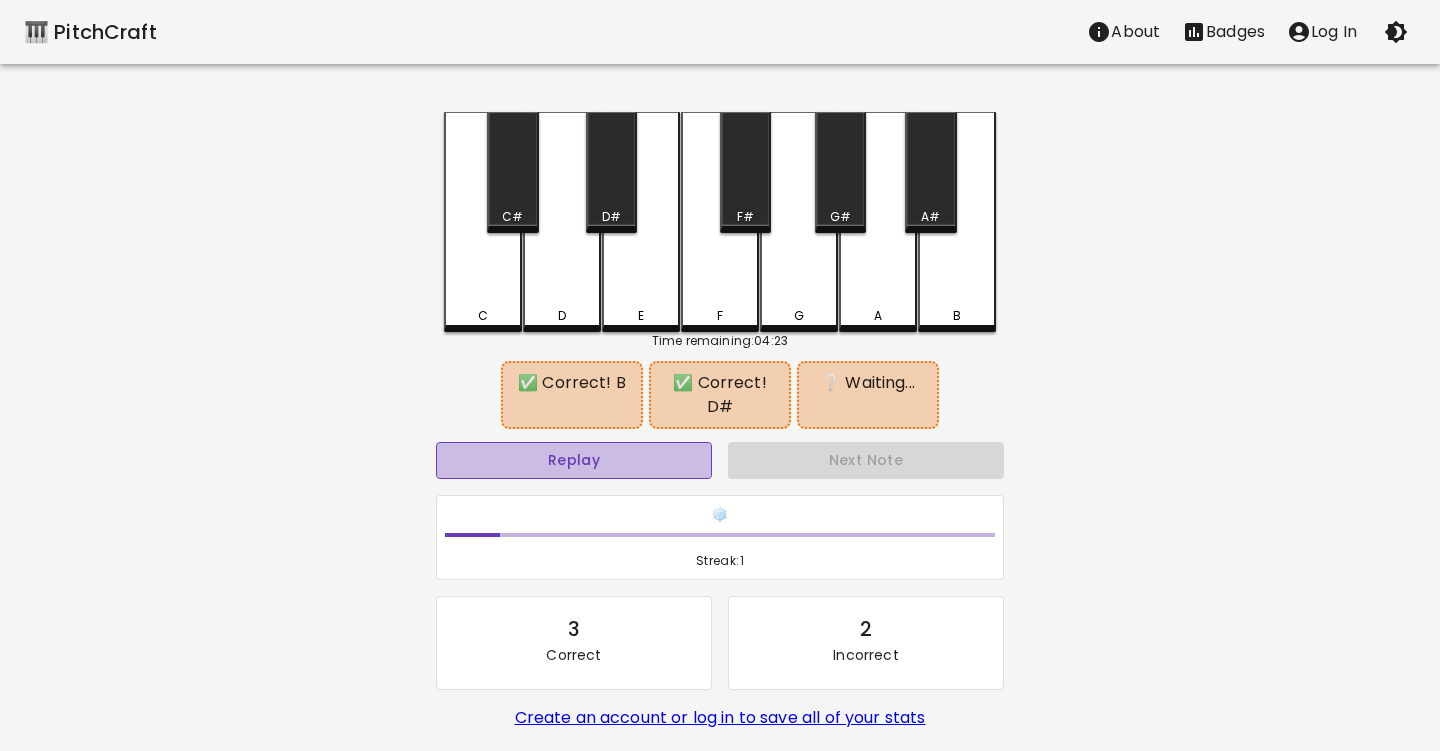 click on "Replay" at bounding box center (574, 460) 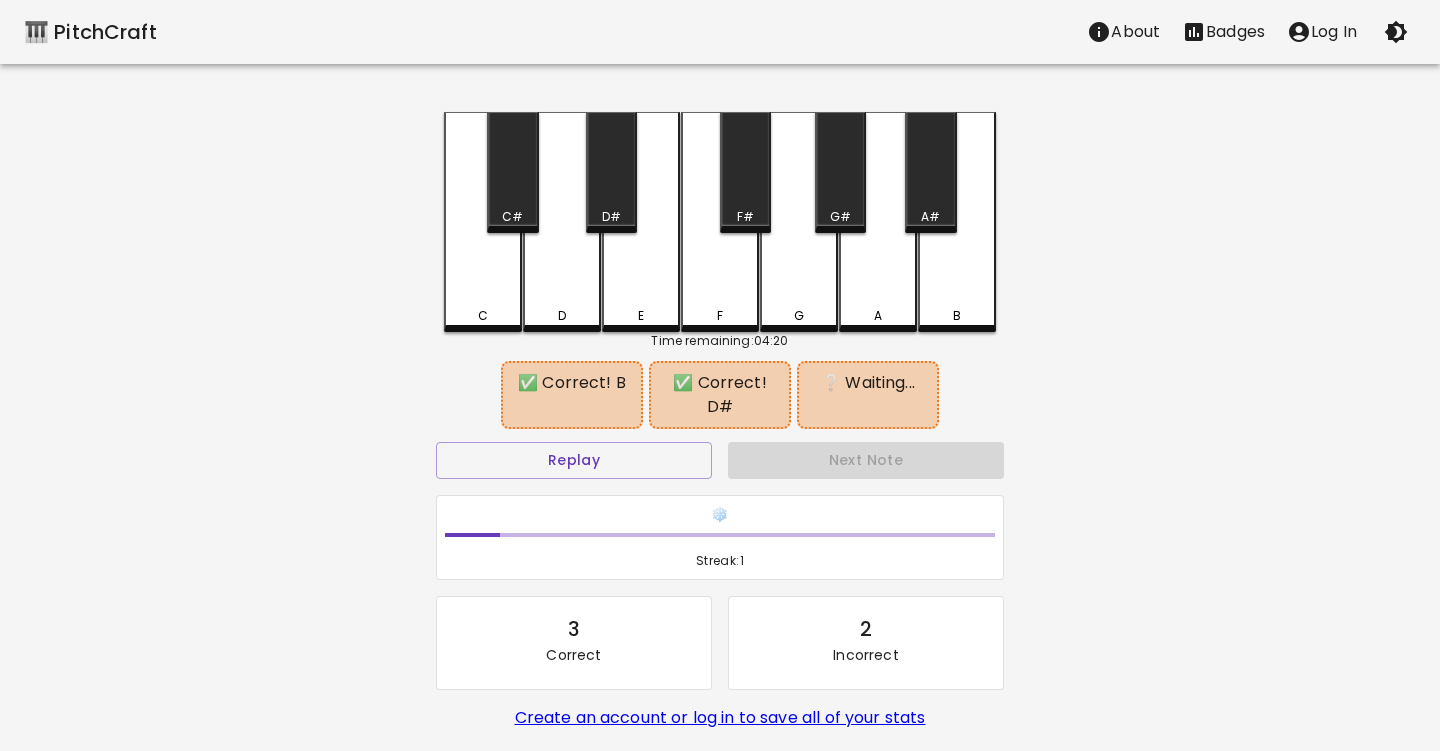 click on "F#" at bounding box center [745, 172] 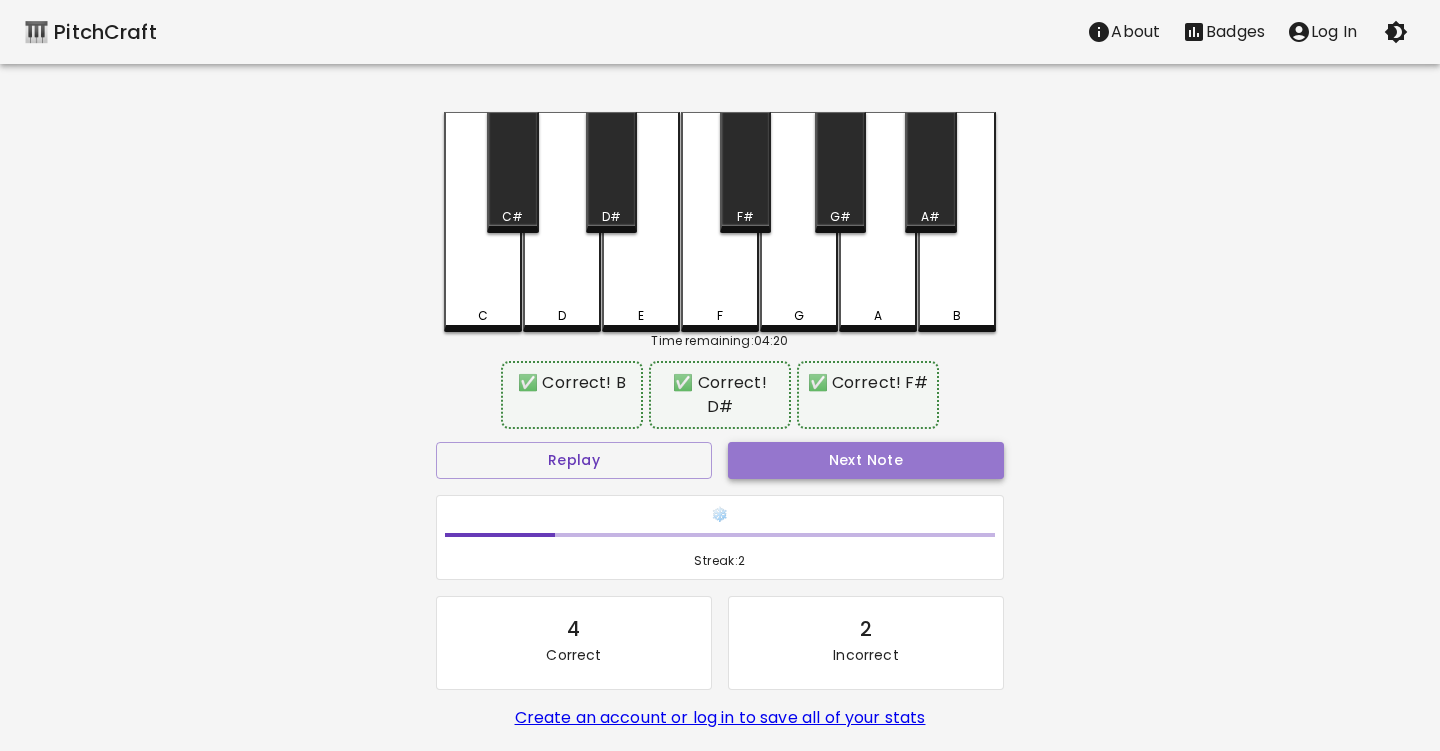 click on "Next Note" at bounding box center (866, 460) 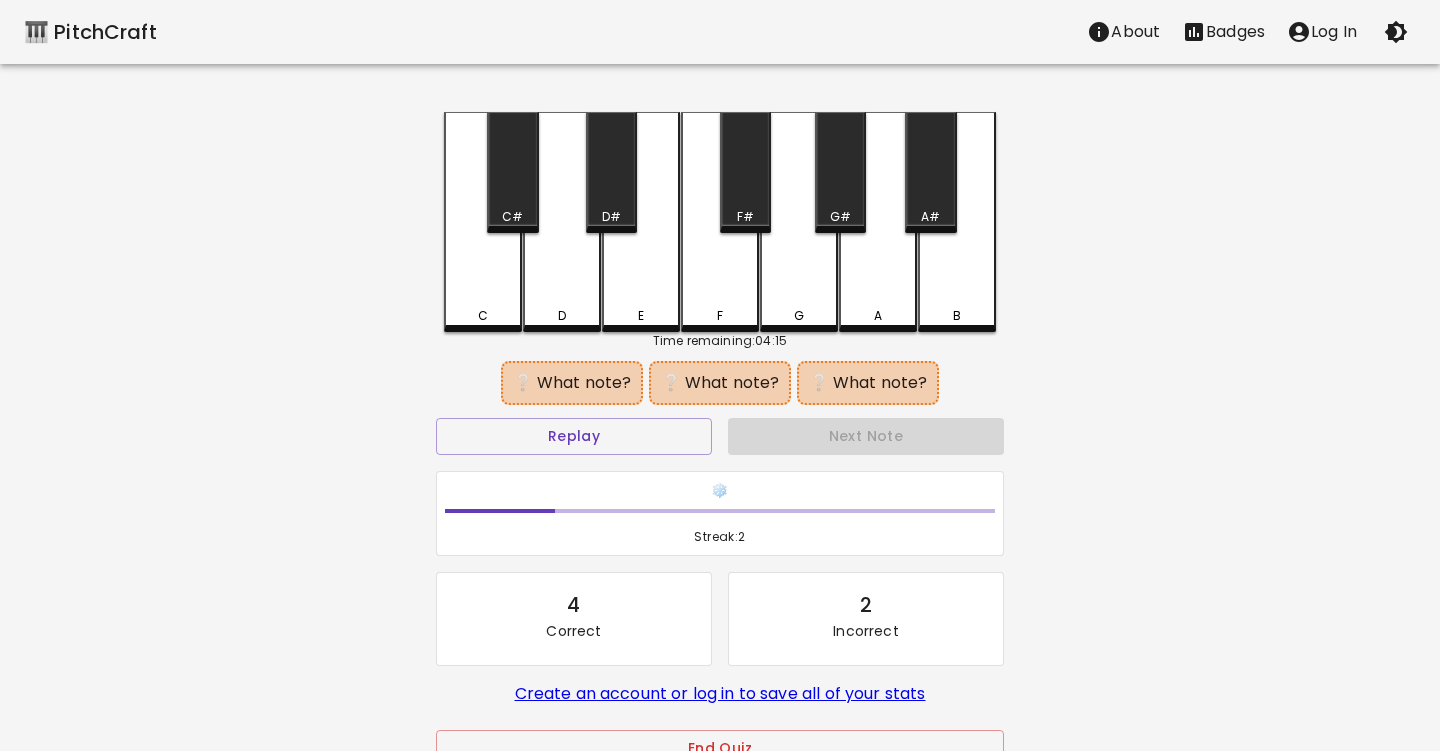click on "F#" at bounding box center (745, 172) 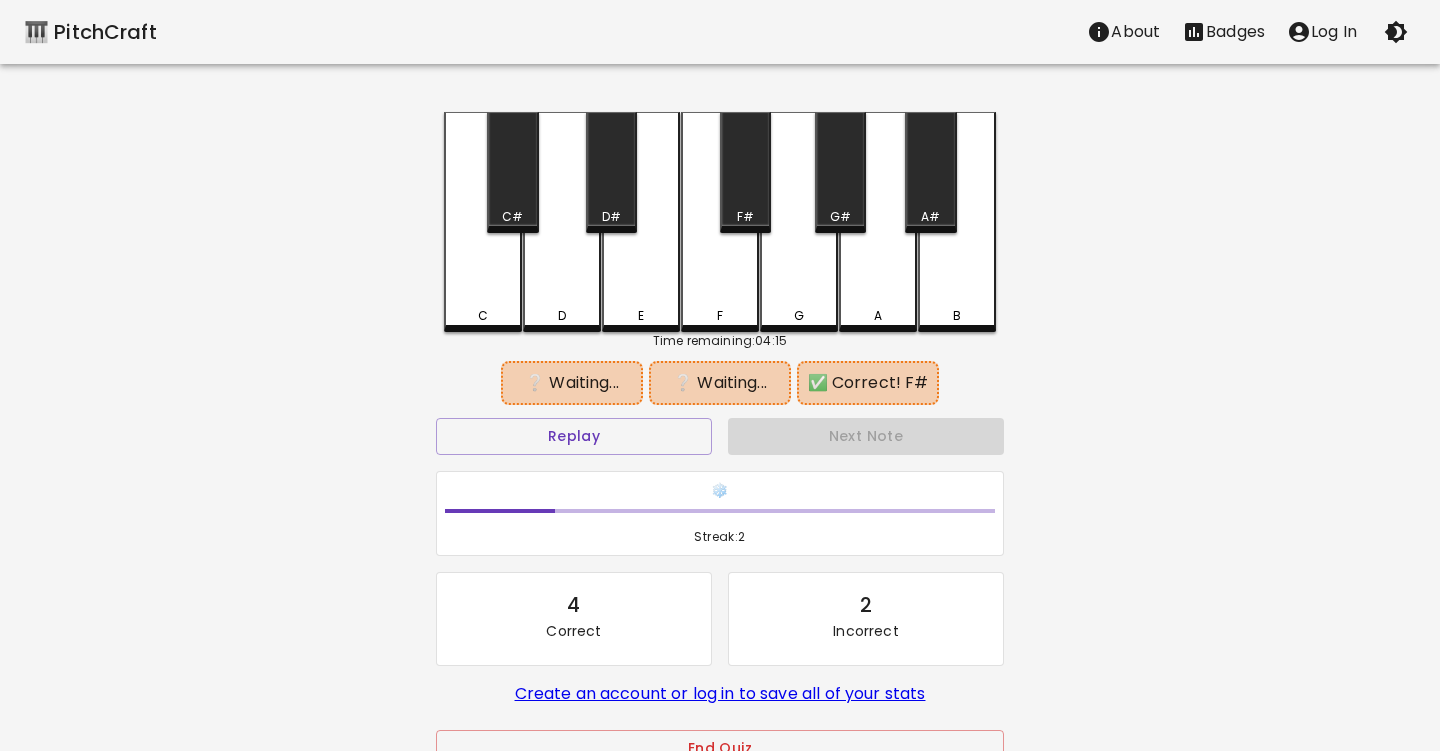 click on "A" at bounding box center [878, 222] 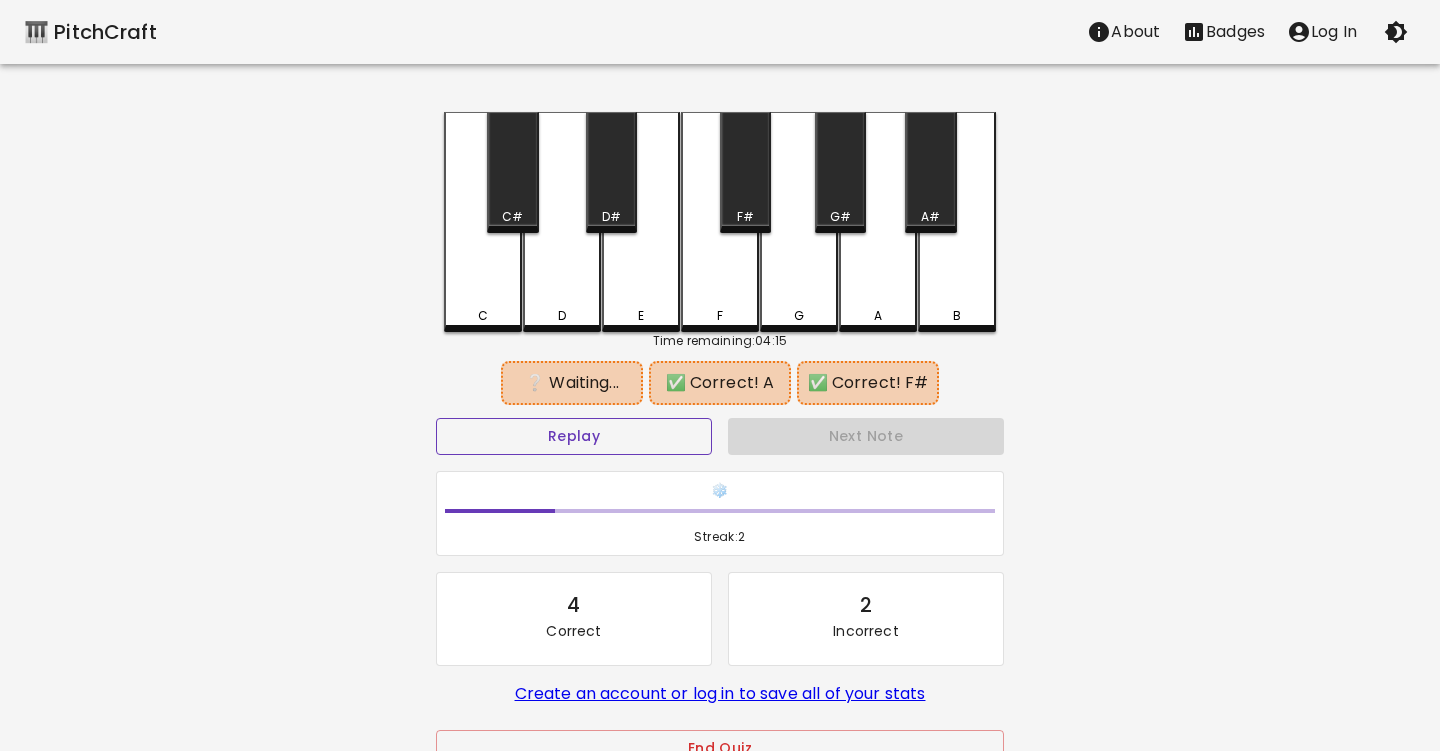 click on "Replay" at bounding box center (574, 436) 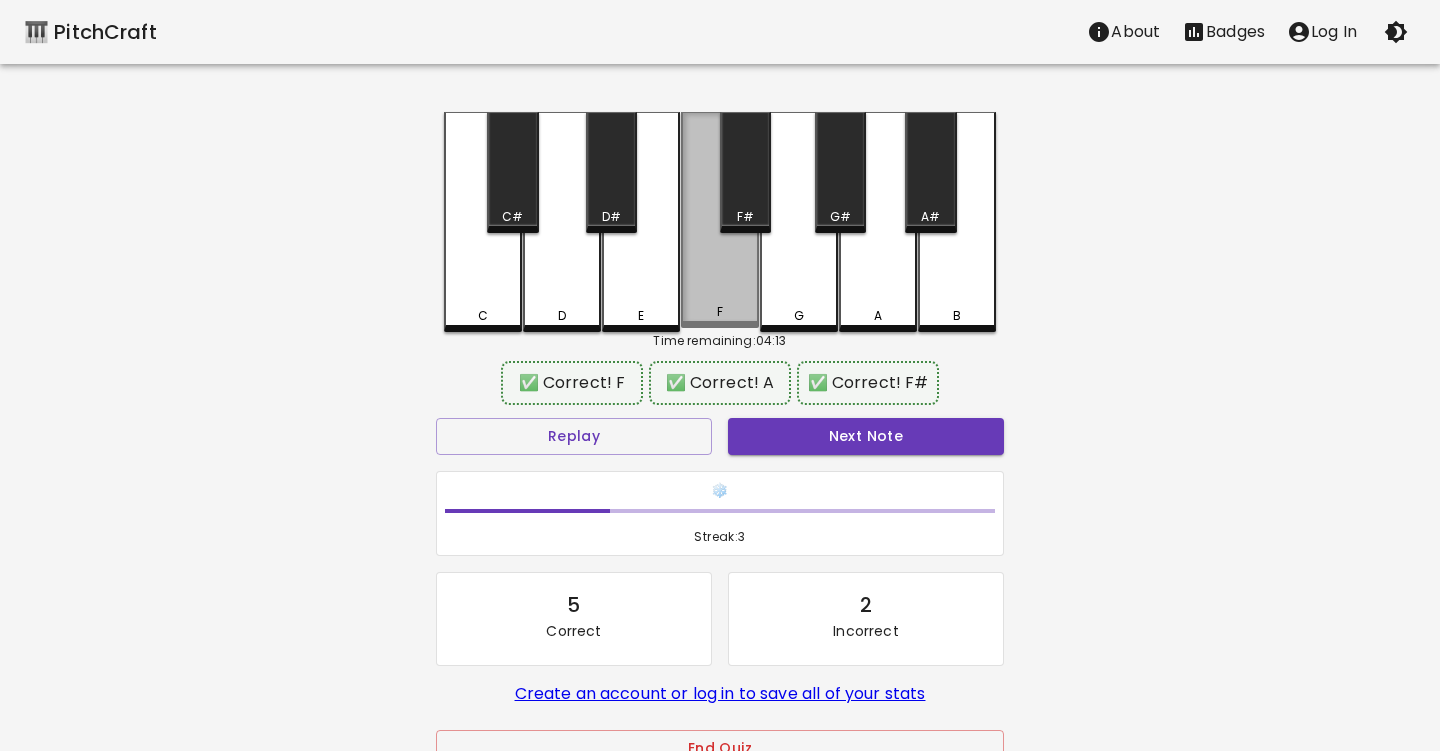 click on "F" at bounding box center (720, 220) 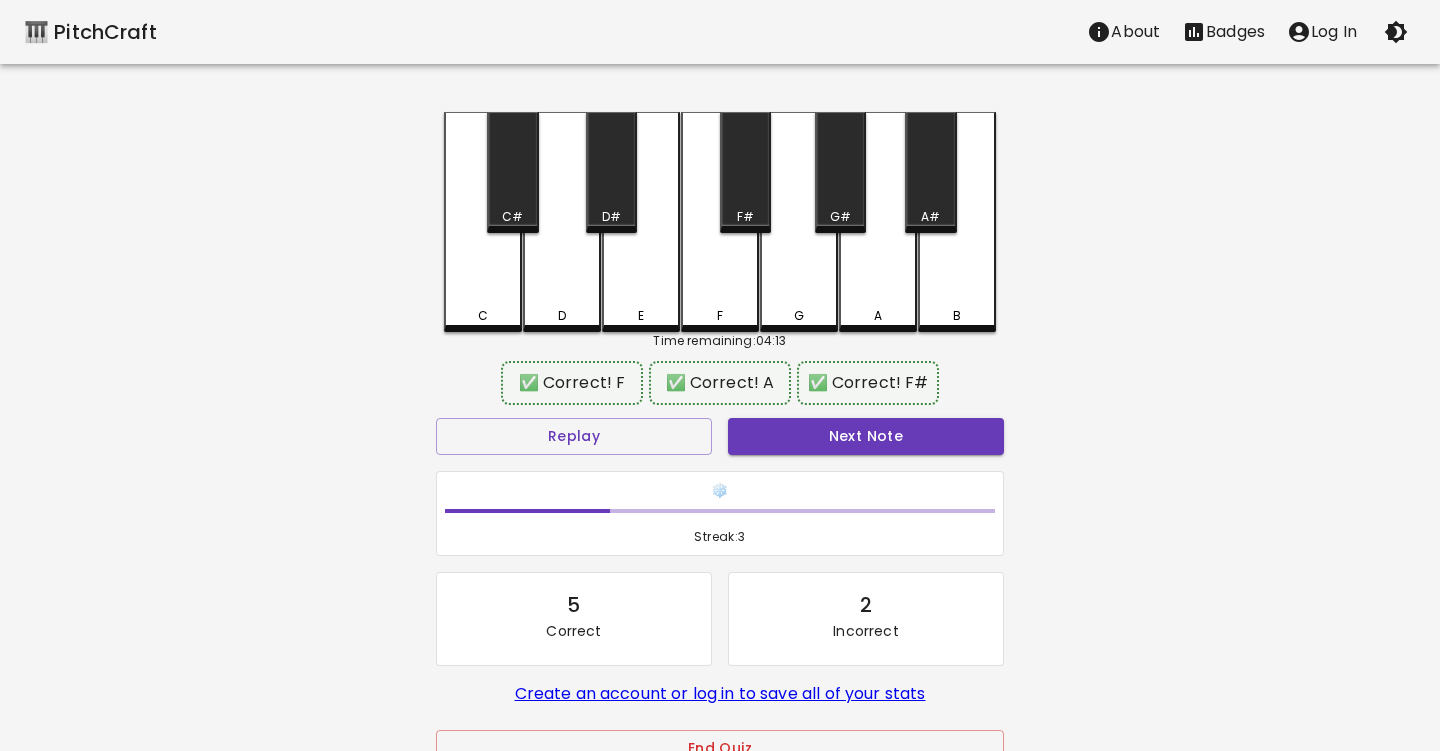 click on "🎹 PitchCraft About Badges   Log In C C# D D# E F F# G G# A A# B Time remaining:  [TIME] ✅ Correct! F ✅ Correct! A ✅ Correct! F# Replay  Next Note    ❄️ Streak:  3 5 Correct 2 Incorrect Create an account or log in to save all of your stats     End Quiz" at bounding box center [720, 397] 